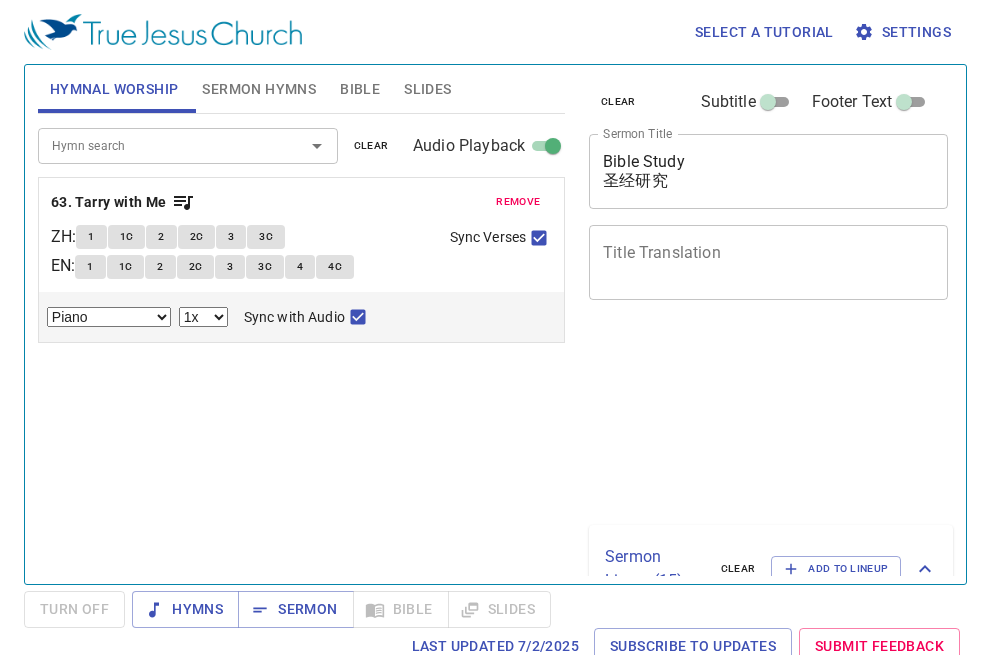 select on "1" 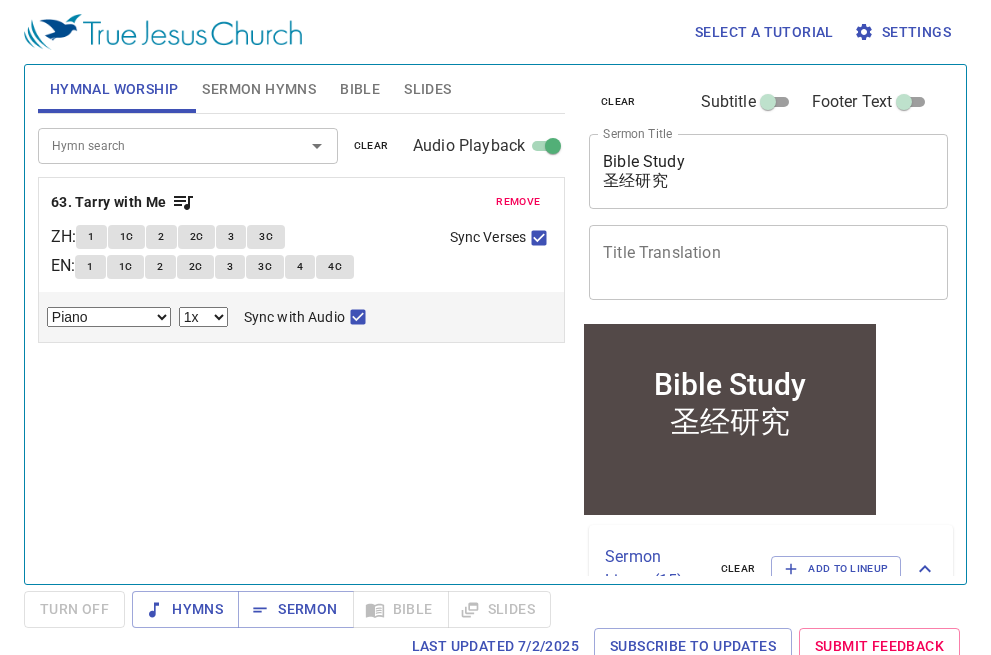 scroll, scrollTop: 0, scrollLeft: 0, axis: both 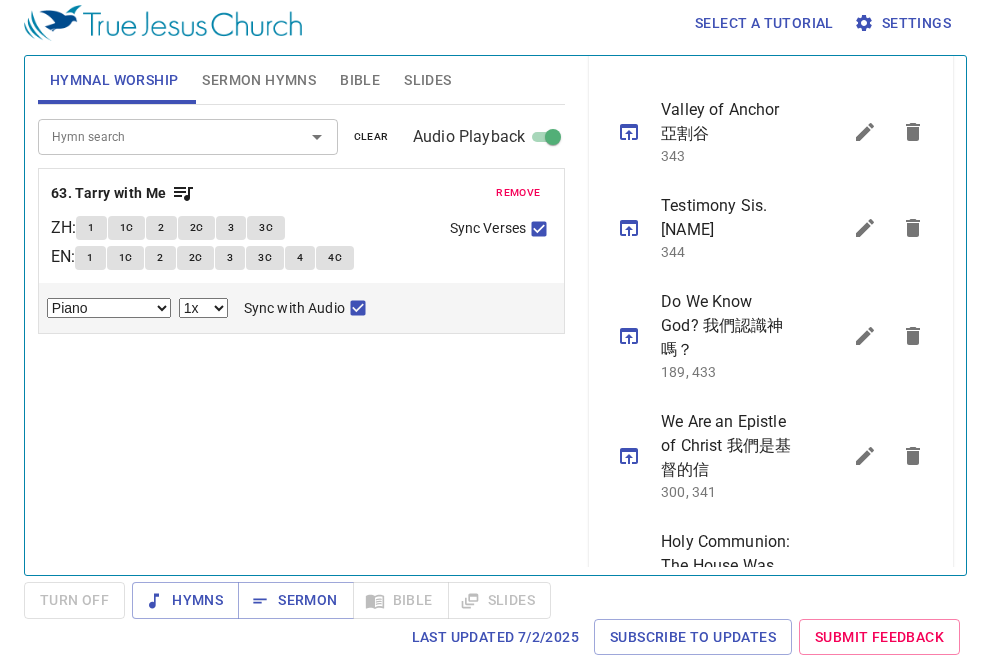 click on "Hymn search Hymn search   clear Audio Playback remove 63. Tarry with Me   ZH :   1 1C 2 2C 3 3C EN :   1 1C 2 2C 3 3C 4 4C Sync Verses Piano Piano (3 verses) 0.6x 0.7x 0.8x 0.9x 1x 1.1x 1.2x 1.3x 1.4x 1.5x 1.7x 2x Sync with Audio" at bounding box center (301, 331) 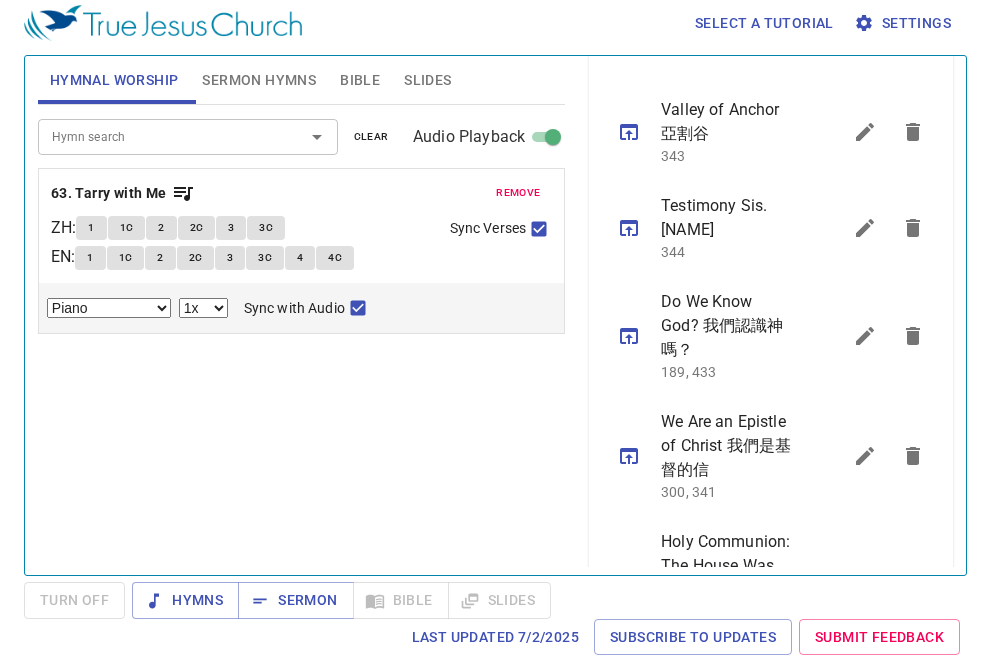 click on "Hymn search" at bounding box center [158, 136] 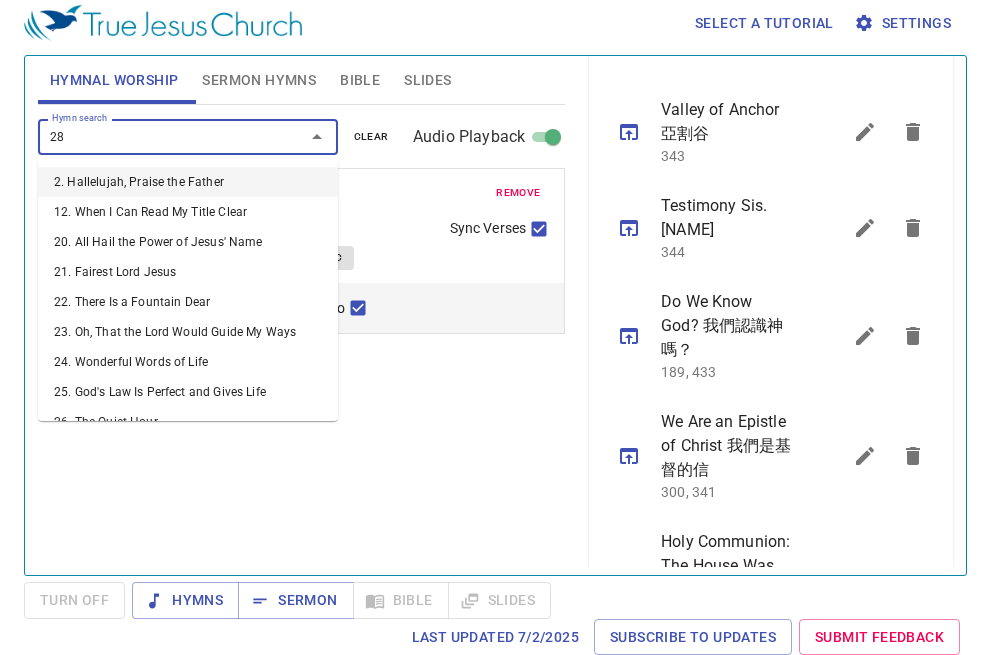 type on "285" 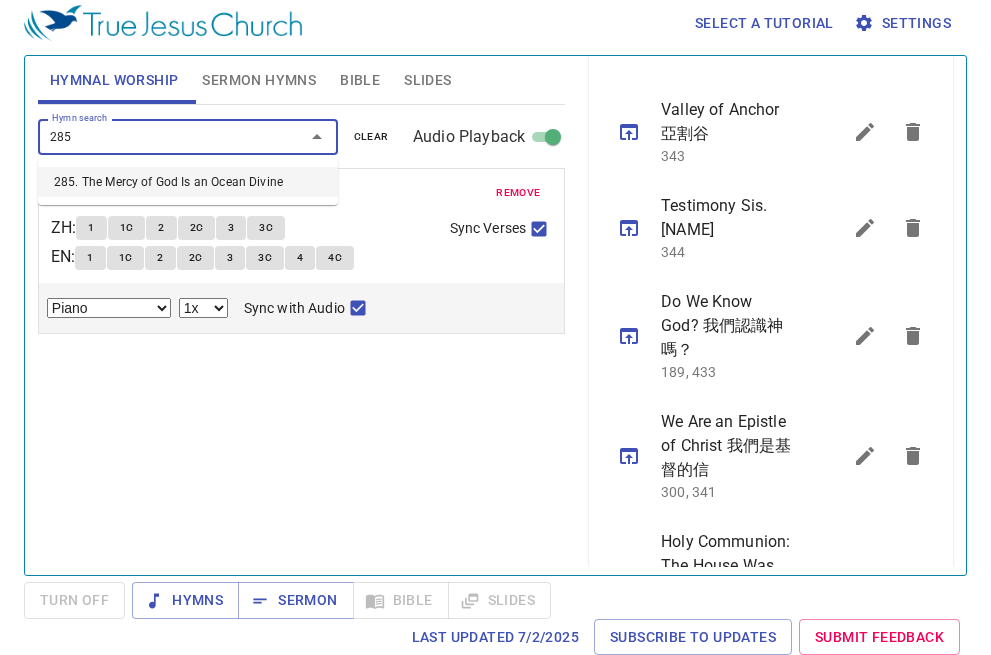 type 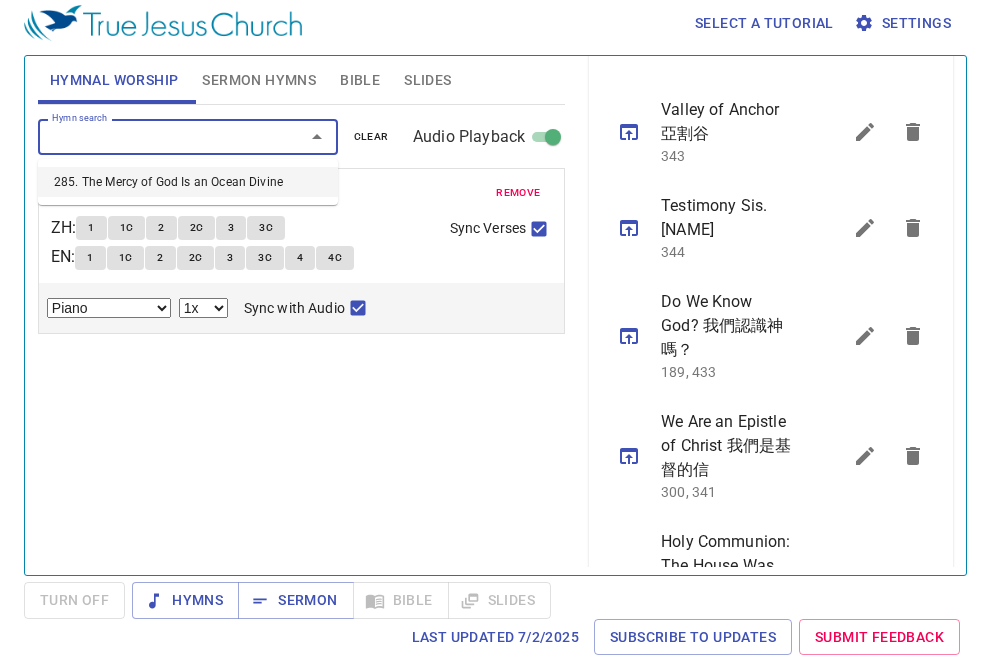 select on "1" 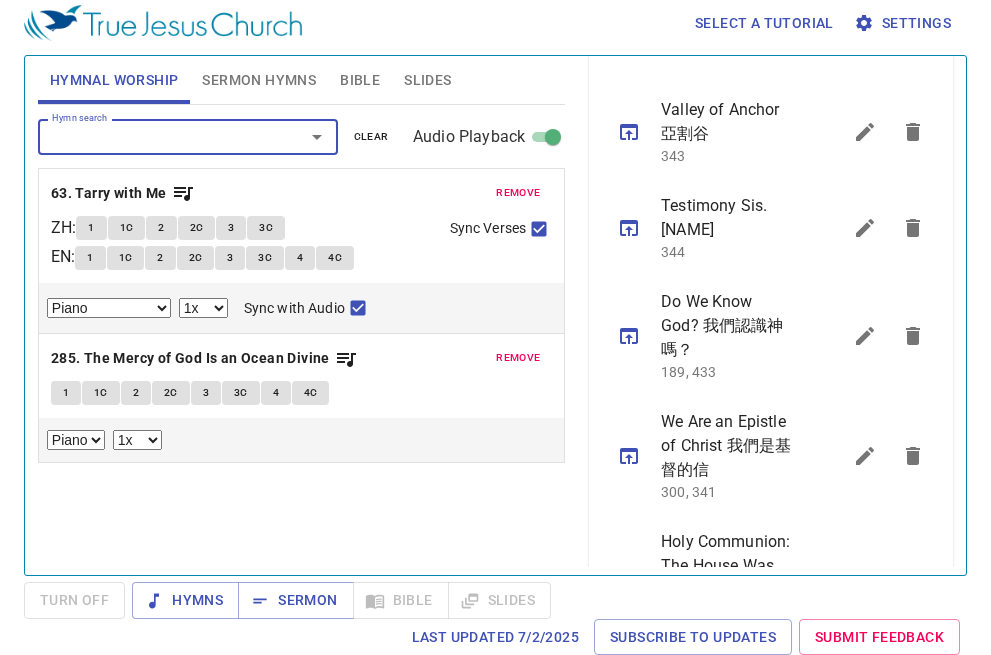 click on "remove" at bounding box center [518, 193] 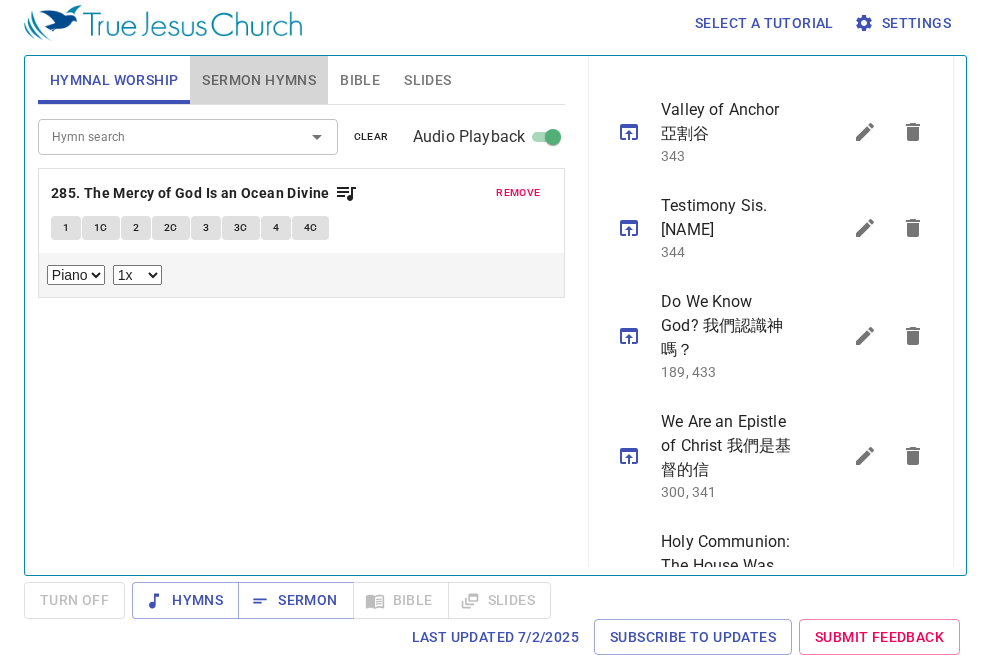 click on "Sermon Hymns" at bounding box center (259, 80) 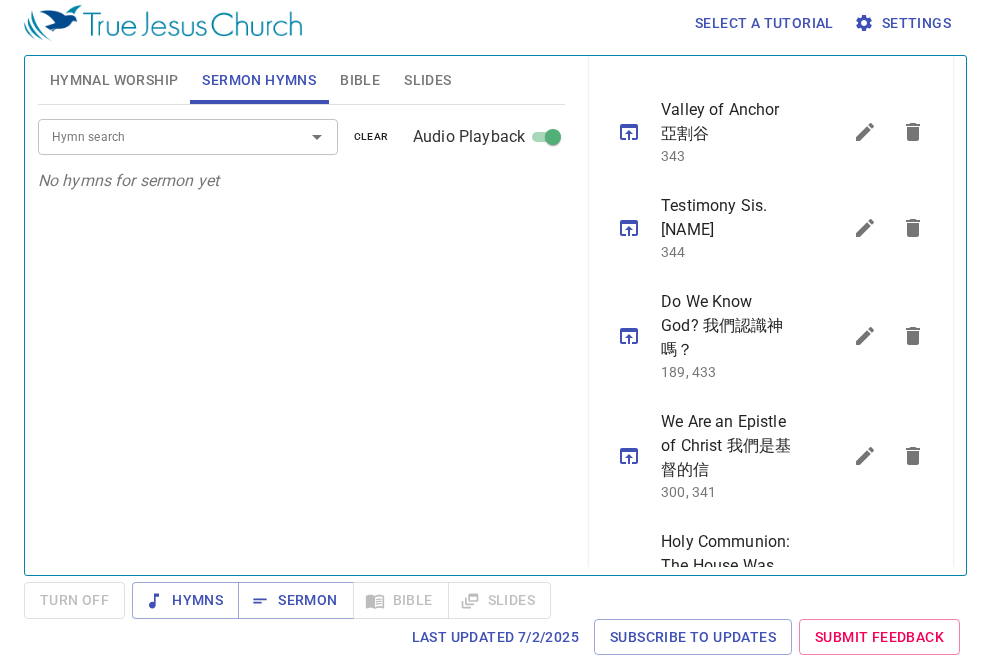 click on "Hymn search" at bounding box center (158, 136) 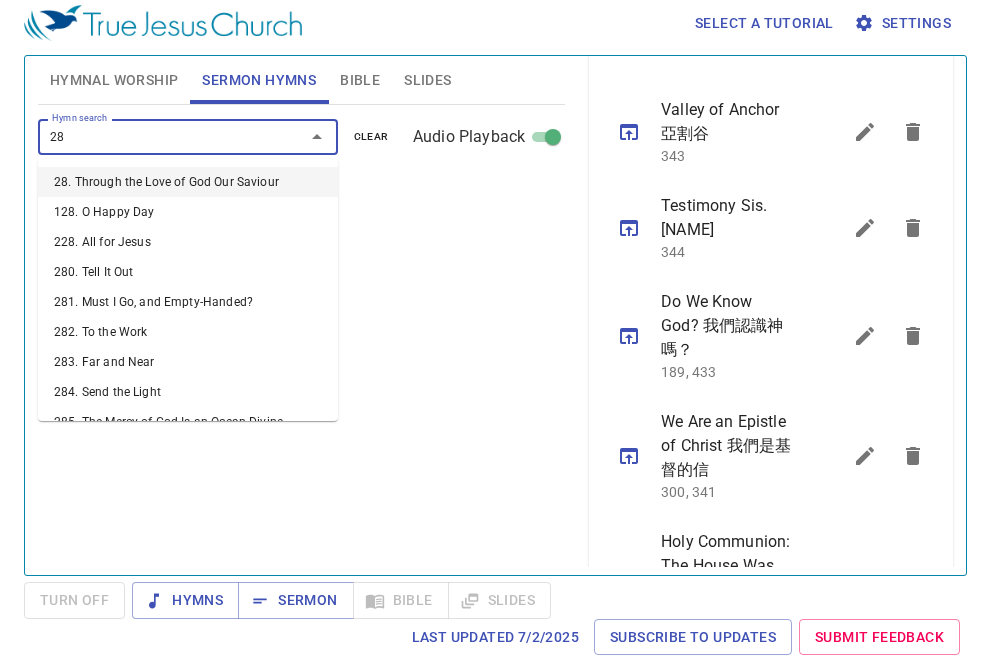 type on "281" 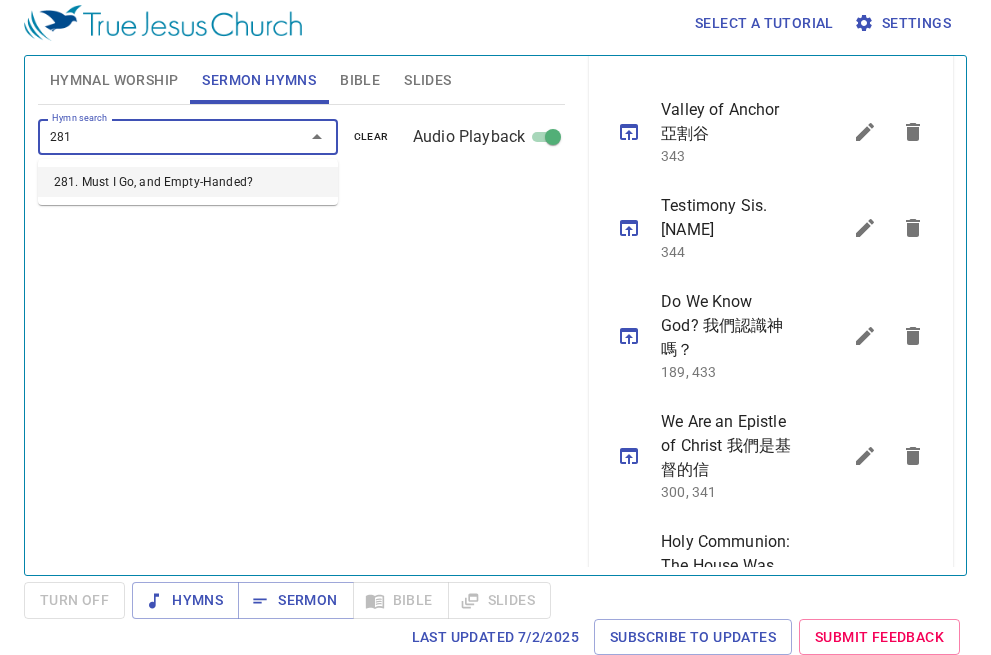 type 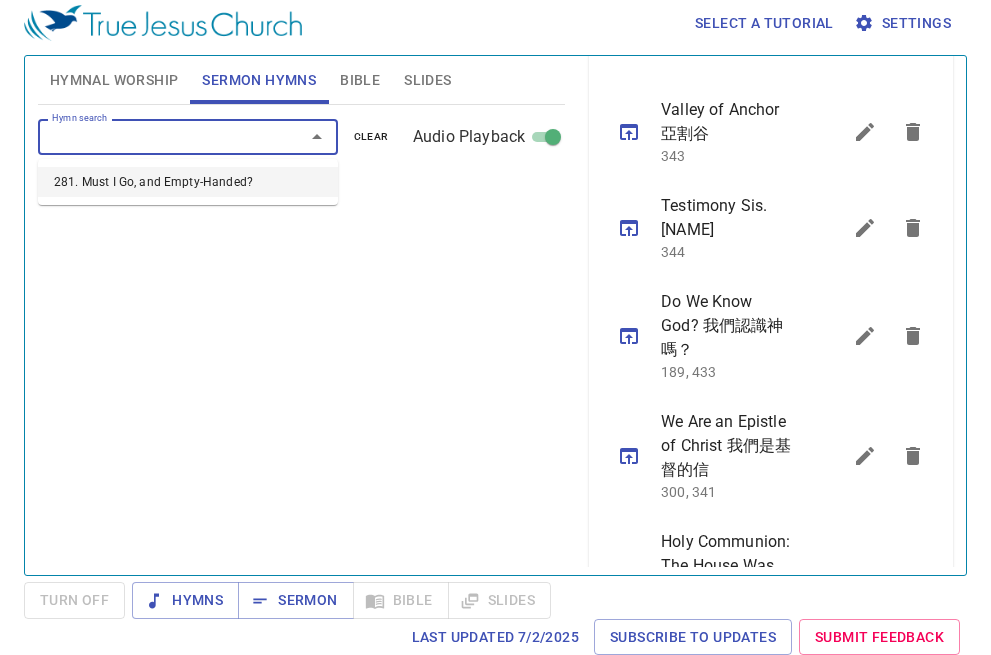 select on "1" 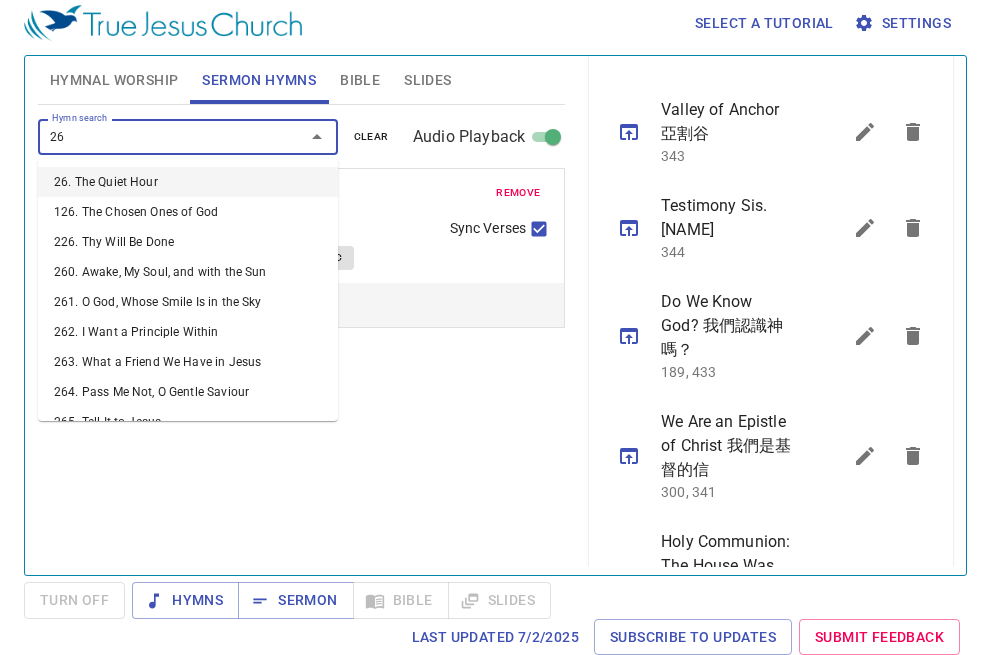 type on "263" 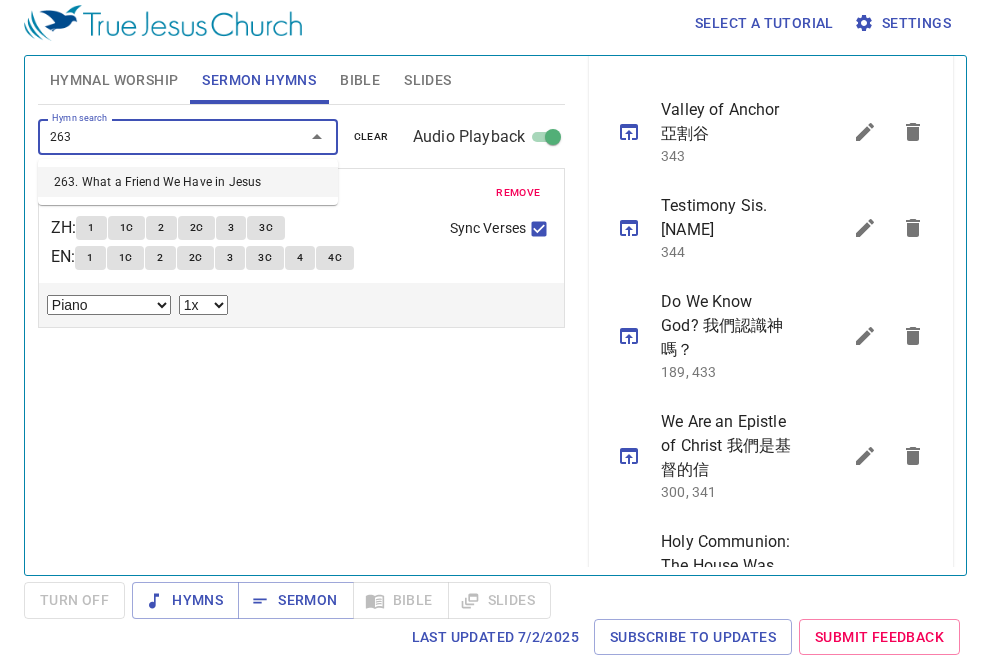 type 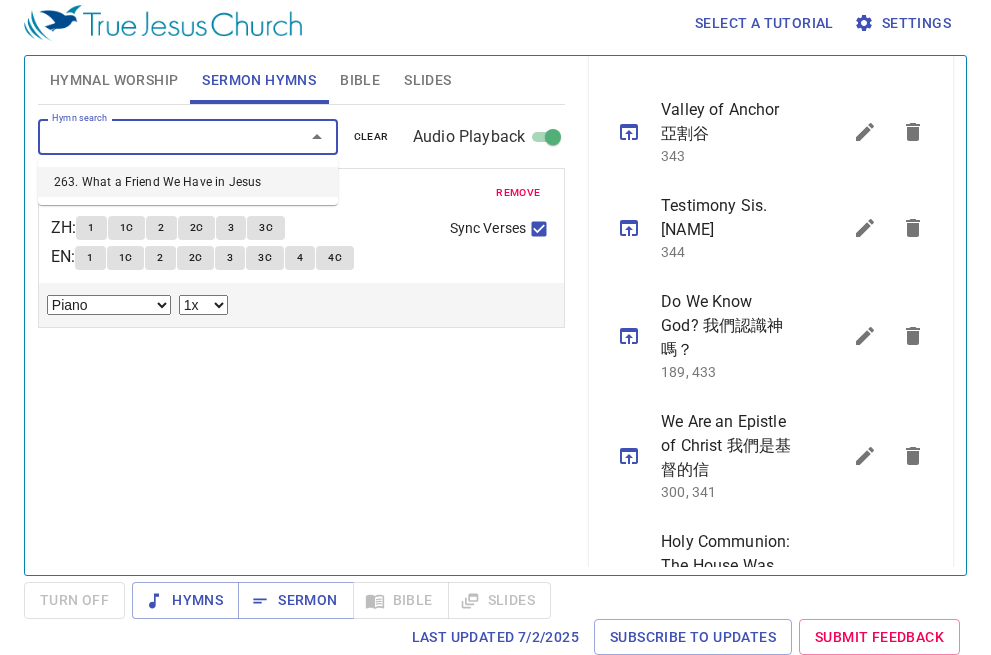 select on "1" 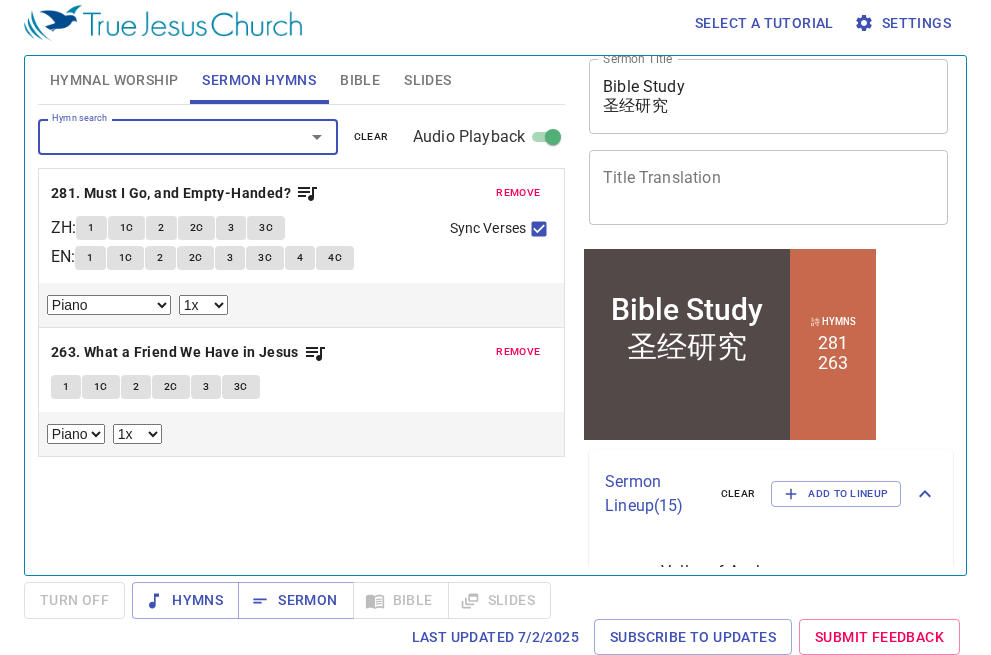 scroll, scrollTop: 0, scrollLeft: 0, axis: both 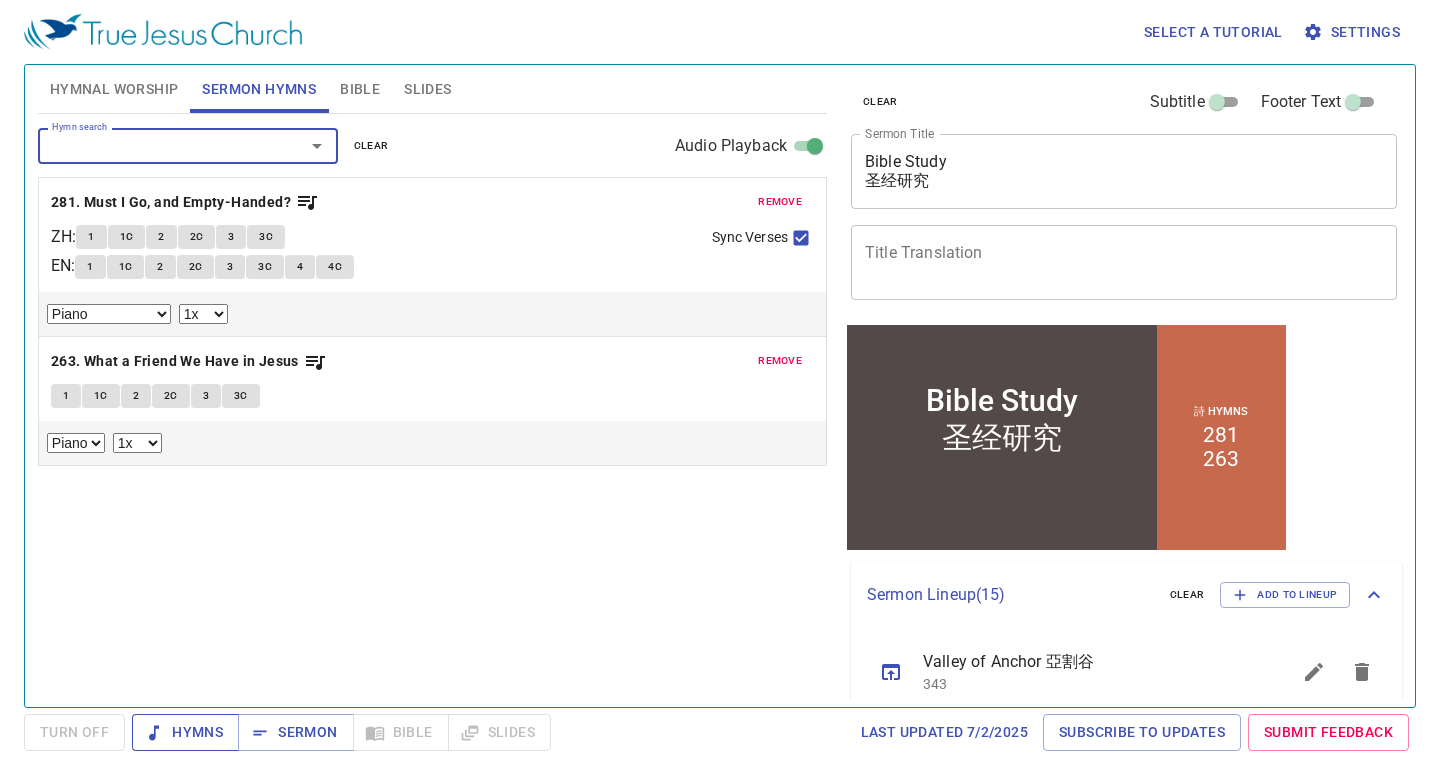 click on "Hymns" at bounding box center [185, 732] 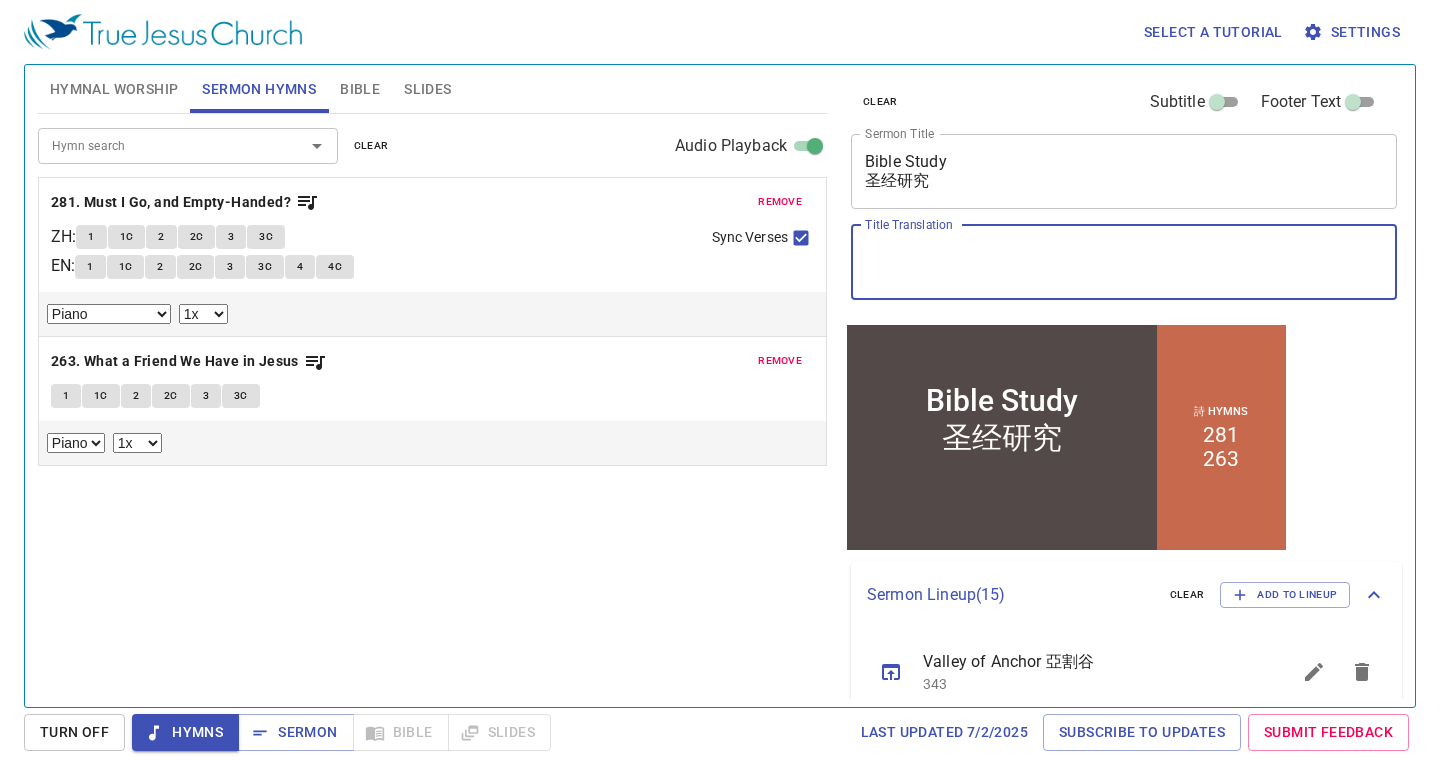drag, startPoint x: 1062, startPoint y: 267, endPoint x: 1084, endPoint y: 255, distance: 25.059929 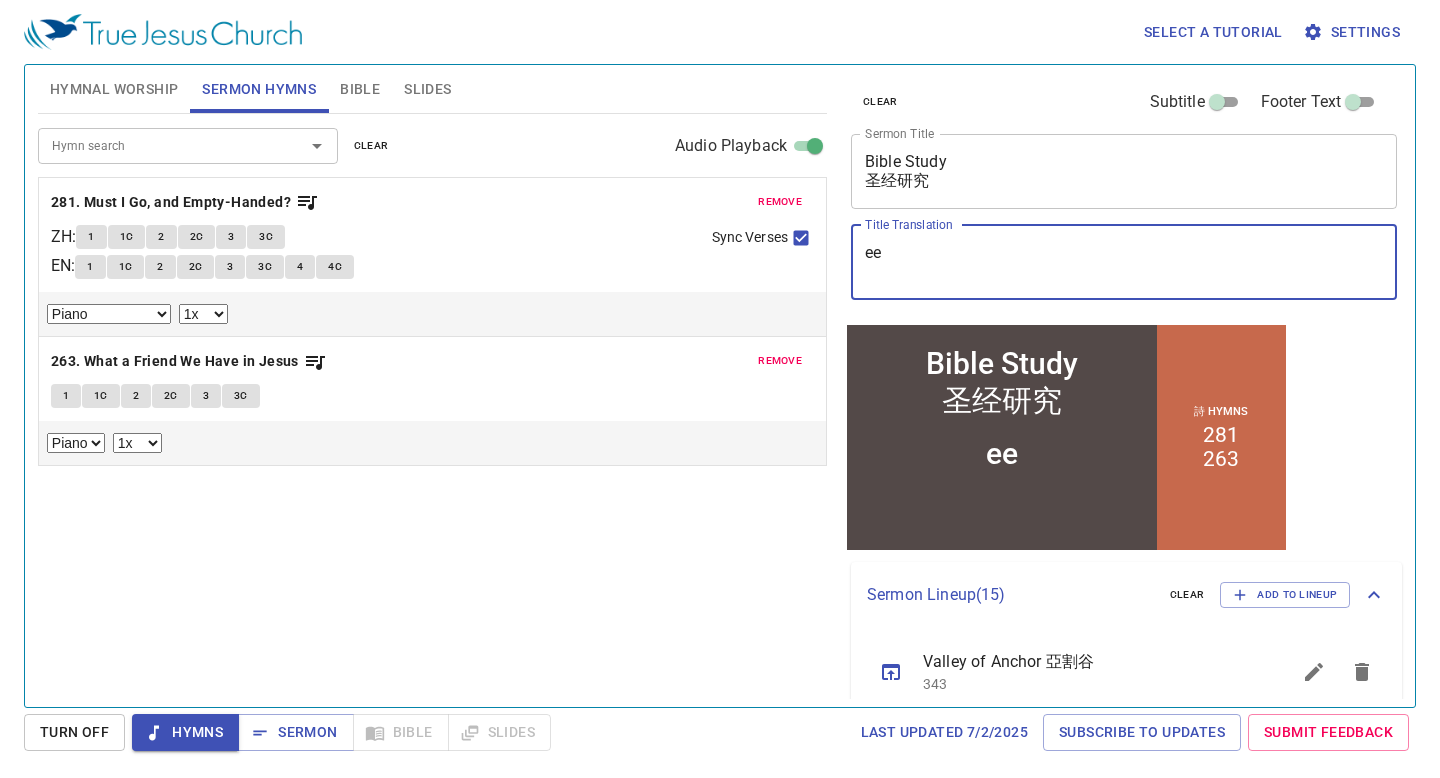 type on "e" 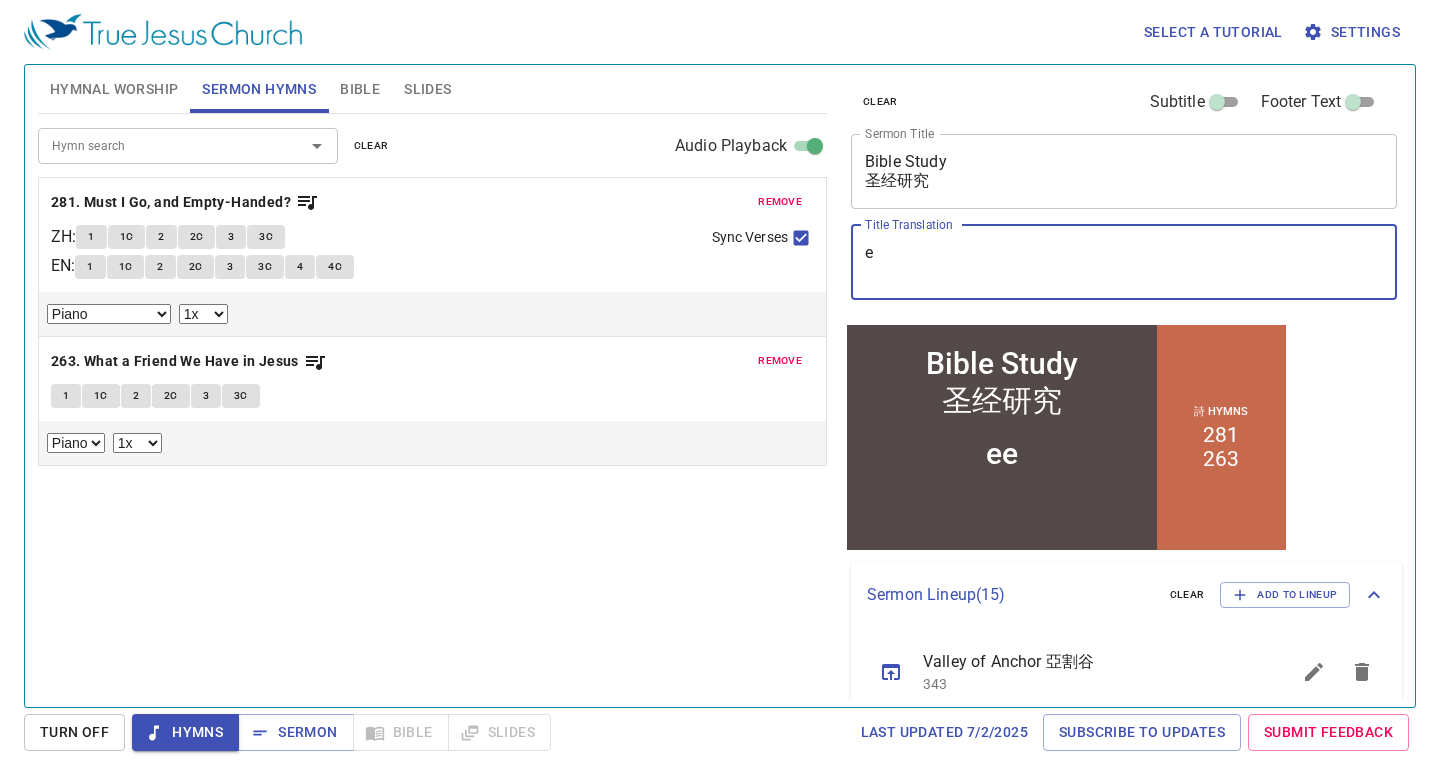 type 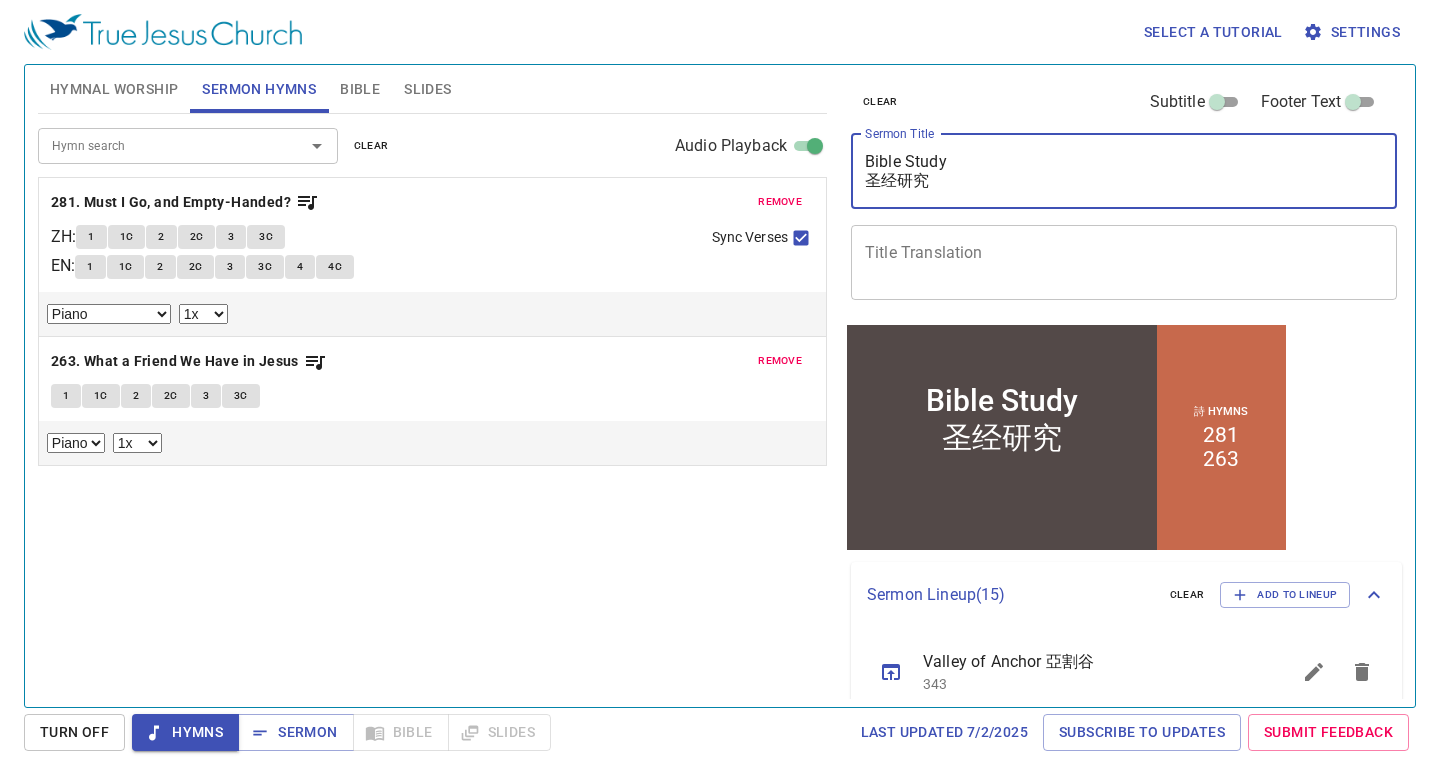 click on "Bible Study
圣经研究" at bounding box center (1124, 171) 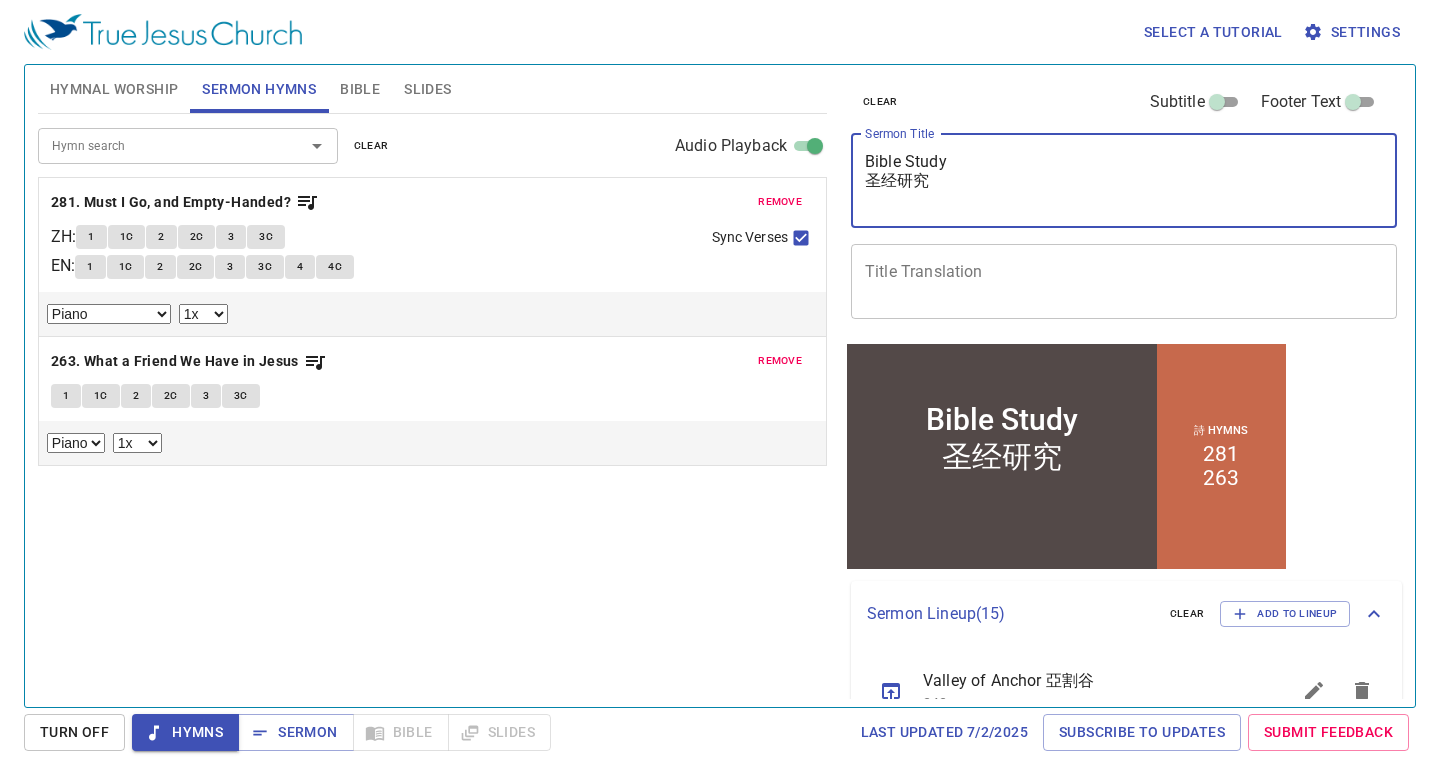 type on "Bible Study
圣经研究" 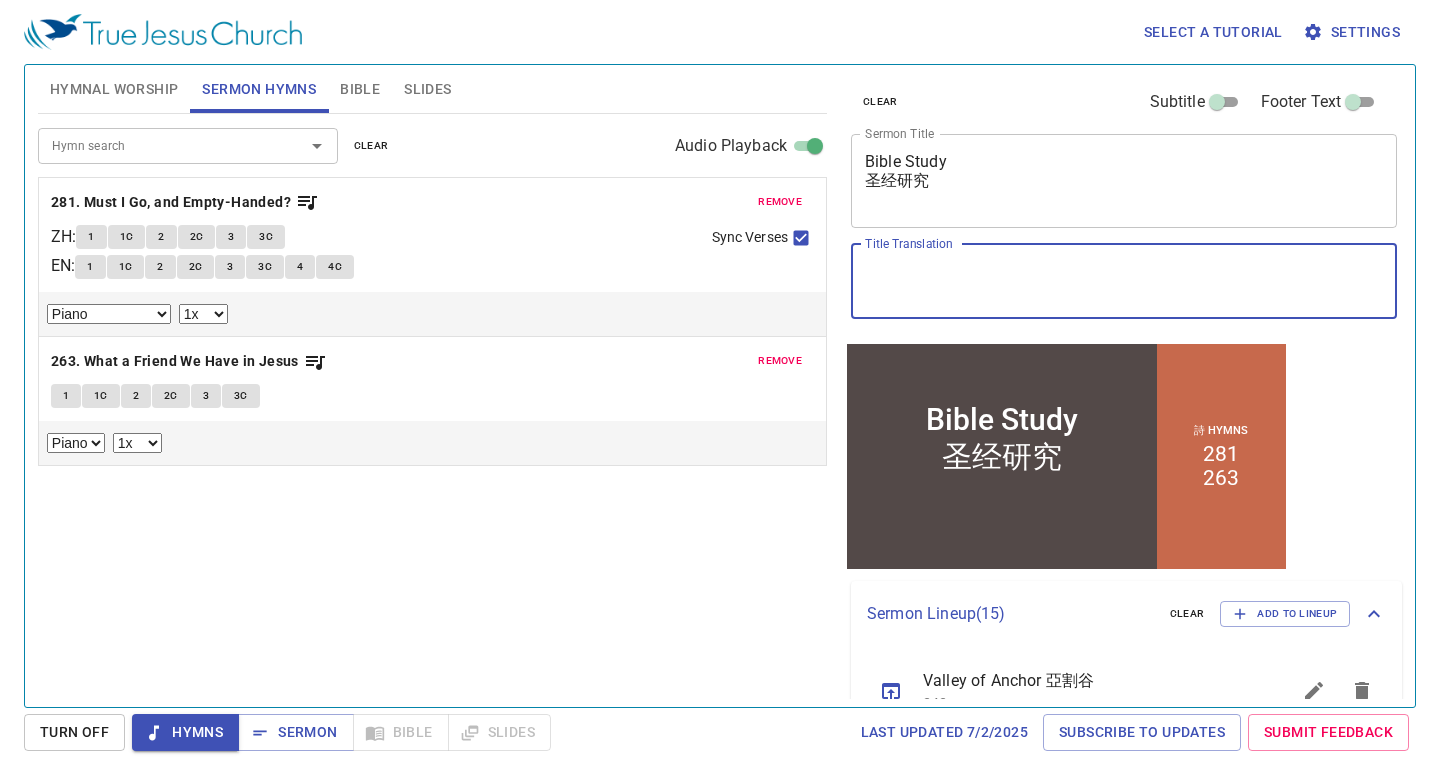 click on "Title Translation" at bounding box center (1124, 281) 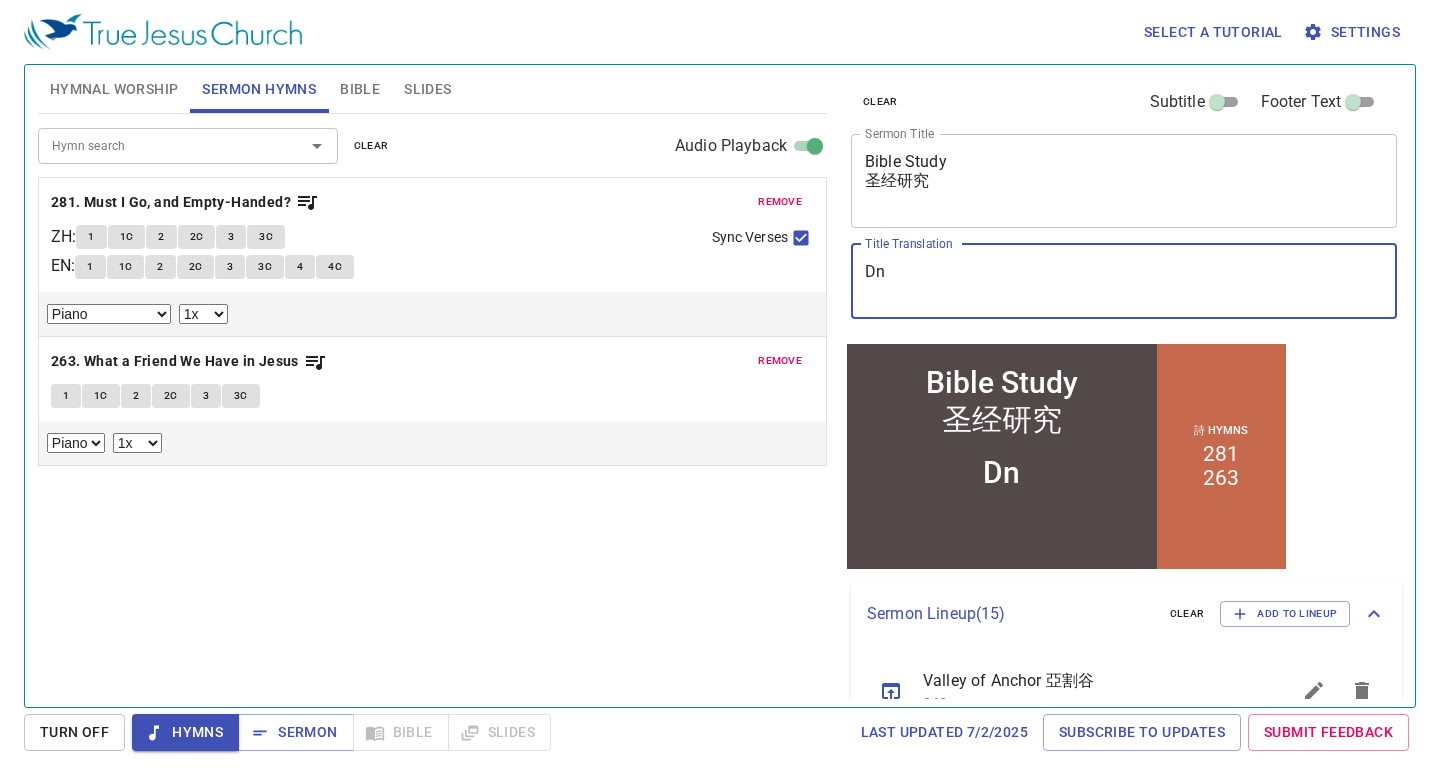 type on "D" 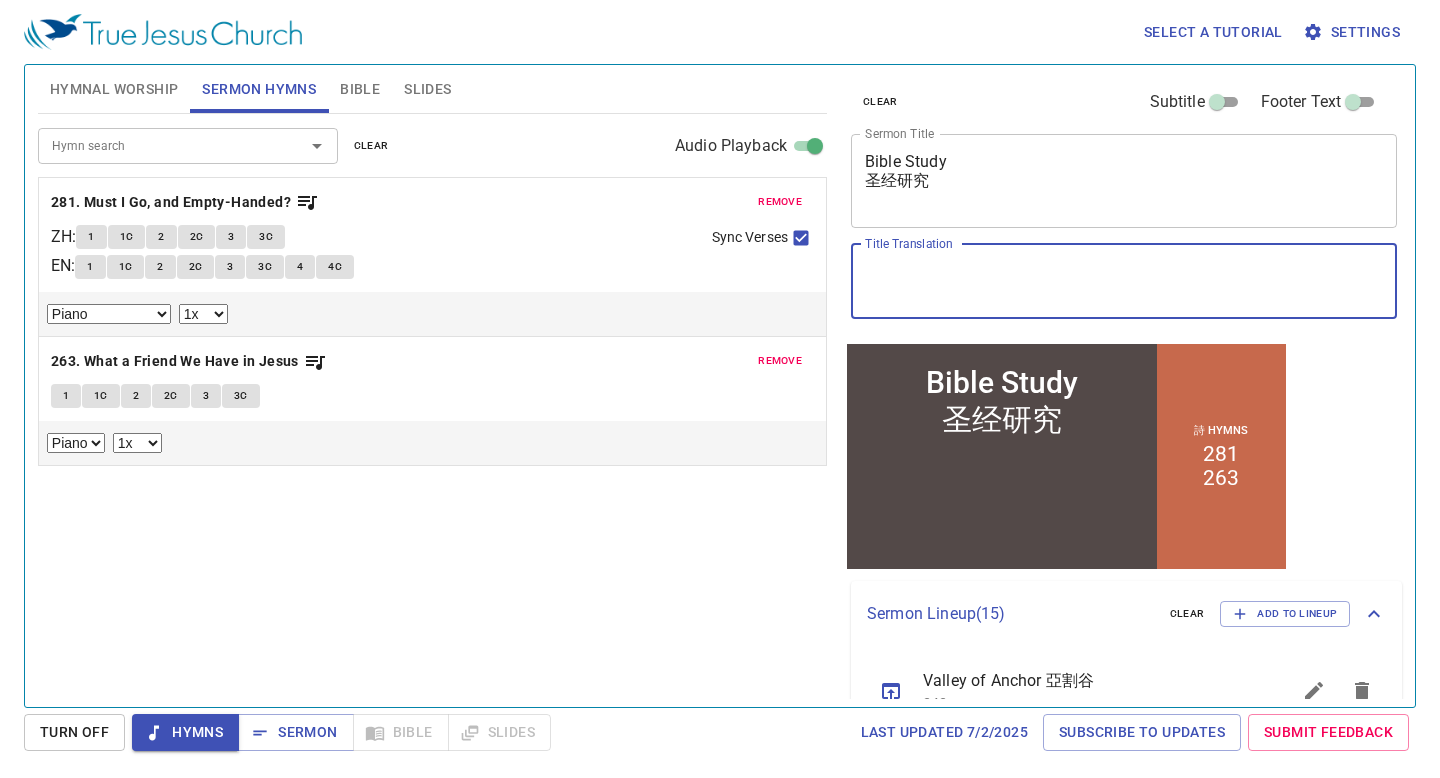 type on "D" 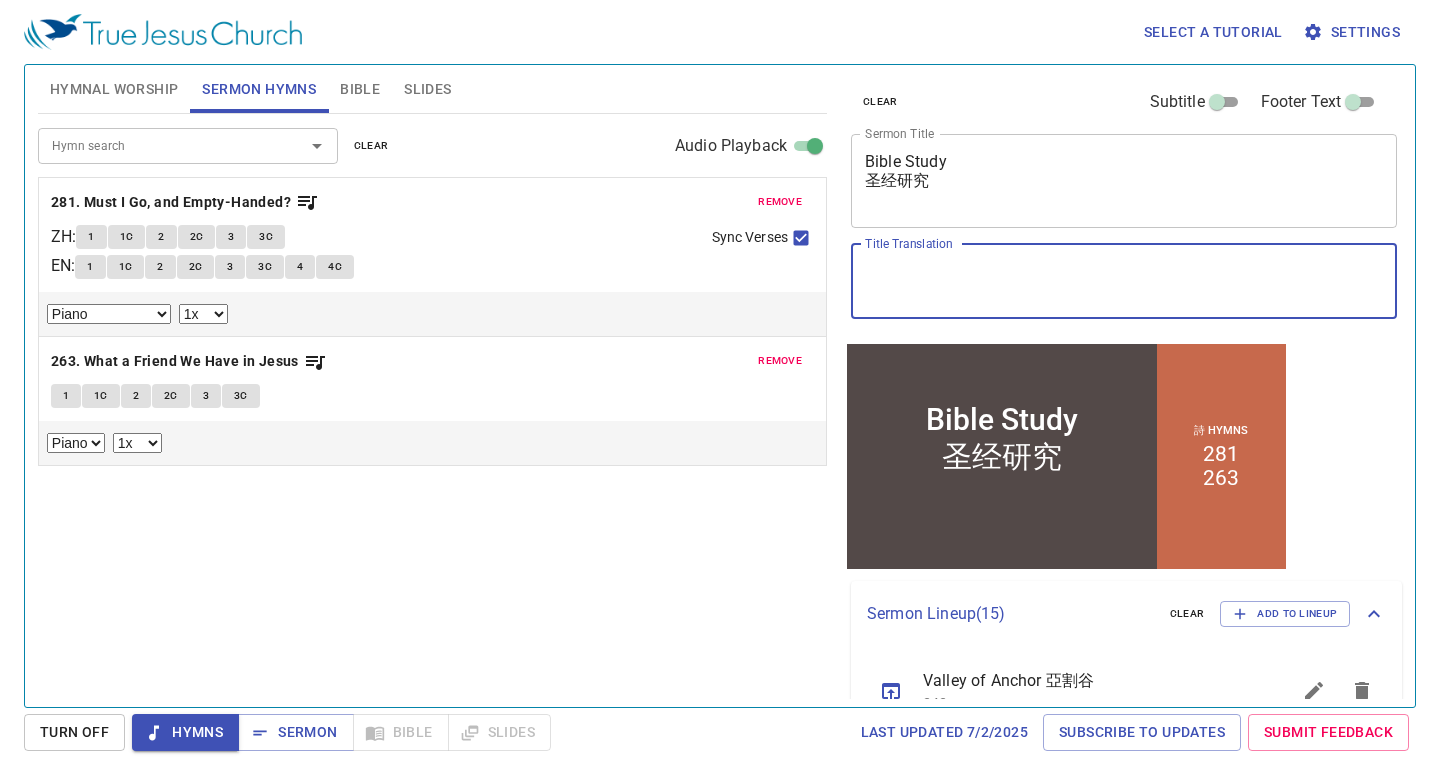 drag, startPoint x: 1240, startPoint y: 292, endPoint x: 1232, endPoint y: 279, distance: 15.264338 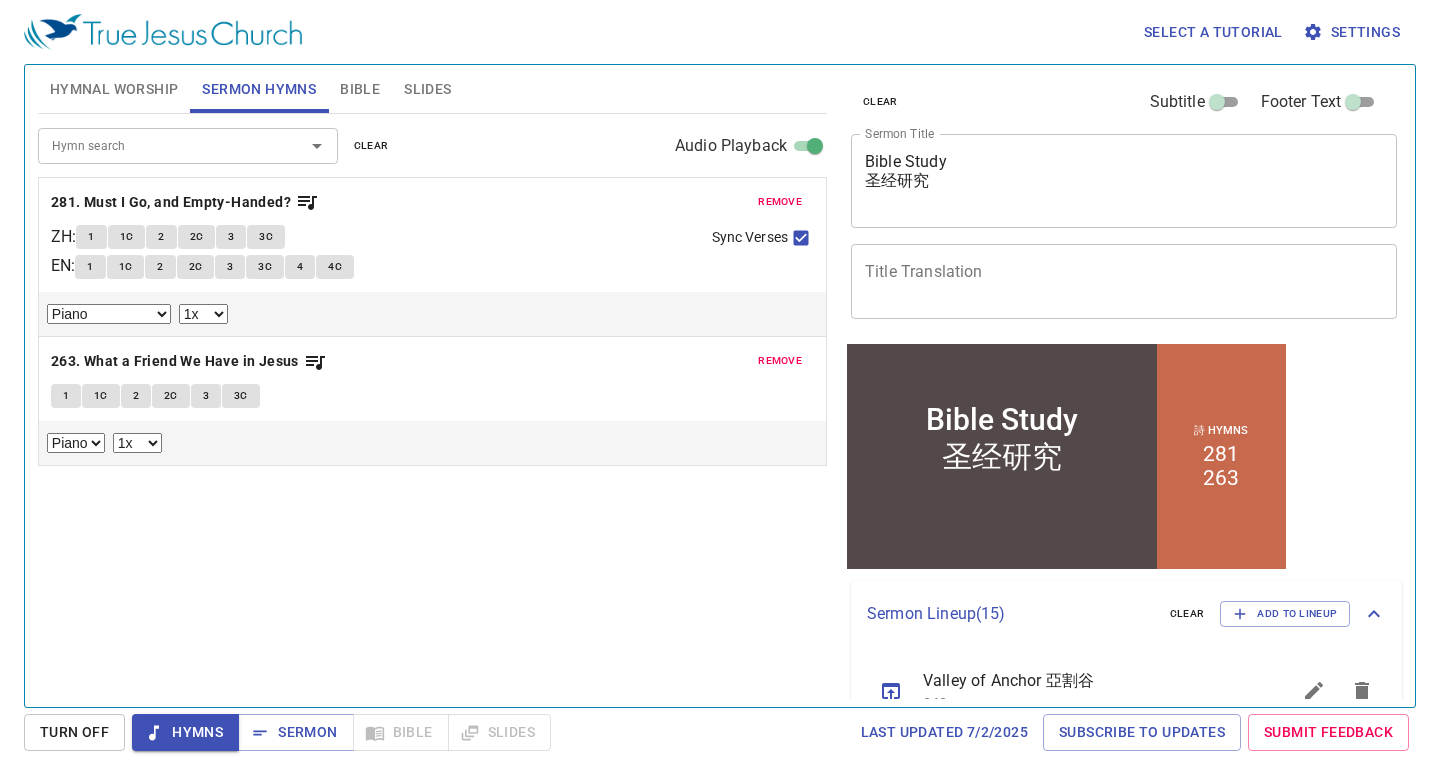 click on "Bible Study
圣经研究
x Sermon Title" at bounding box center (1124, 181) 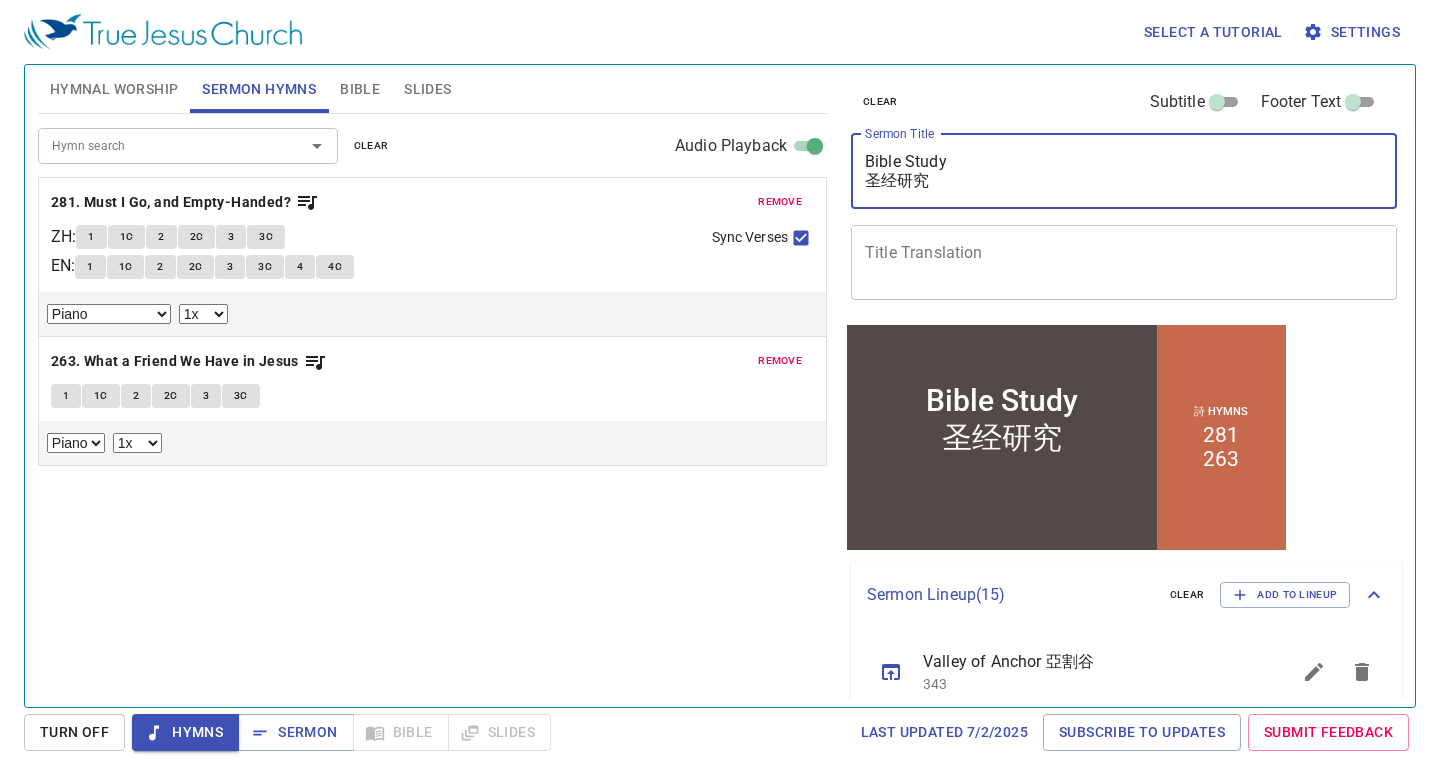 type on "Bible Study
圣经研究" 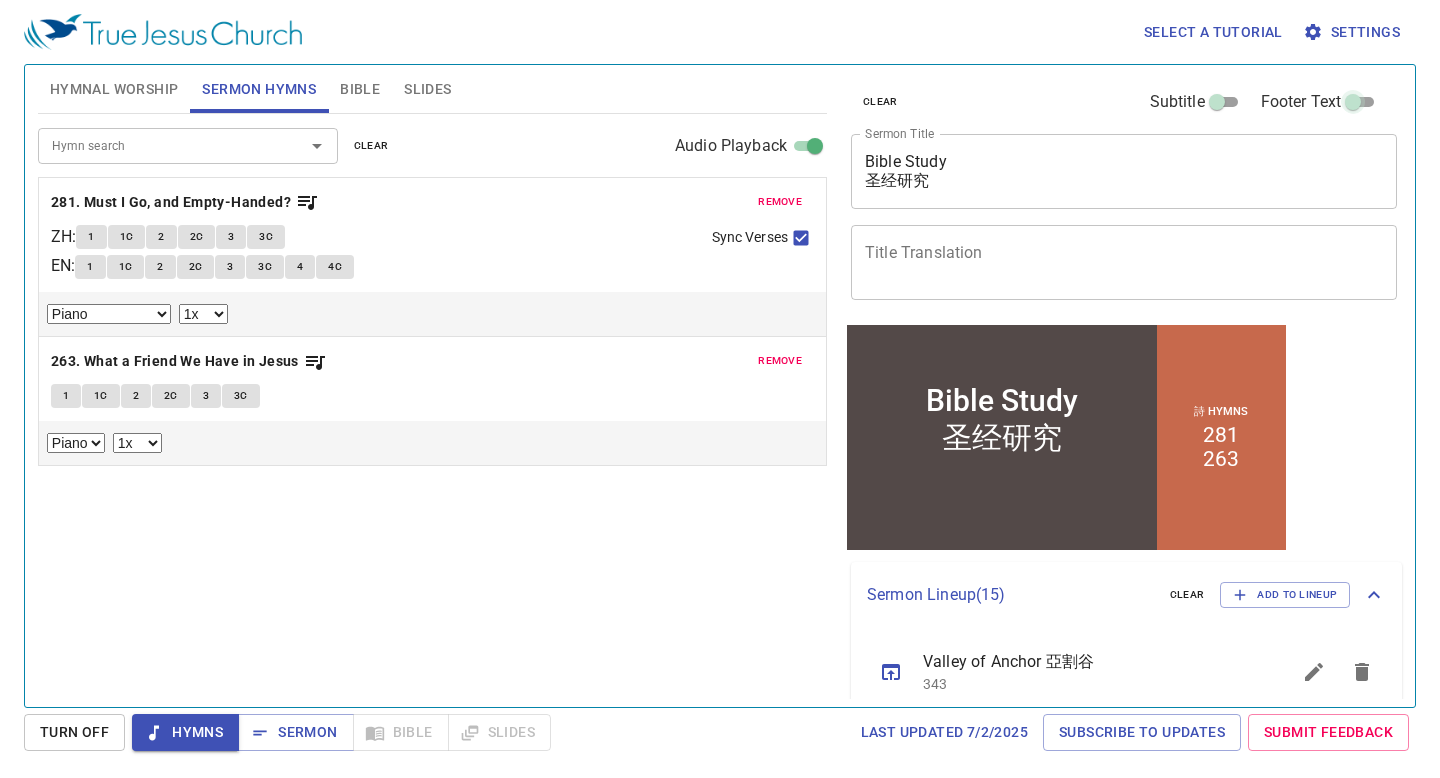 click on "Footer Text" at bounding box center [1353, 106] 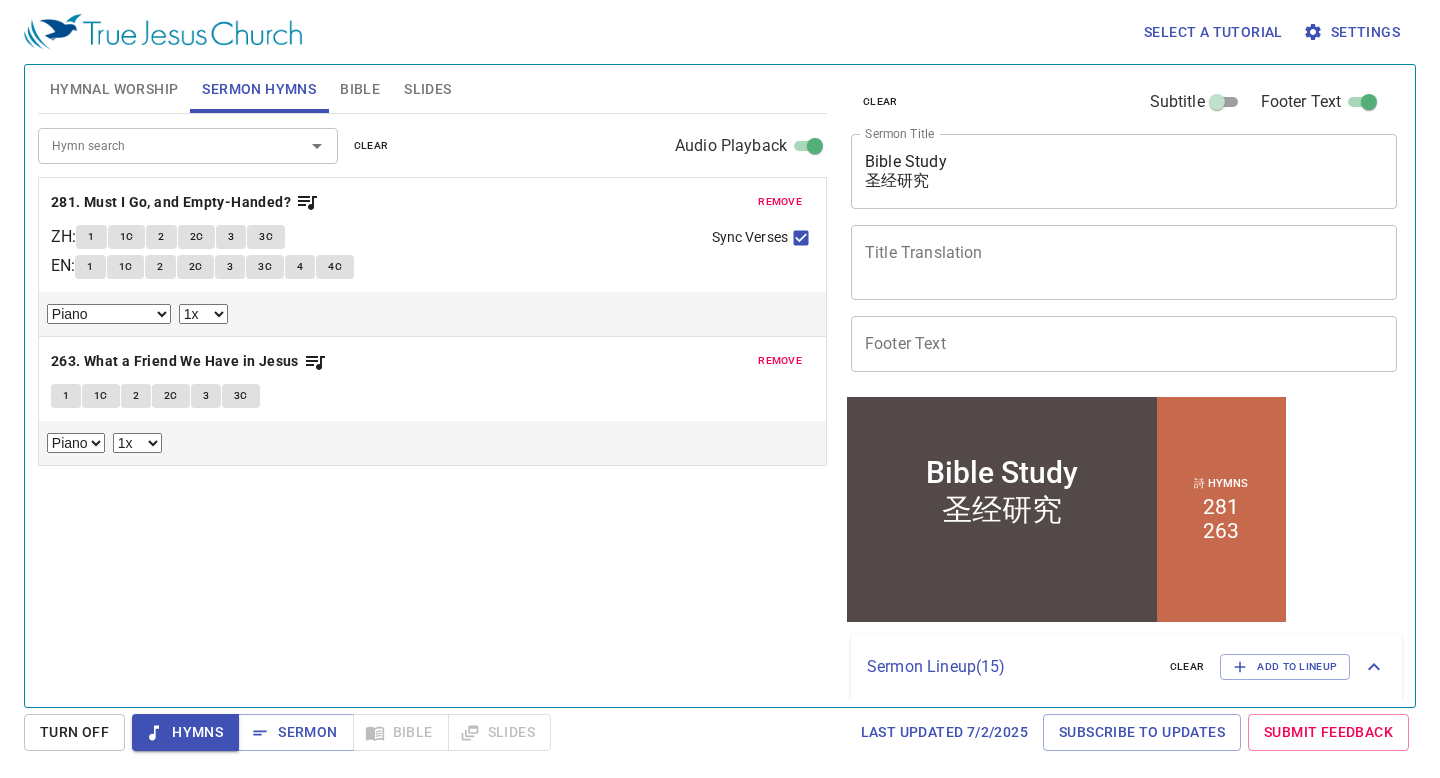 click on "Footer Text" at bounding box center [1124, 344] 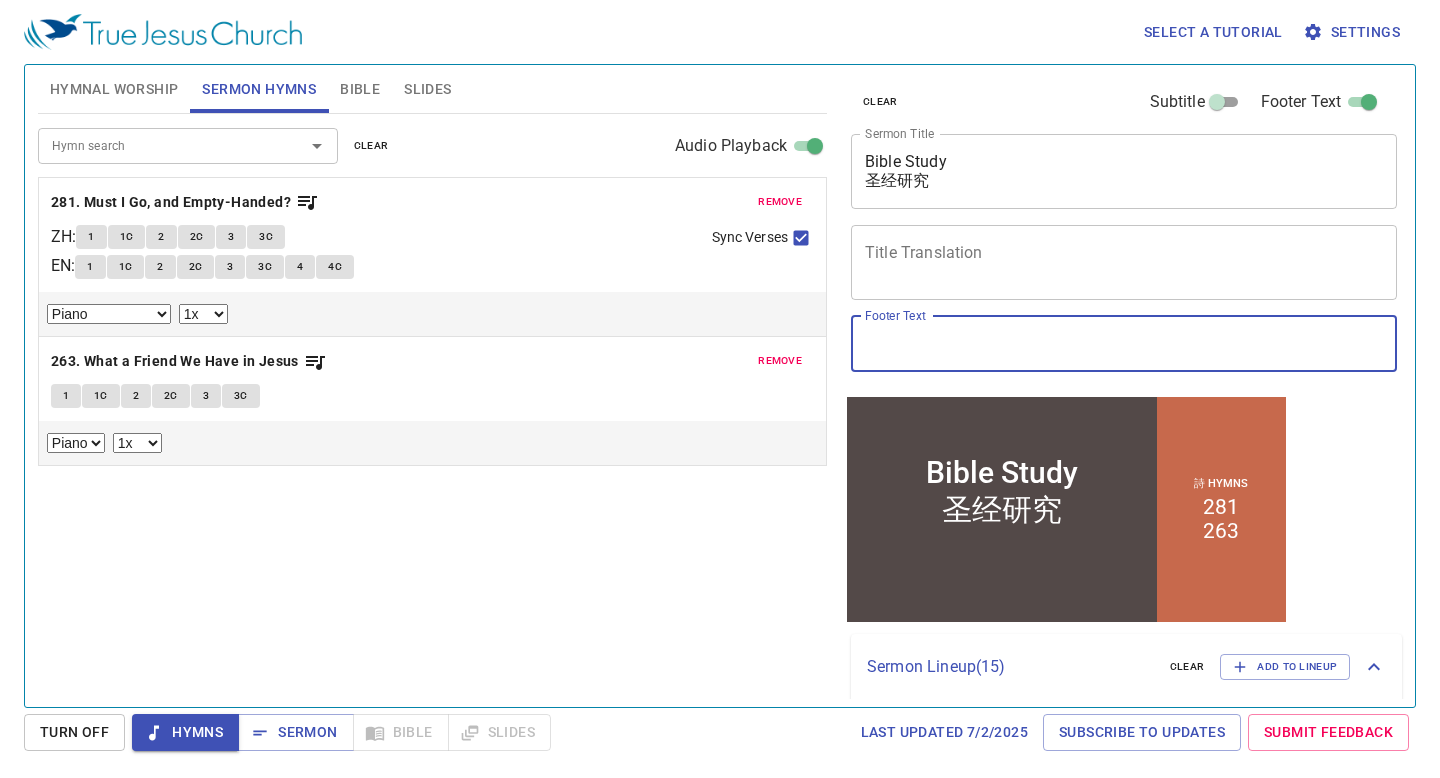 type on "D" 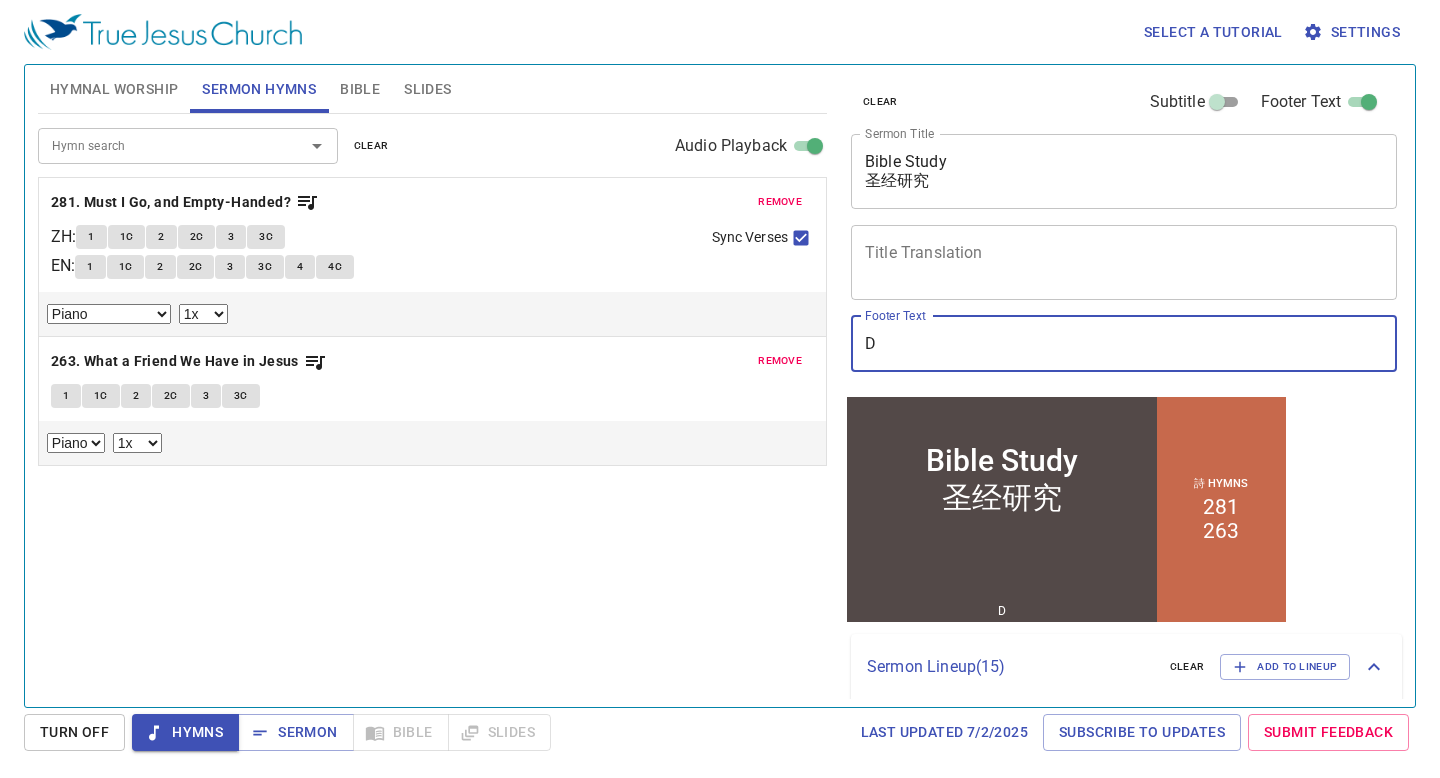 type 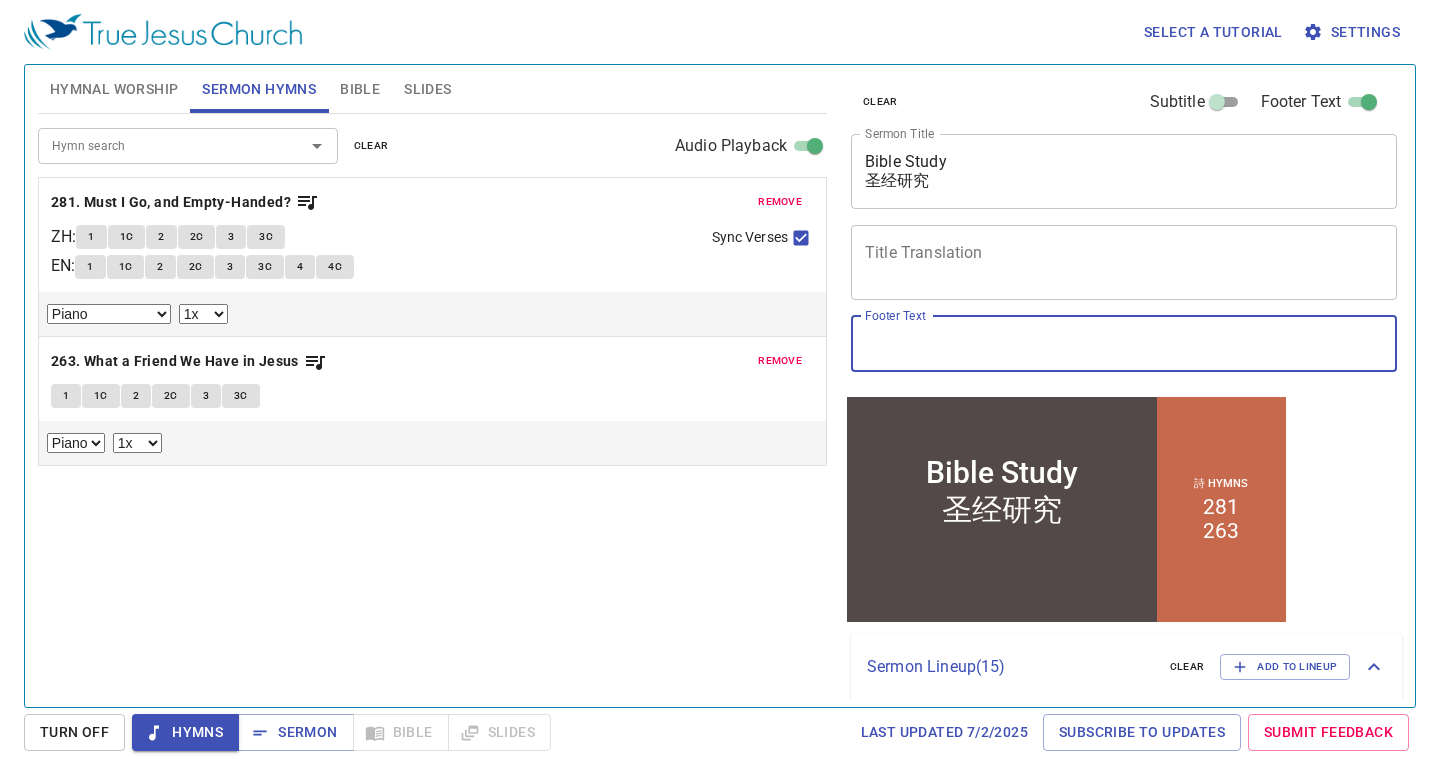 click on "Footer Text" at bounding box center [1301, 102] 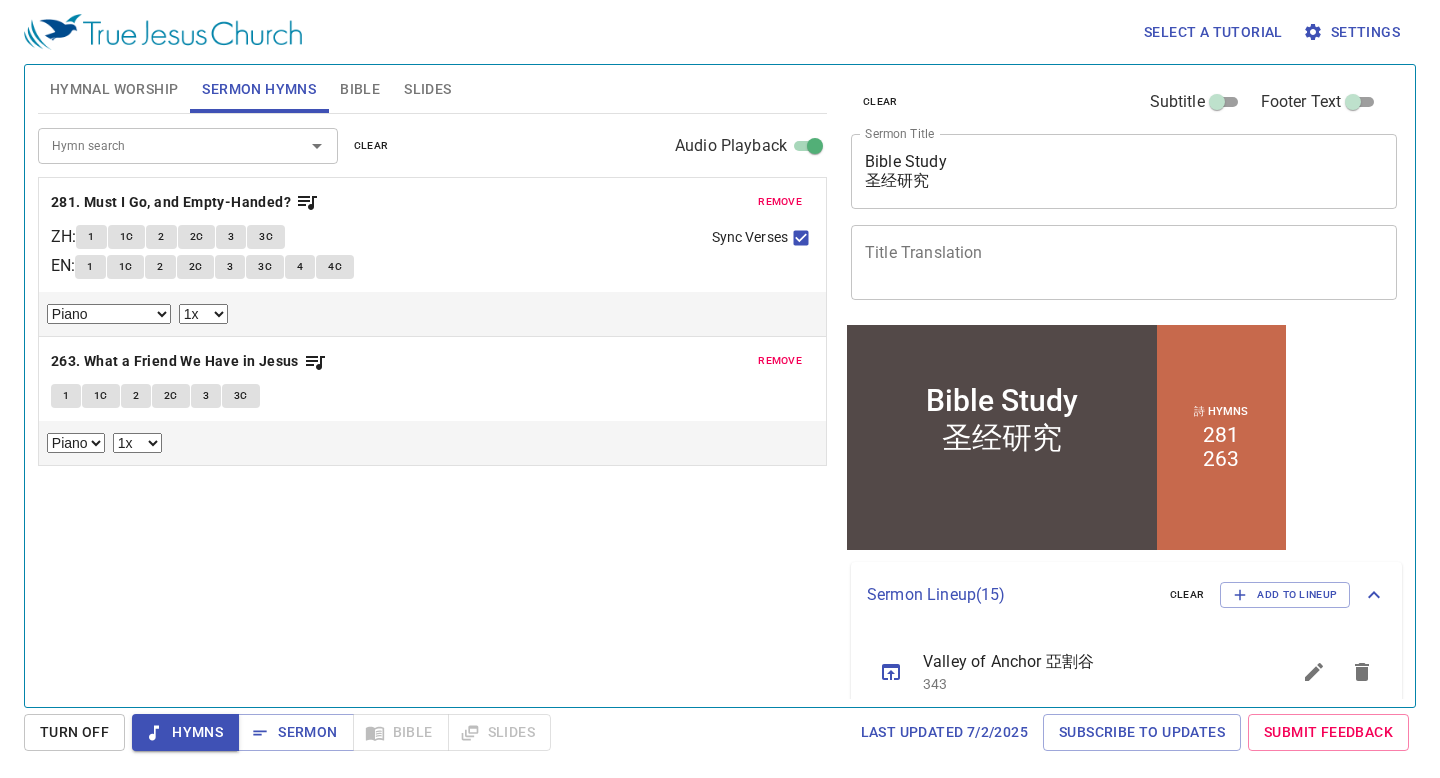 scroll, scrollTop: 4, scrollLeft: 0, axis: vertical 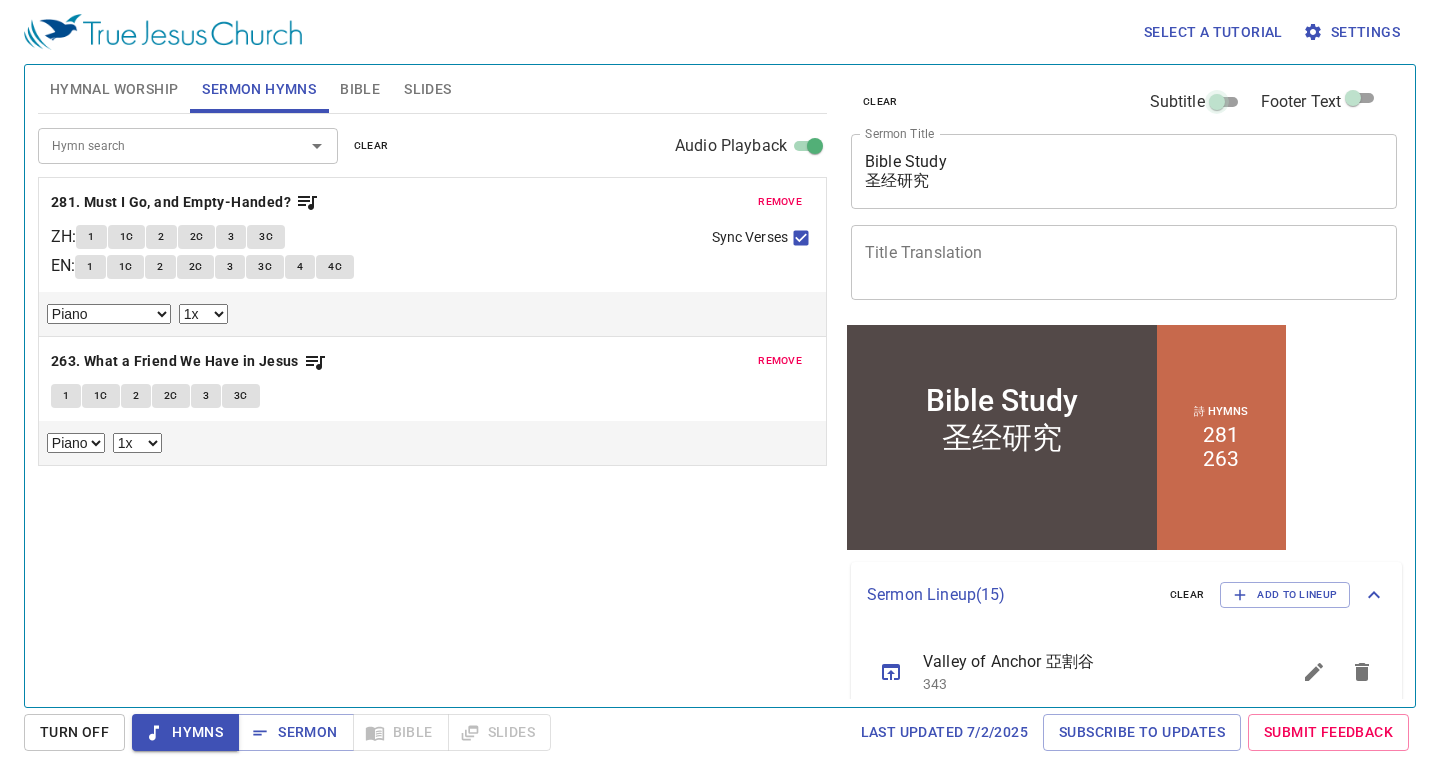 click on "Subtitle" at bounding box center (1217, 106) 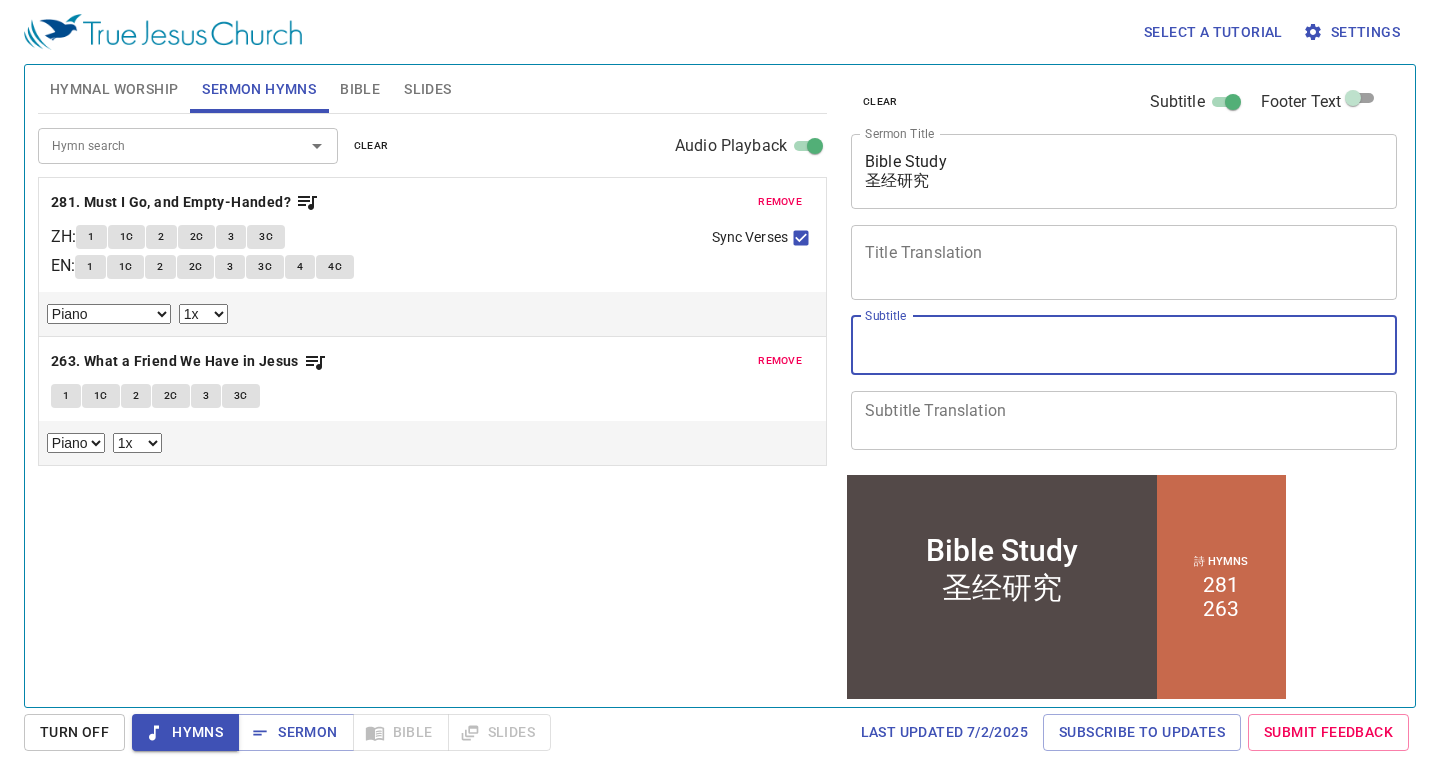 click on "Subtitle" at bounding box center (1124, 345) 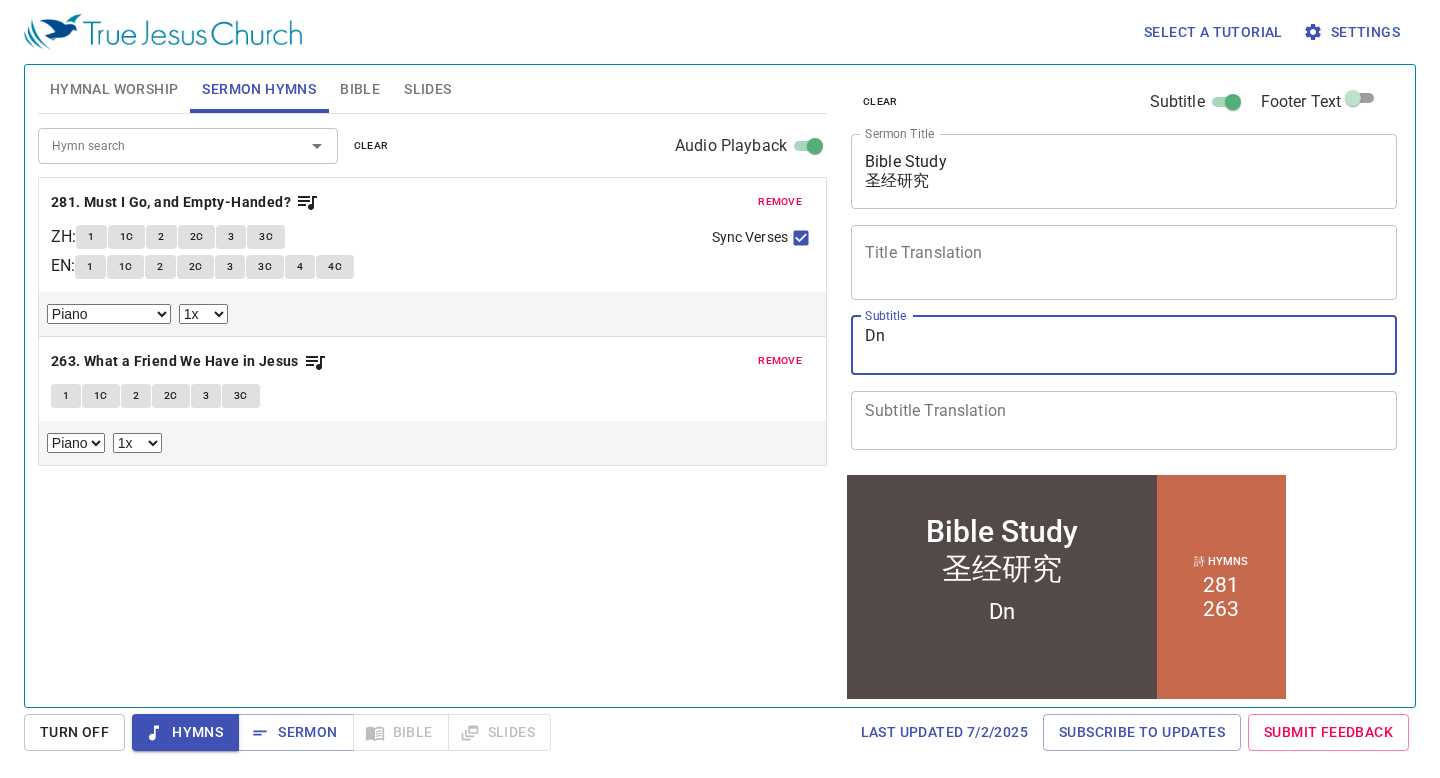 type on "D" 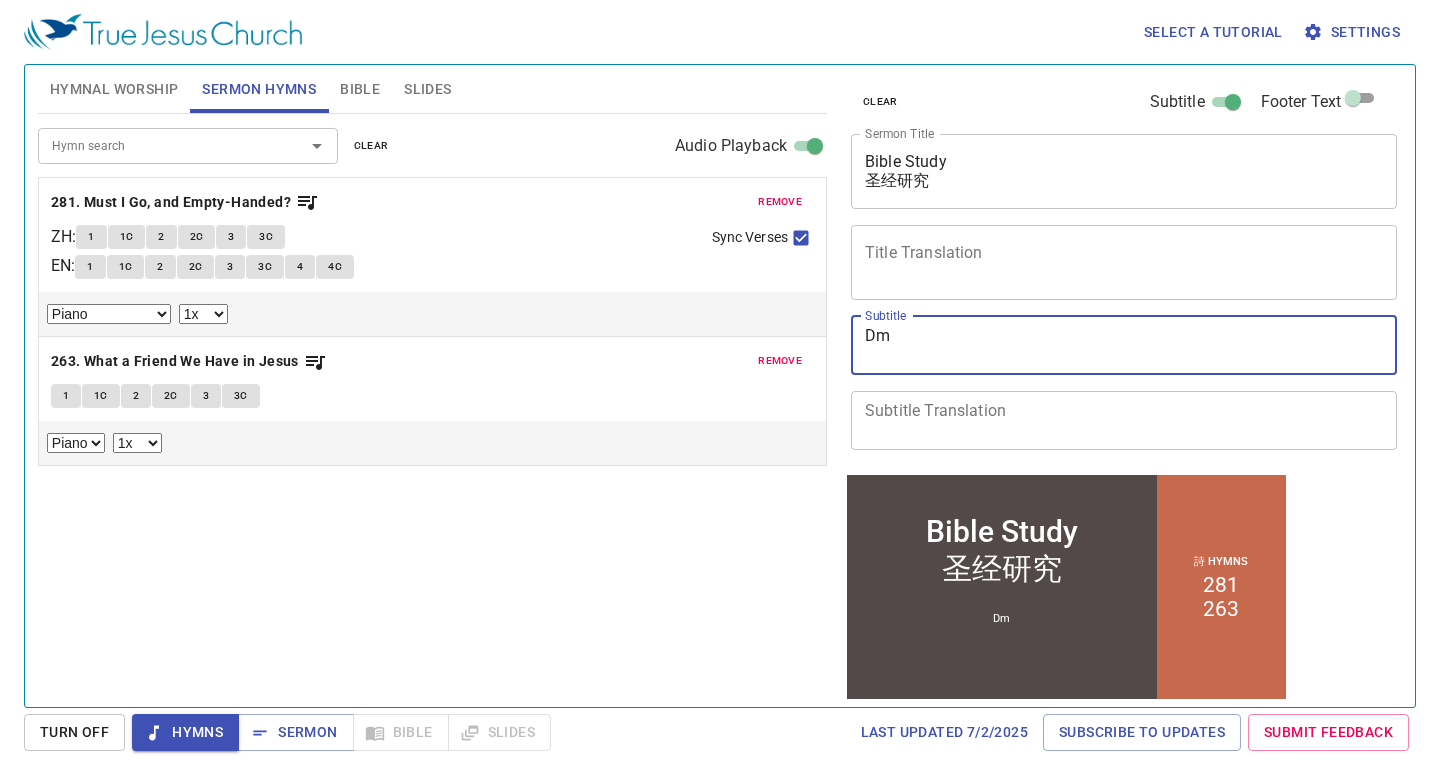 type on "D" 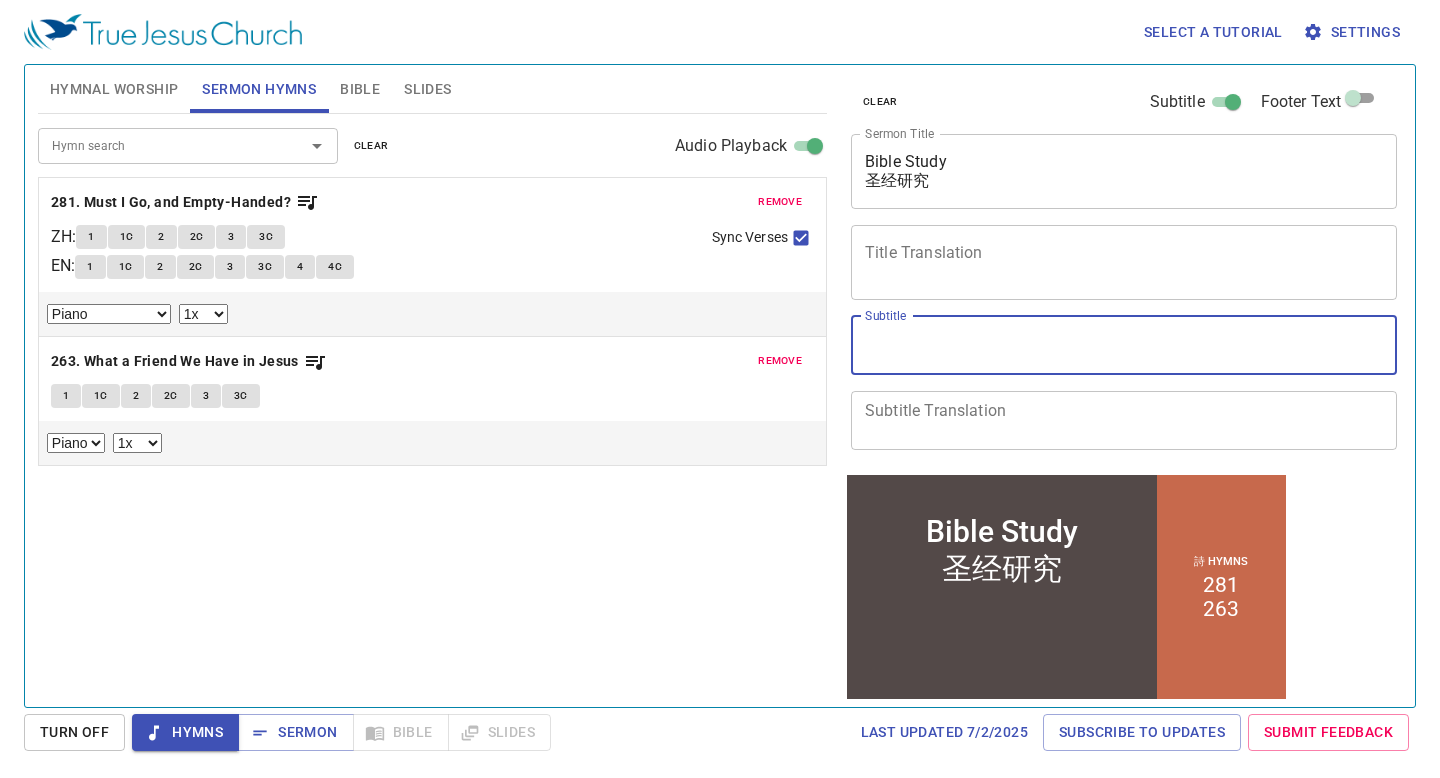 type 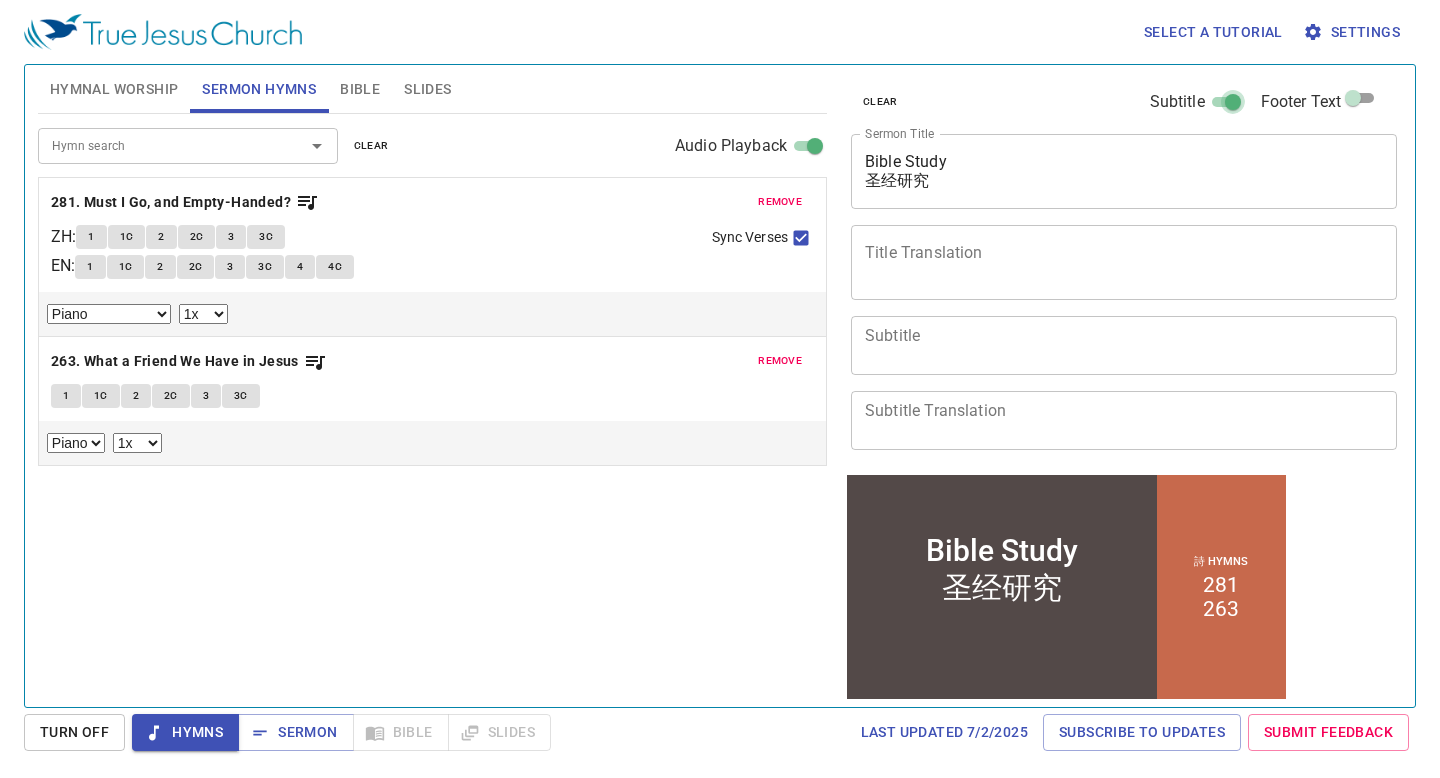 click on "Subtitle" at bounding box center (1233, 106) 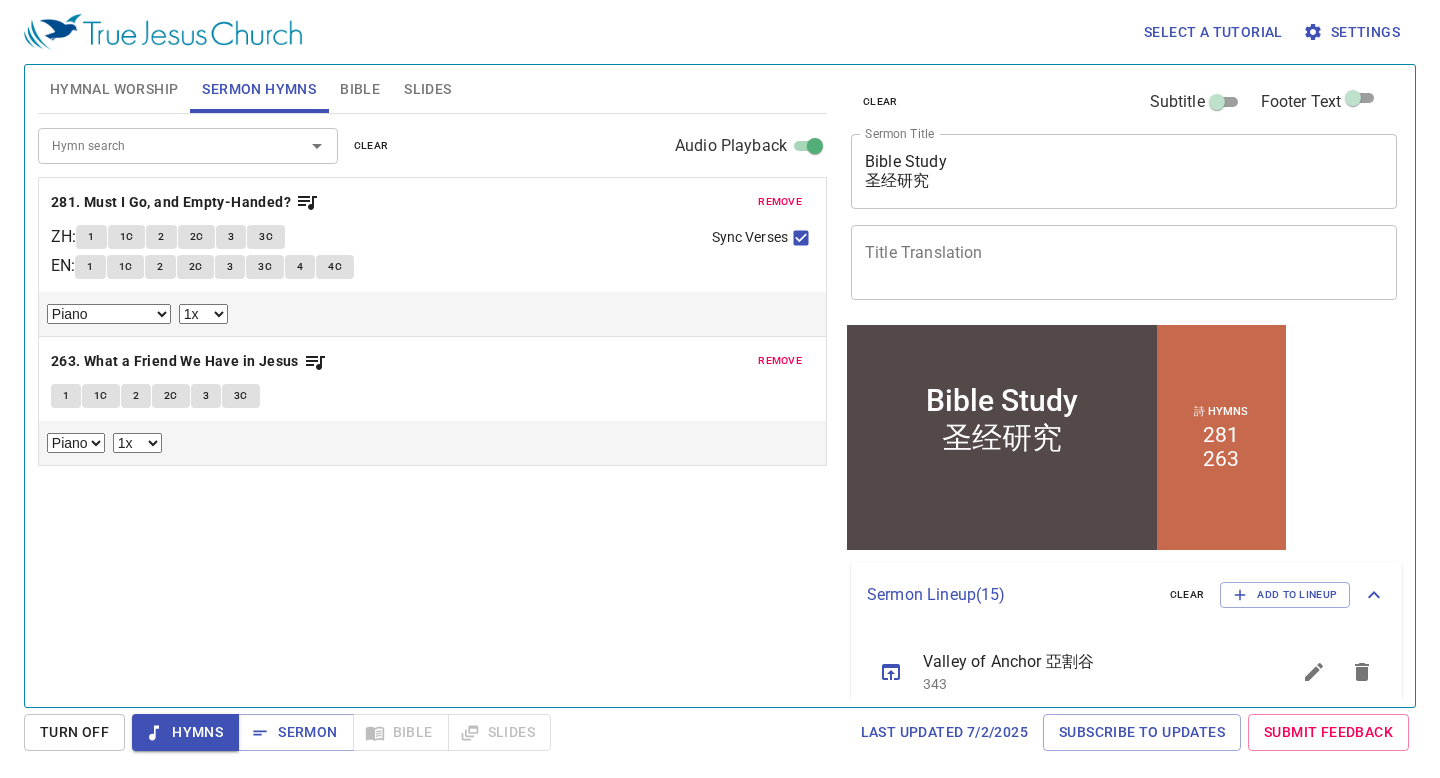 click on "Select a tutorial" at bounding box center [1213, 32] 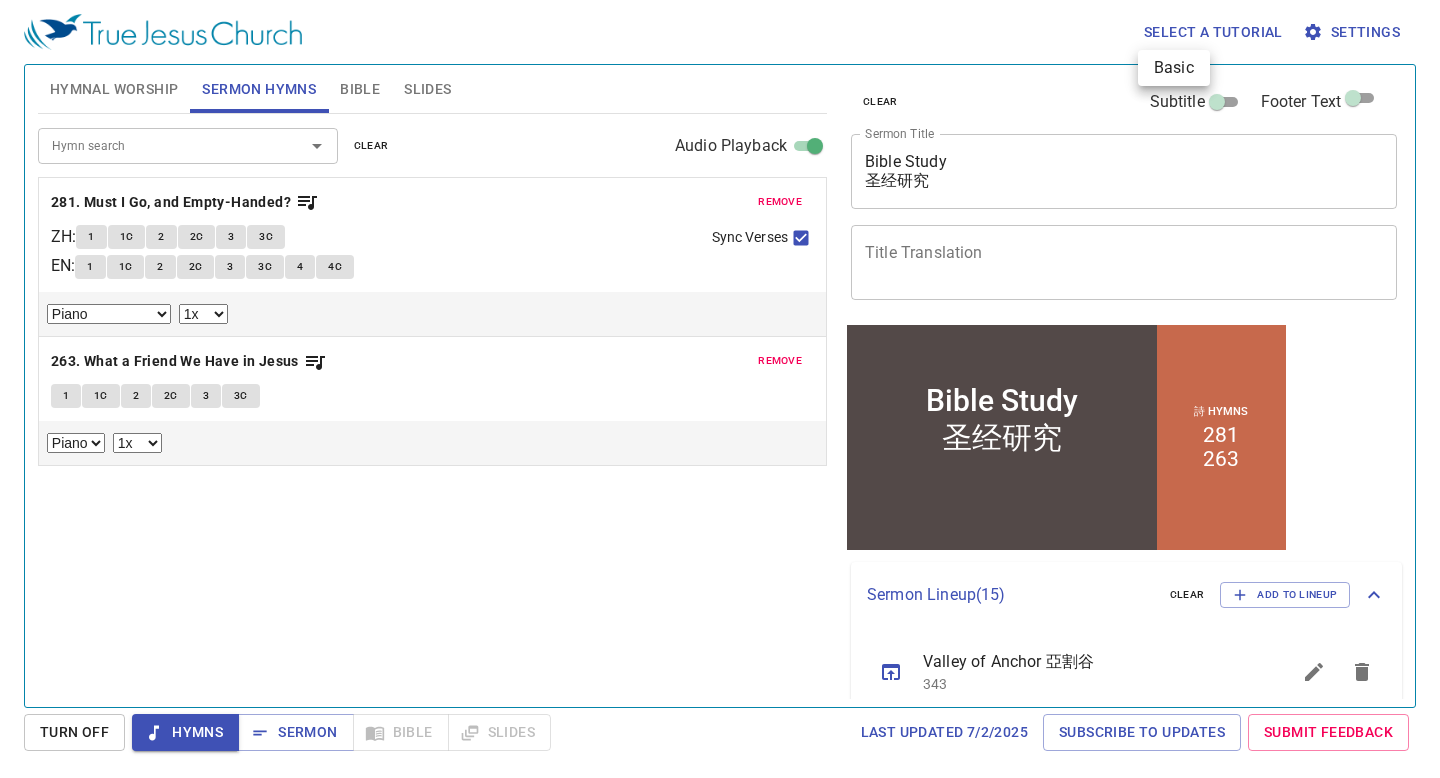 click on "Basic" at bounding box center (1174, 68) 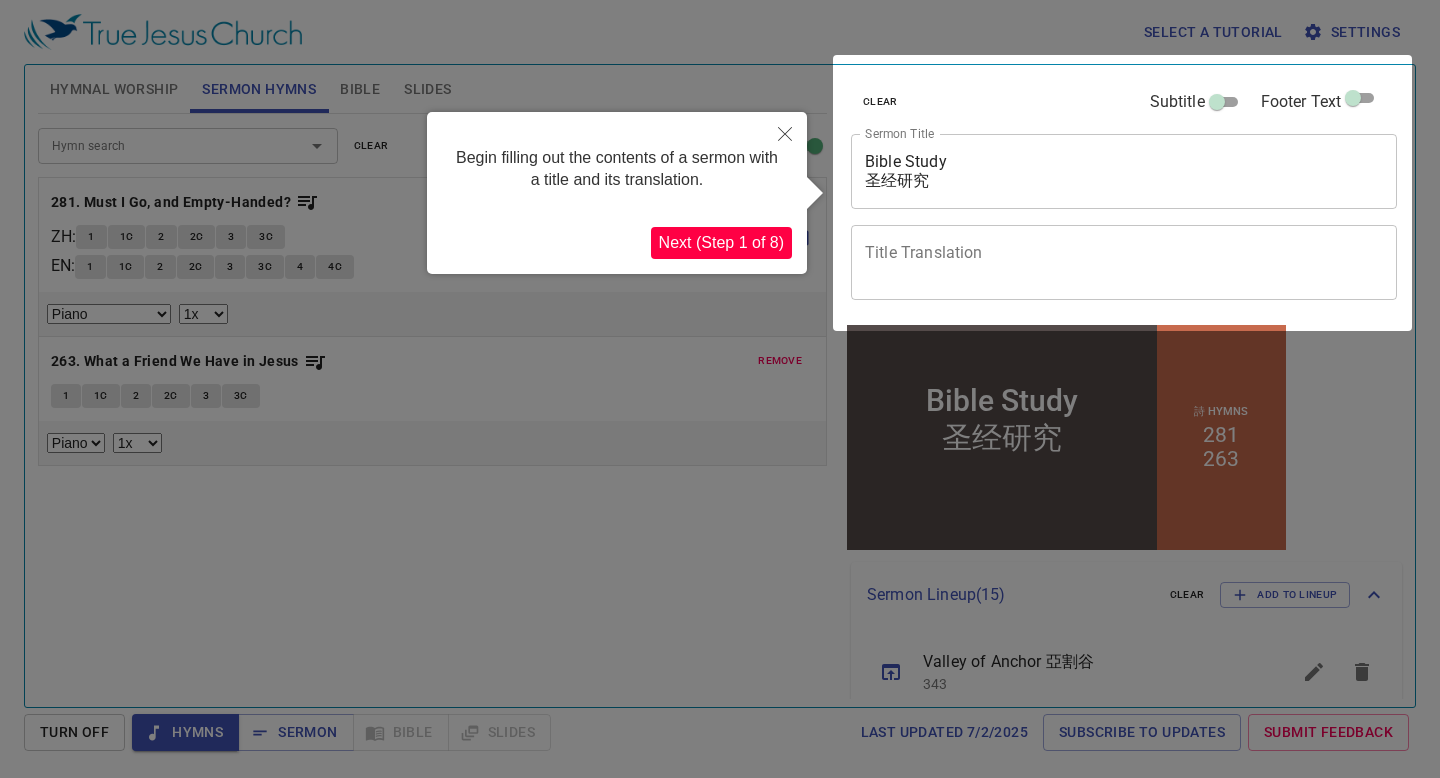 click on "Next (Step 1 of 8)" at bounding box center [721, 243] 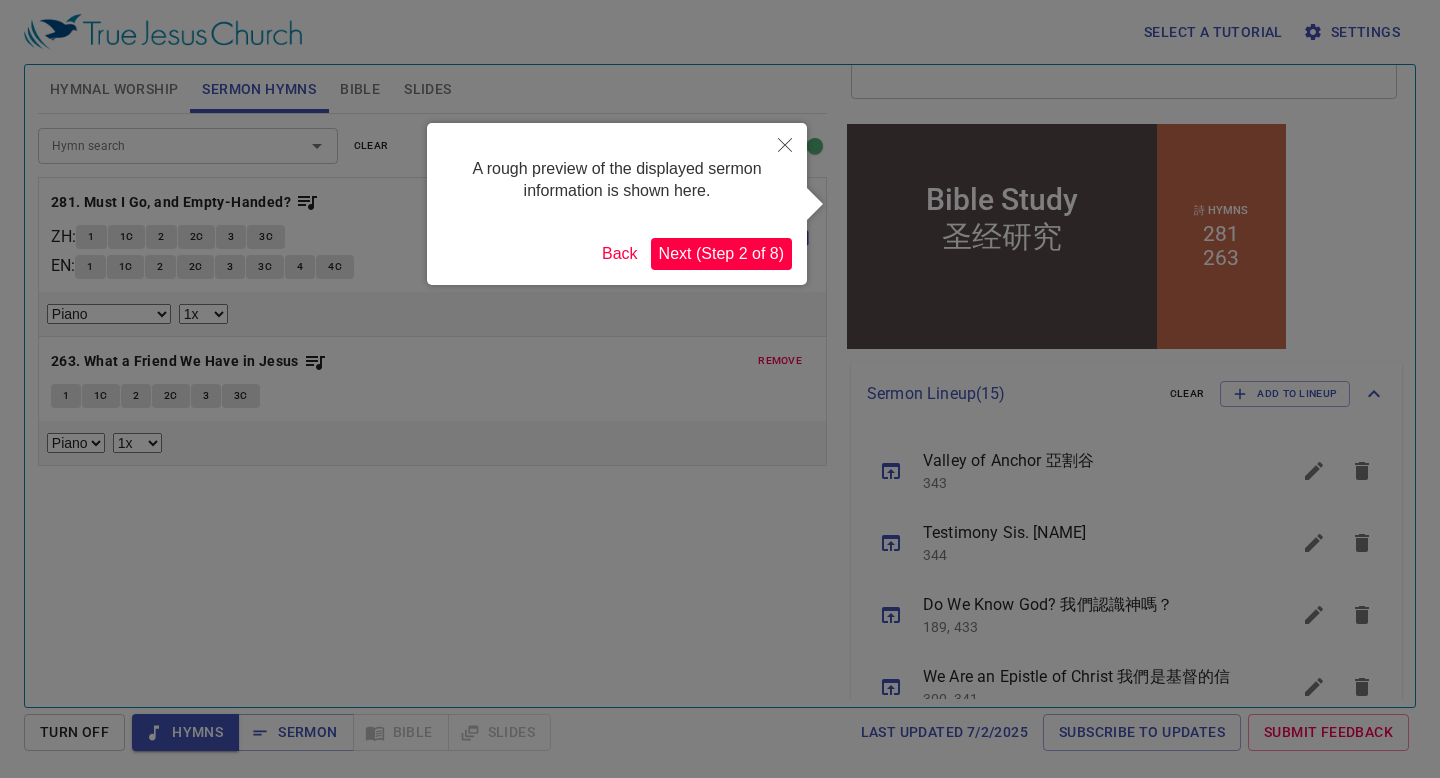 scroll, scrollTop: 233, scrollLeft: 0, axis: vertical 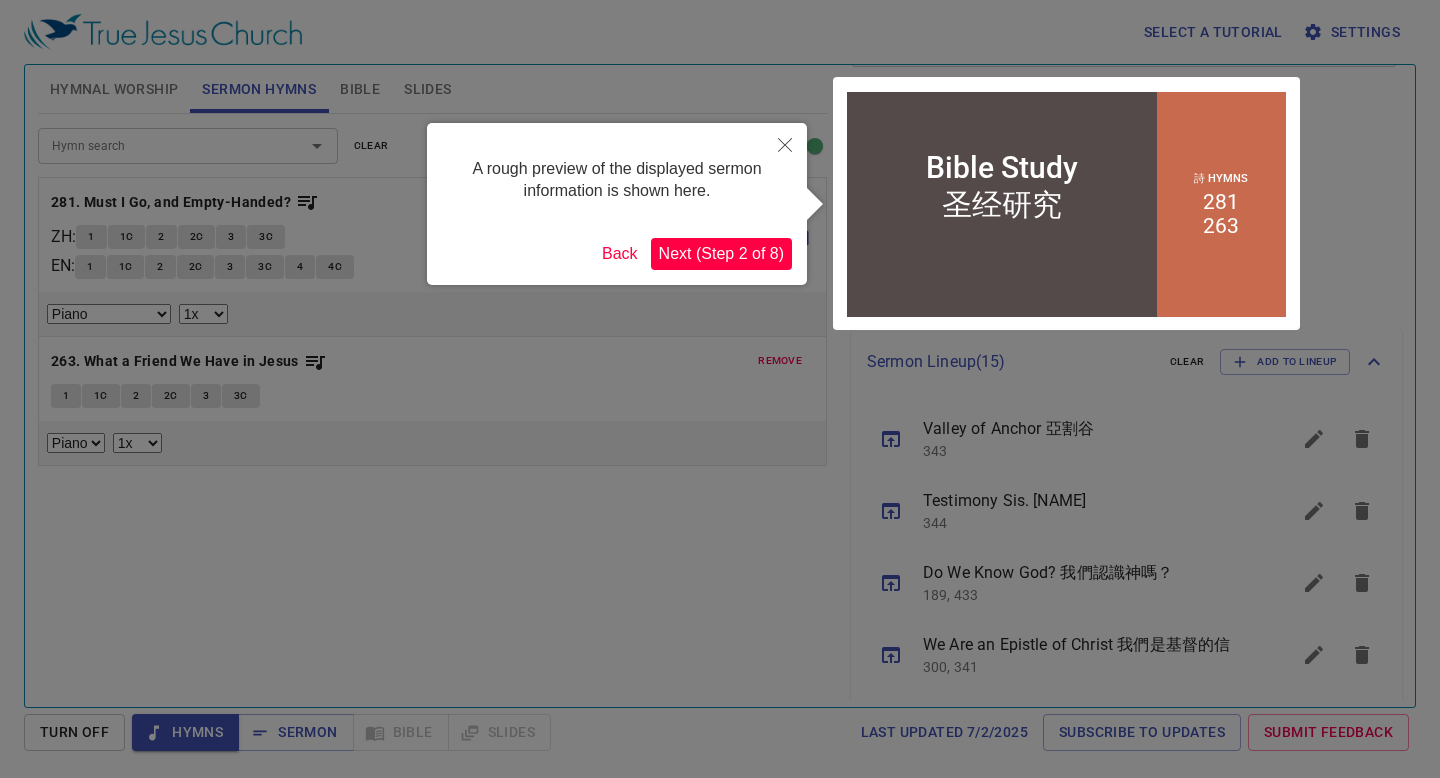 click on "Back Next (Step 2 of 8)" at bounding box center (617, 254) 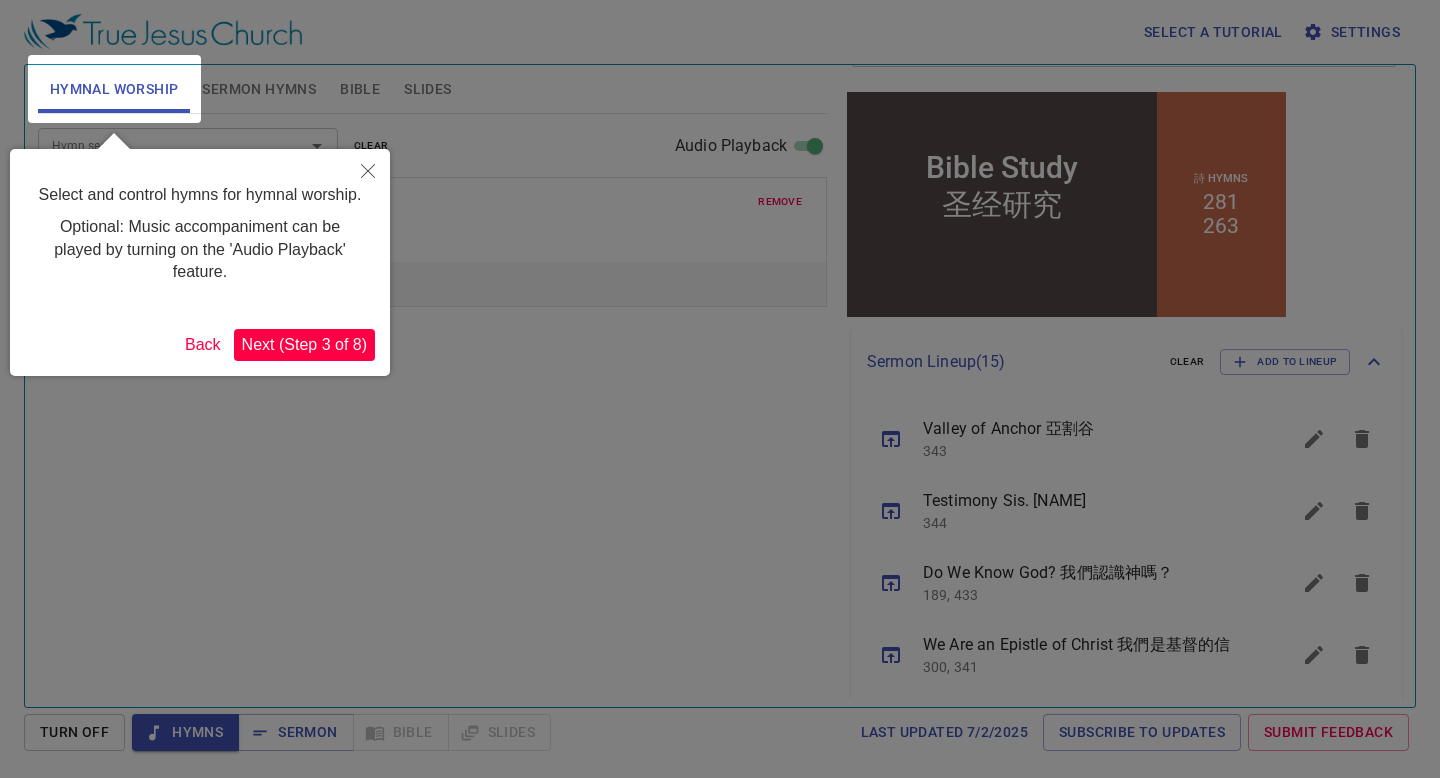 click on "Next (Step 3 of 8)" at bounding box center (304, 345) 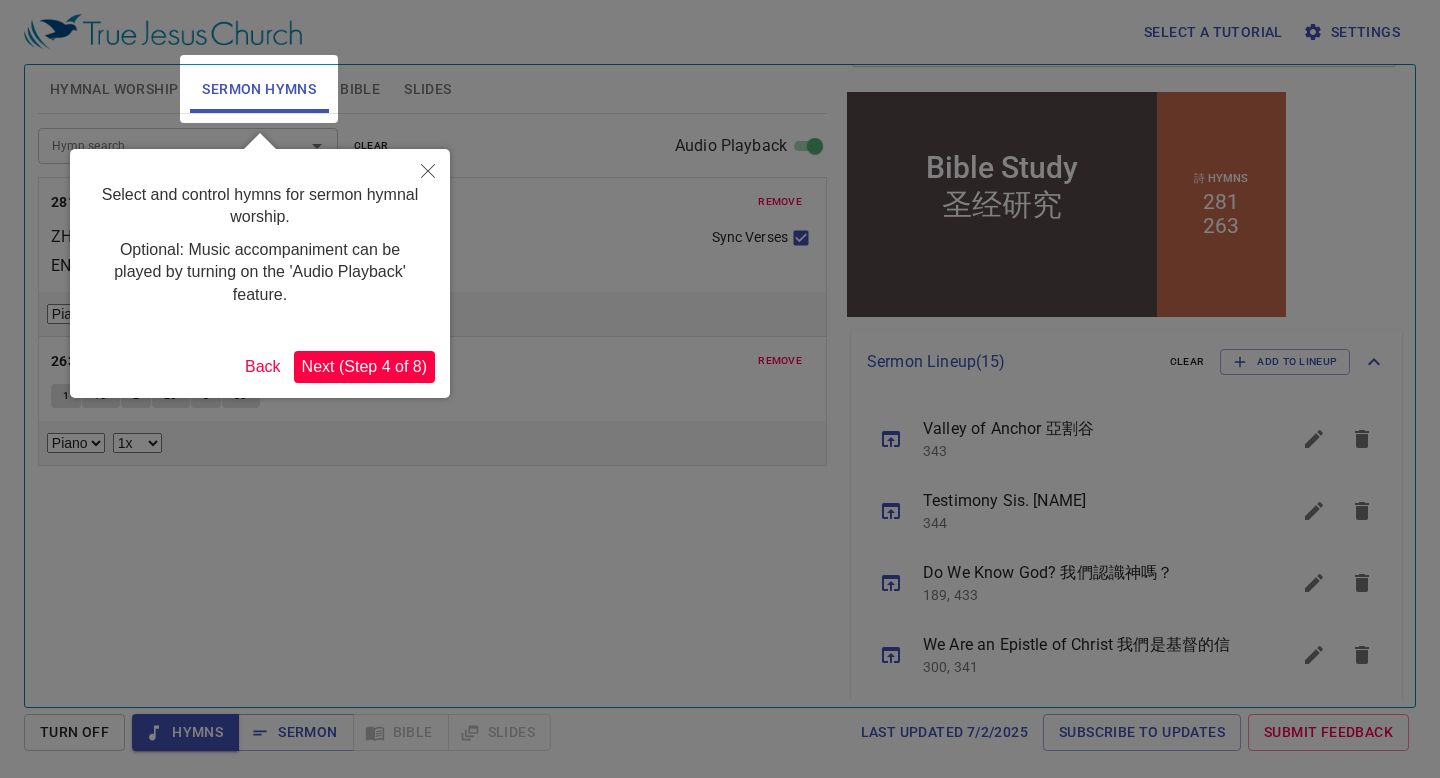 click on "Next (Step 4 of 8)" at bounding box center [364, 367] 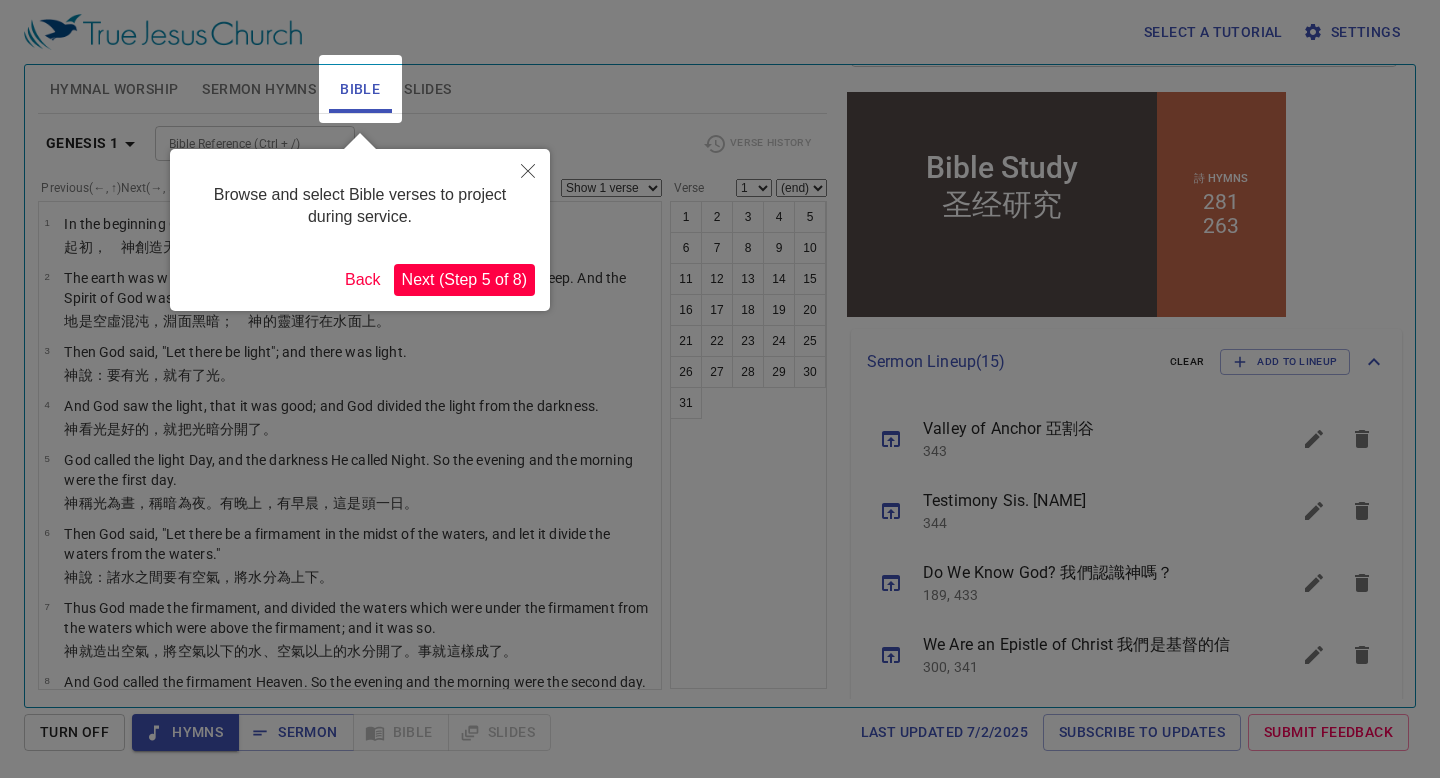 click on "Next (Step 5 of 8)" at bounding box center [464, 280] 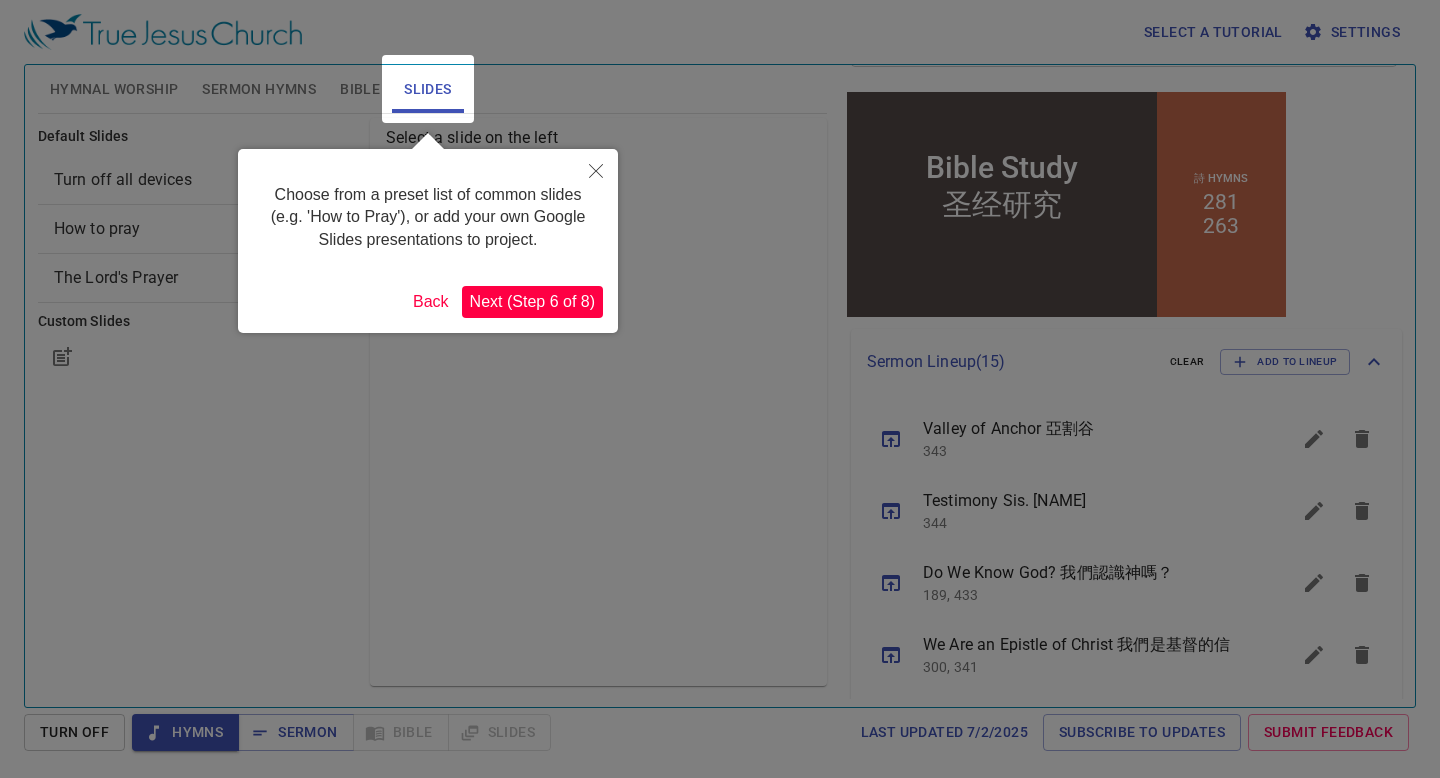click on "Next (Step 6 of 8)" at bounding box center [532, 302] 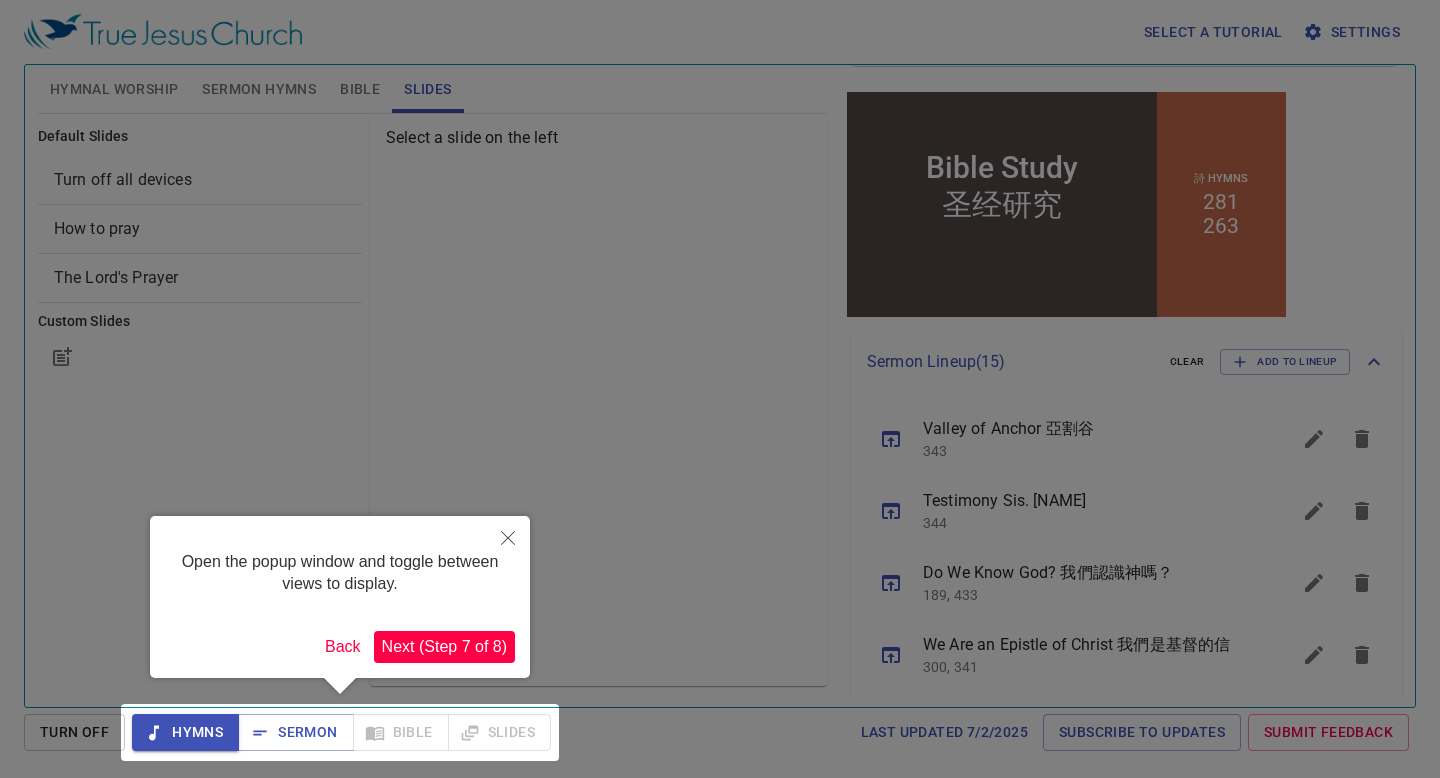 click on "Next (Step 7 of 8)" at bounding box center [444, 647] 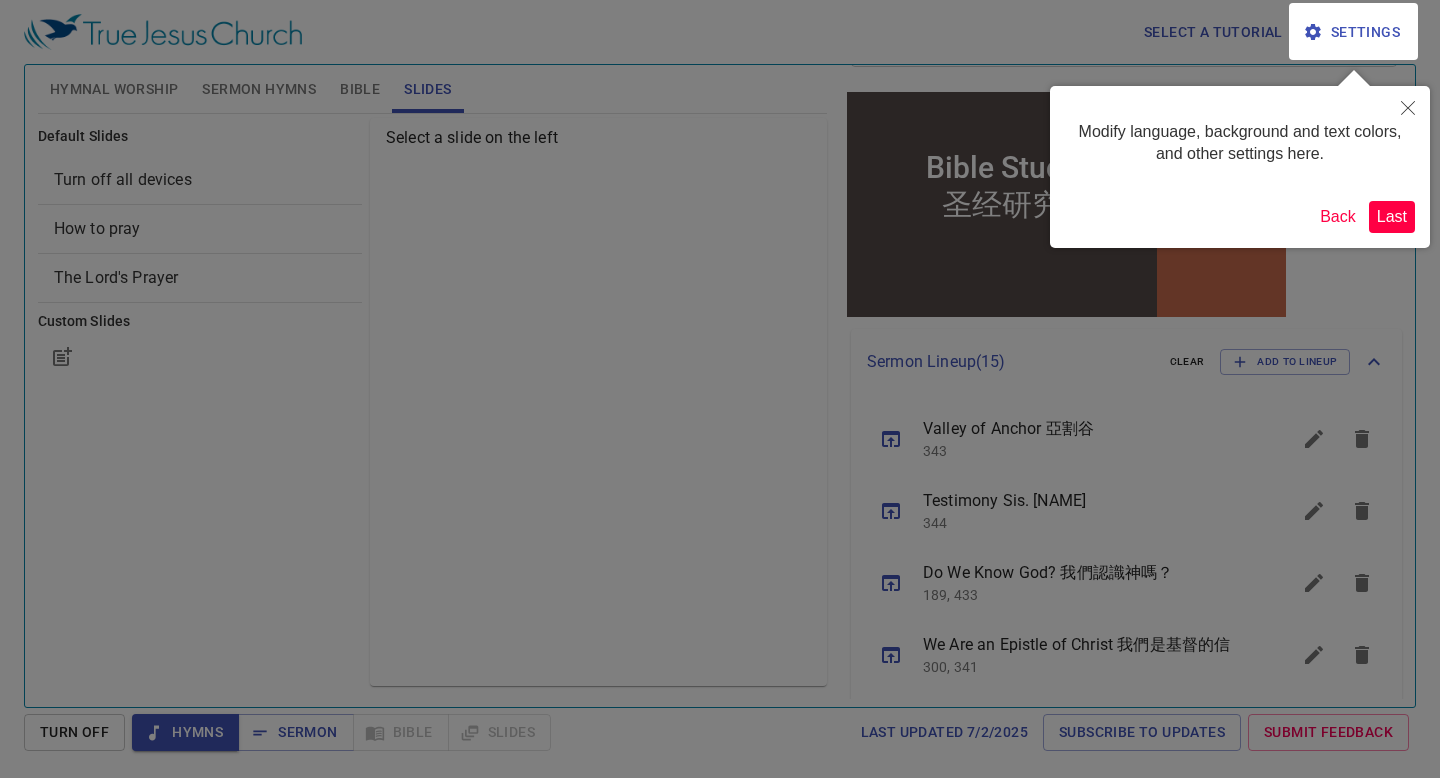 click on "Last" at bounding box center [1392, 217] 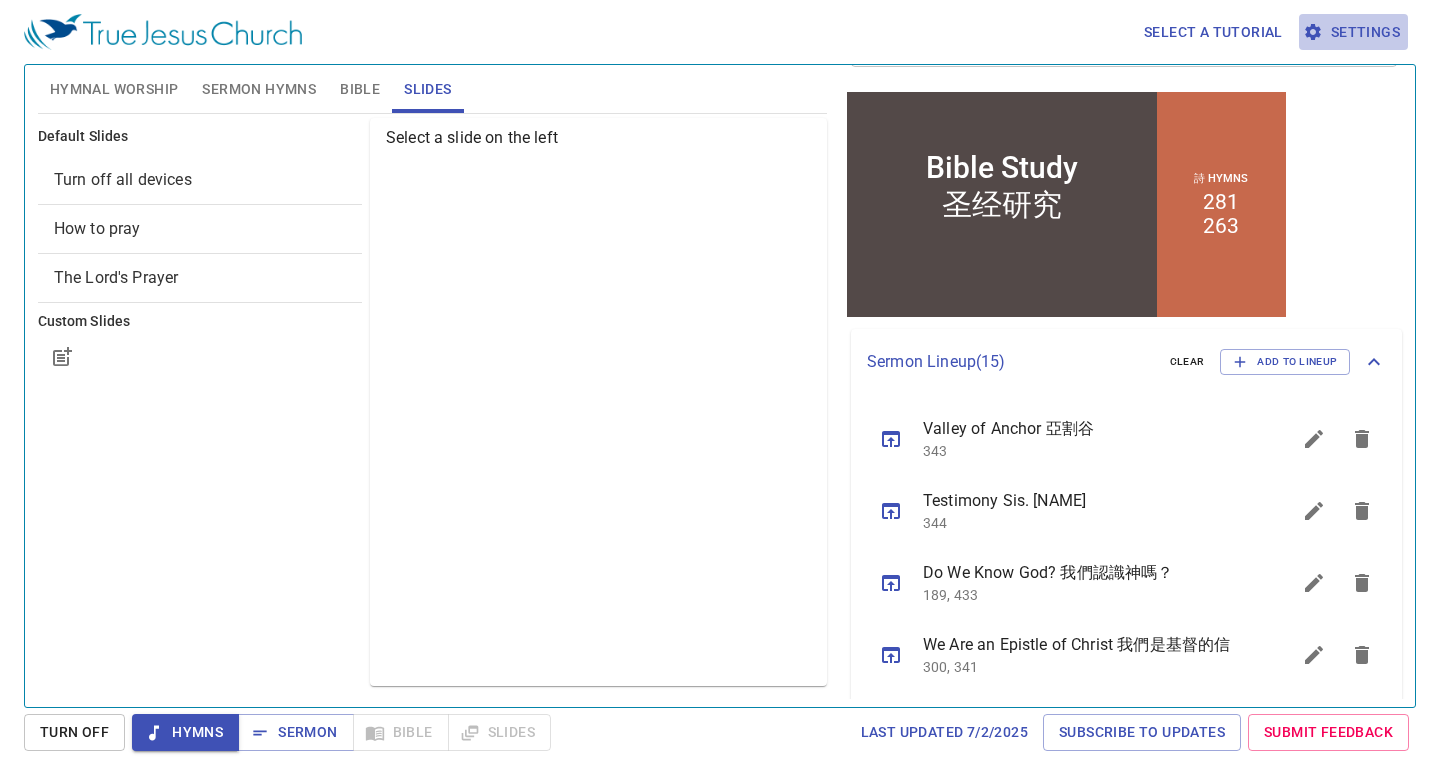click on "Settings" at bounding box center [1353, 32] 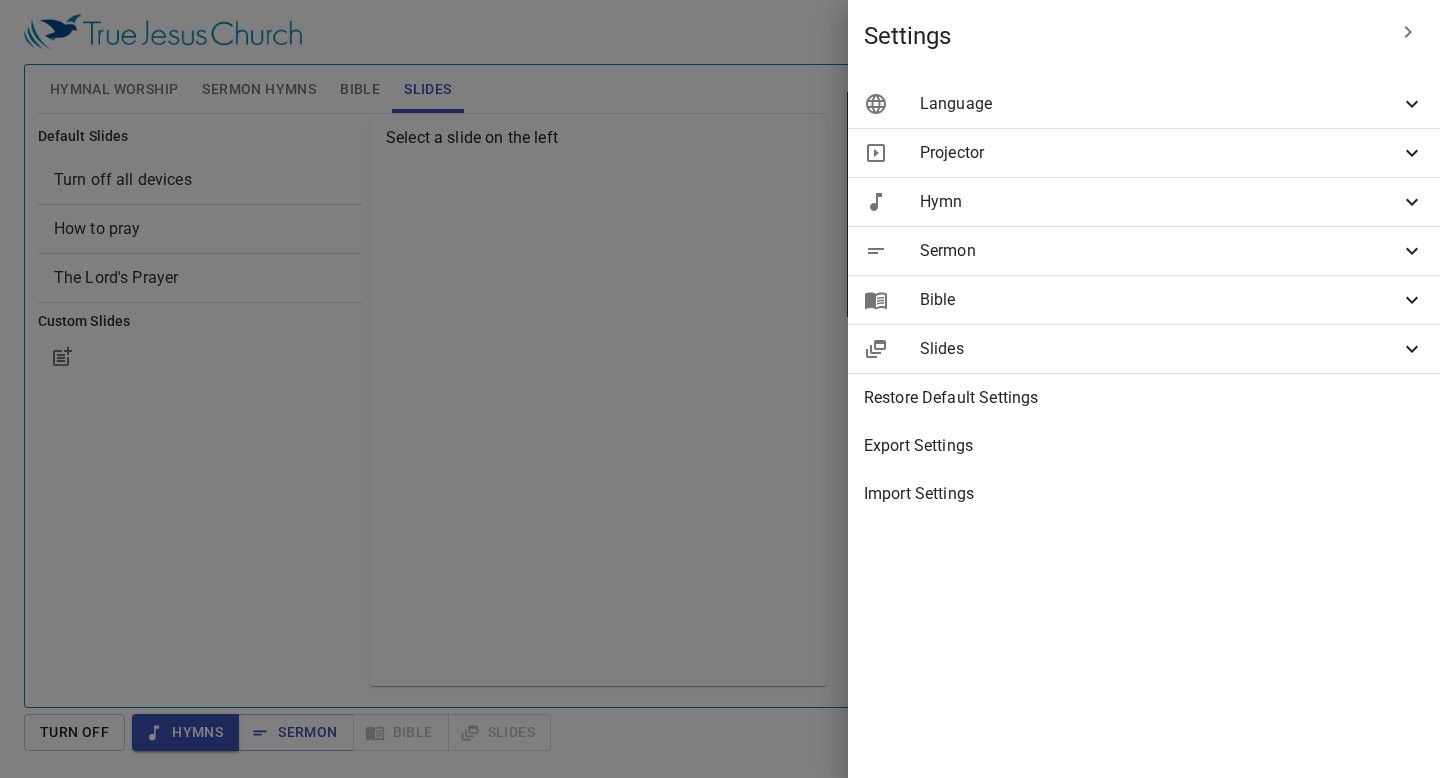 click on "Sermon" at bounding box center [1160, 251] 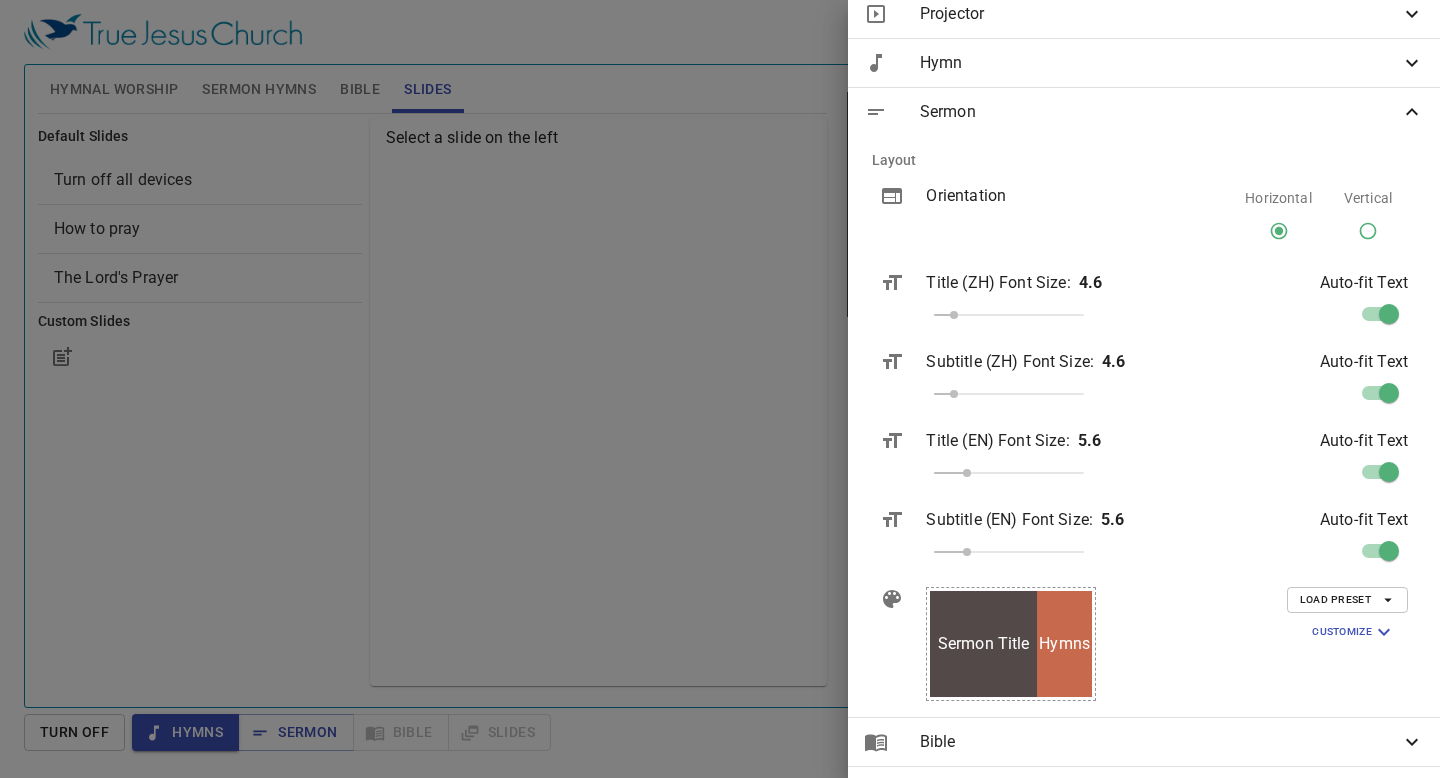 scroll, scrollTop: 142, scrollLeft: 0, axis: vertical 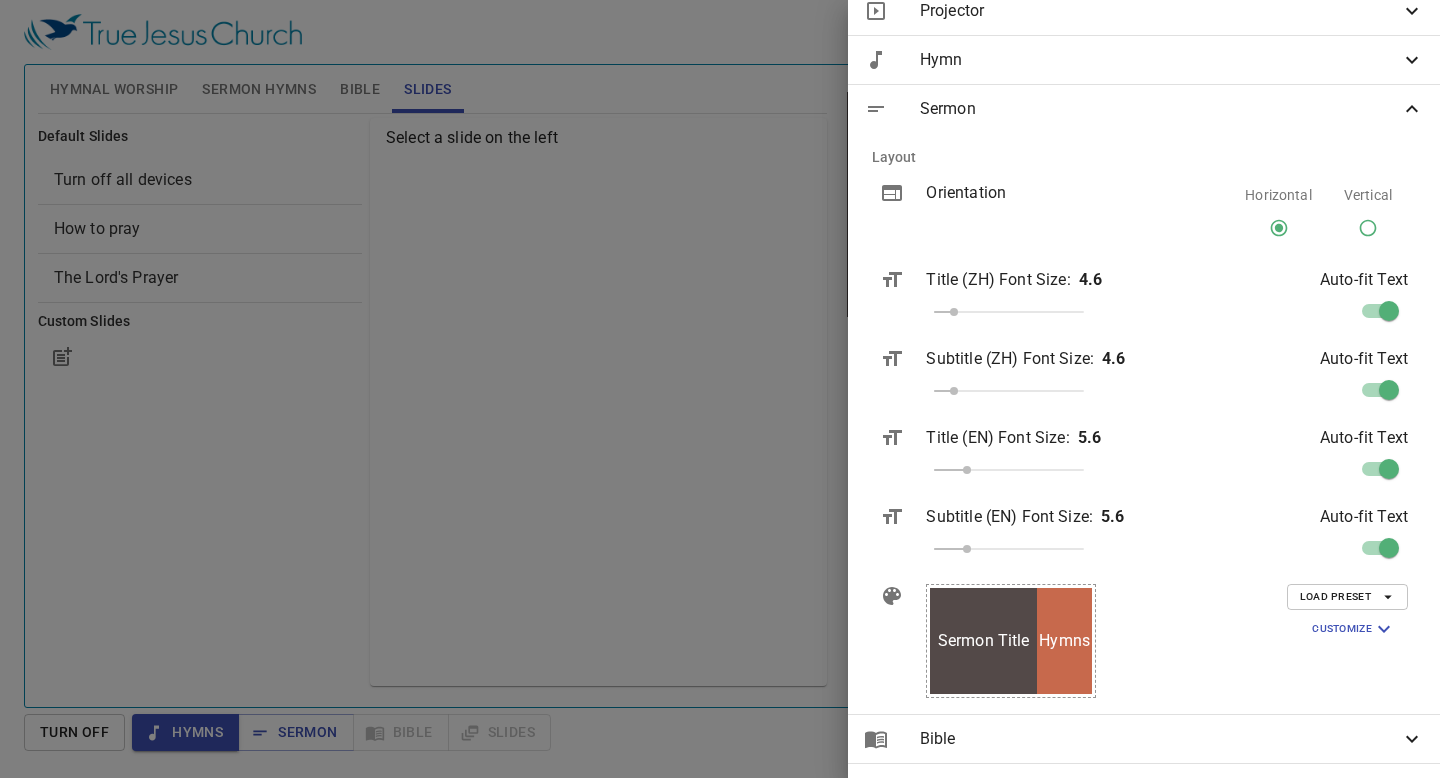 drag, startPoint x: 977, startPoint y: 307, endPoint x: 1083, endPoint y: 305, distance: 106.01887 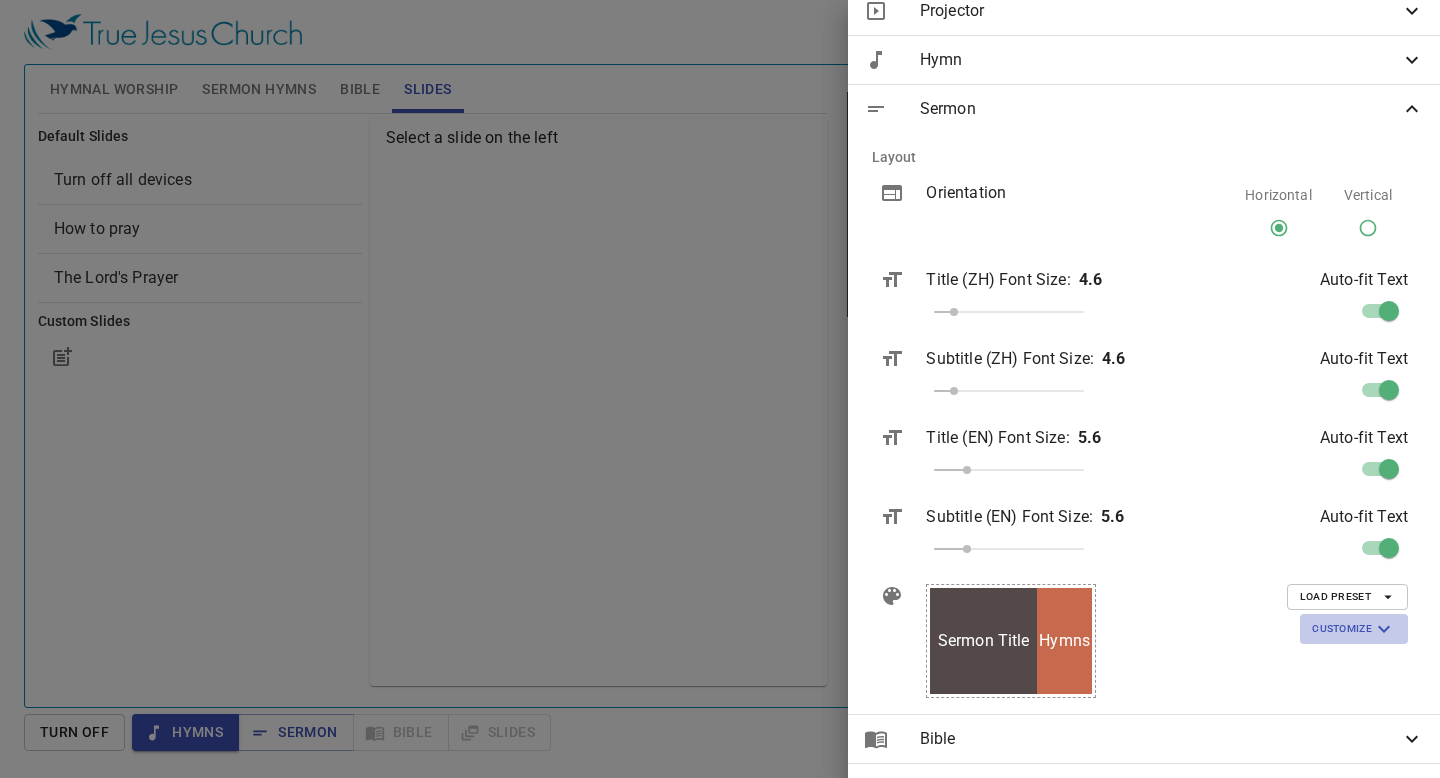 click on "Customize" at bounding box center (1354, 629) 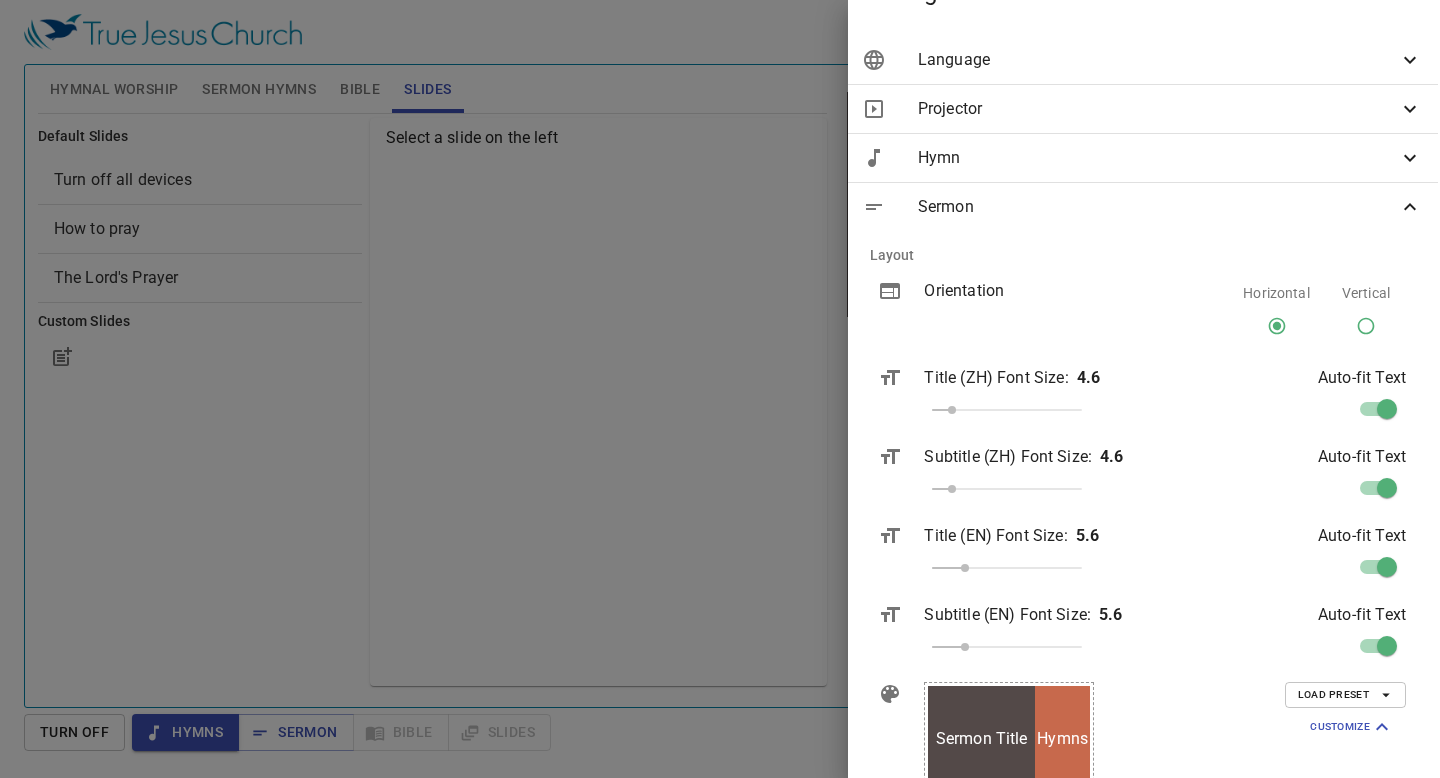 scroll, scrollTop: 0, scrollLeft: 2, axis: horizontal 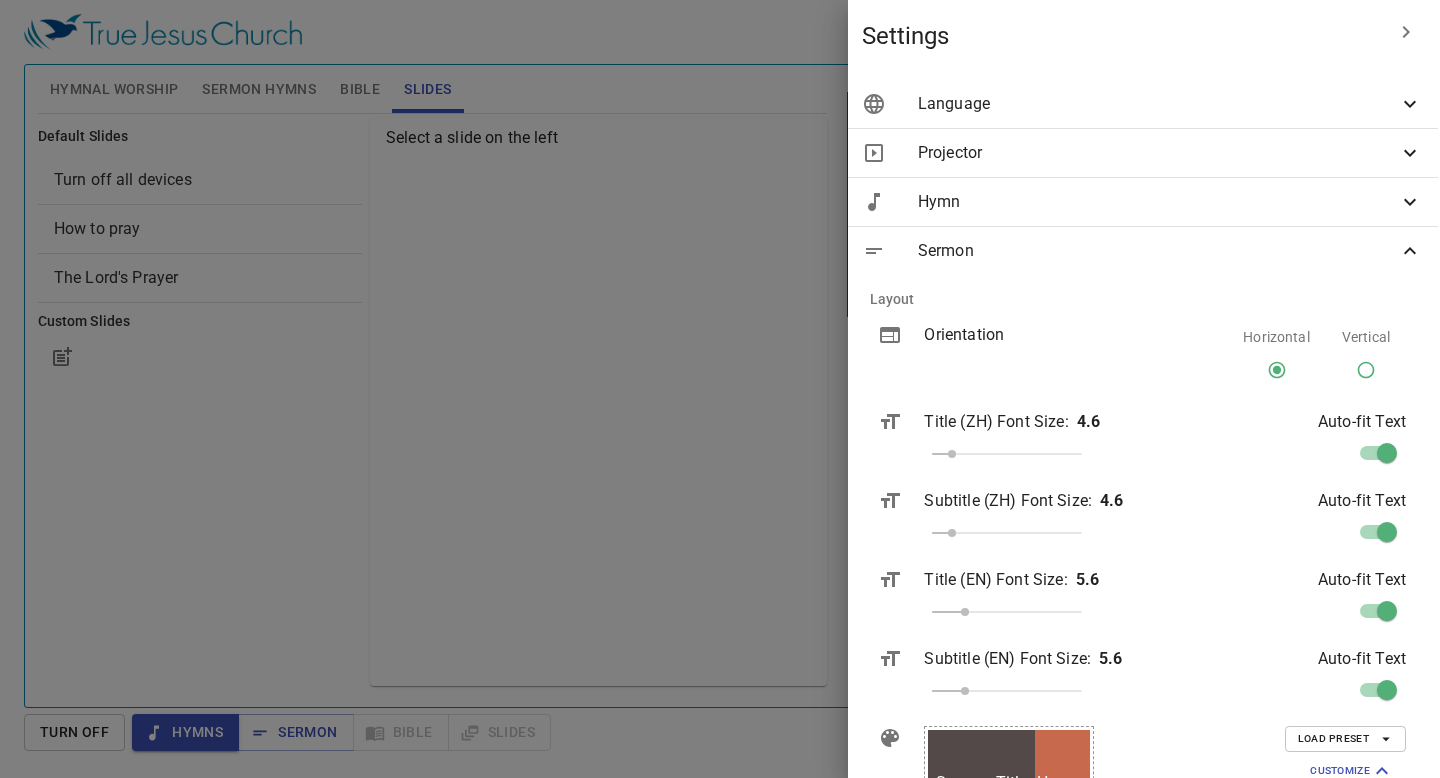 click at bounding box center (720, 389) 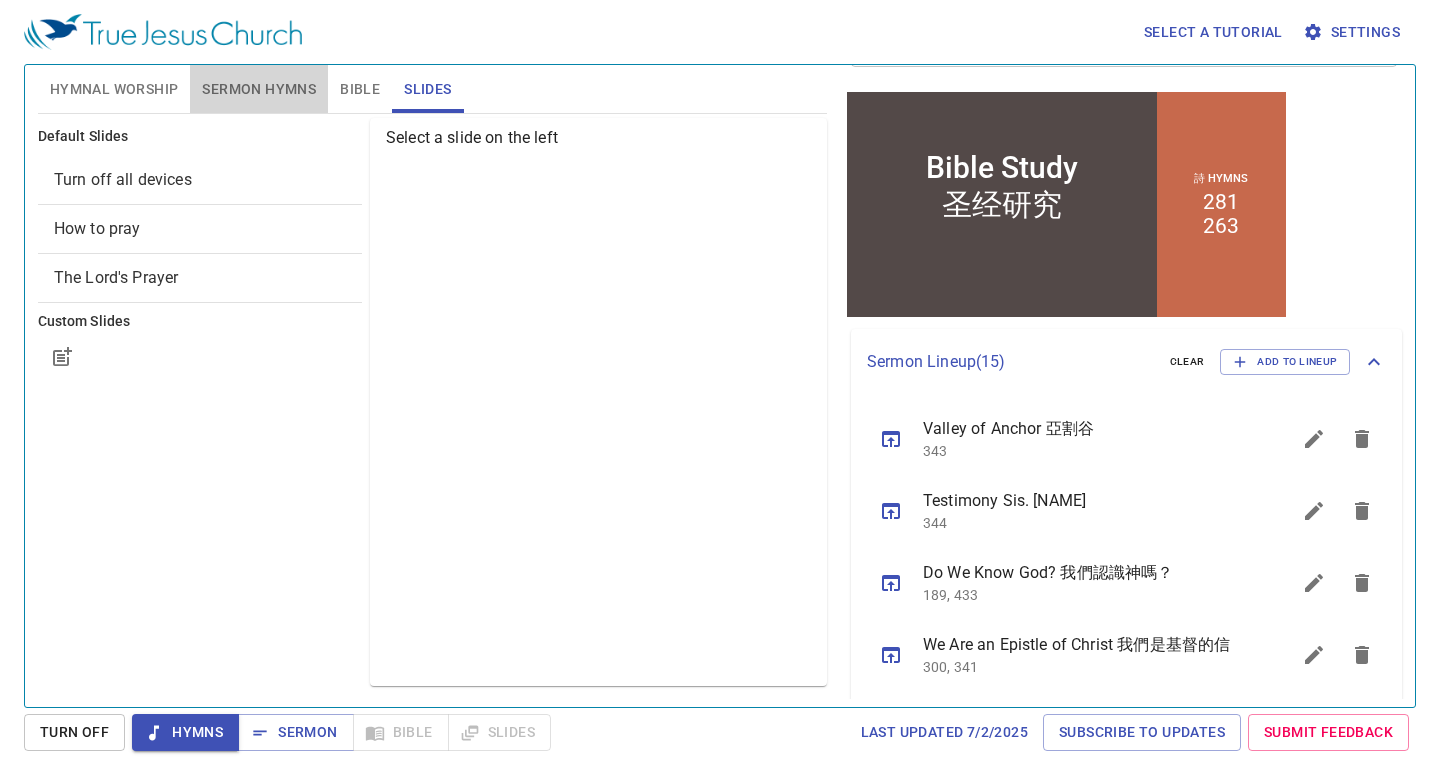 click on "Sermon Hymns" at bounding box center [259, 89] 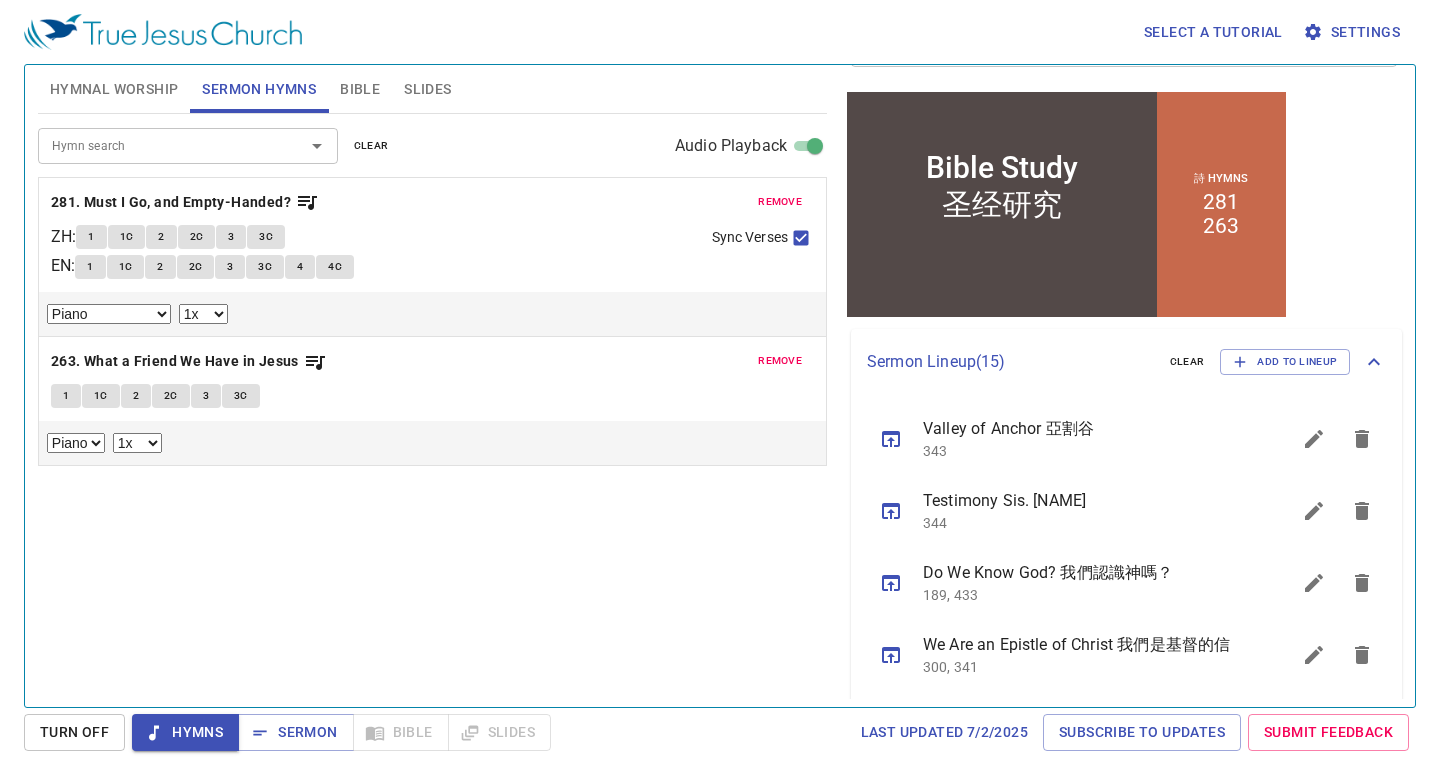 click on "Hymnal Worship" at bounding box center [114, 89] 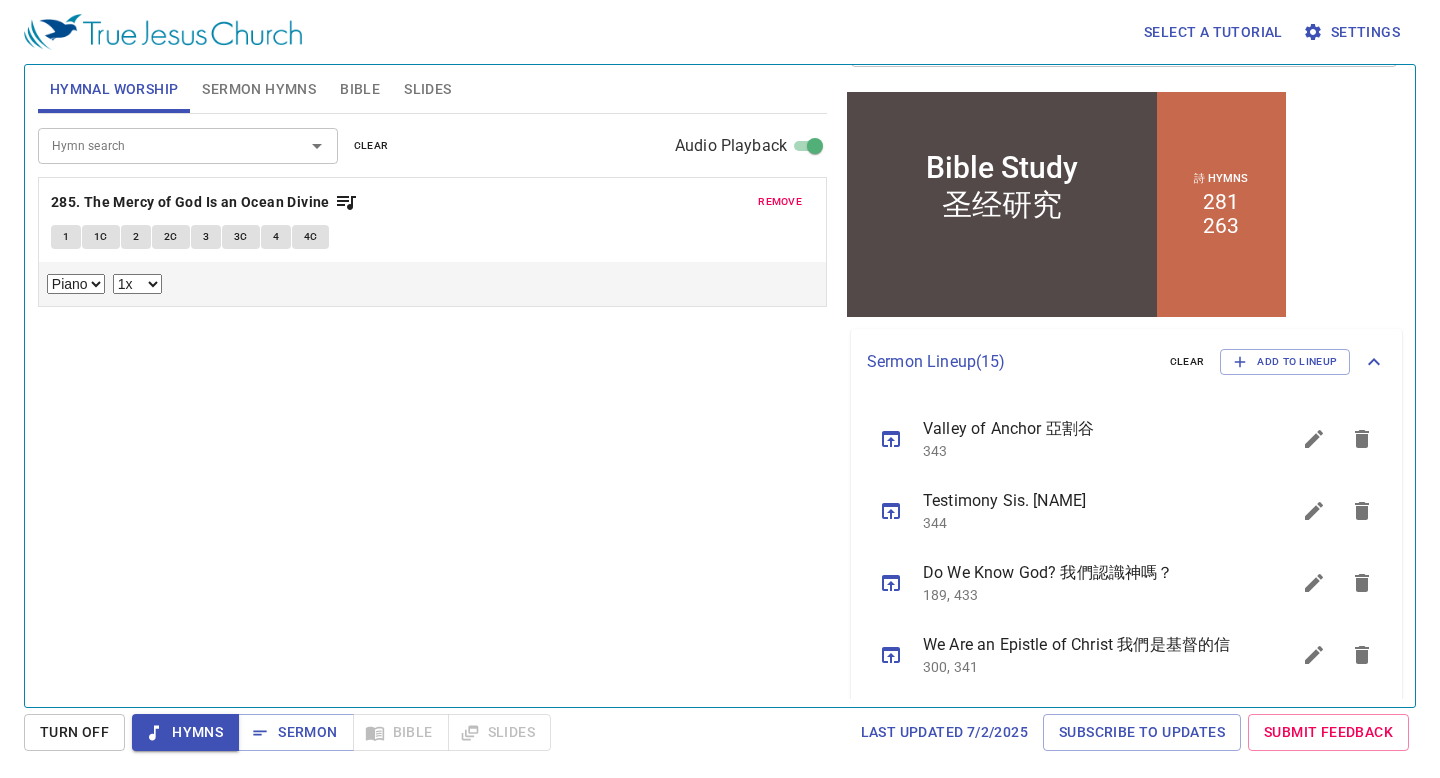 click on "Sermon Hymns" at bounding box center [259, 89] 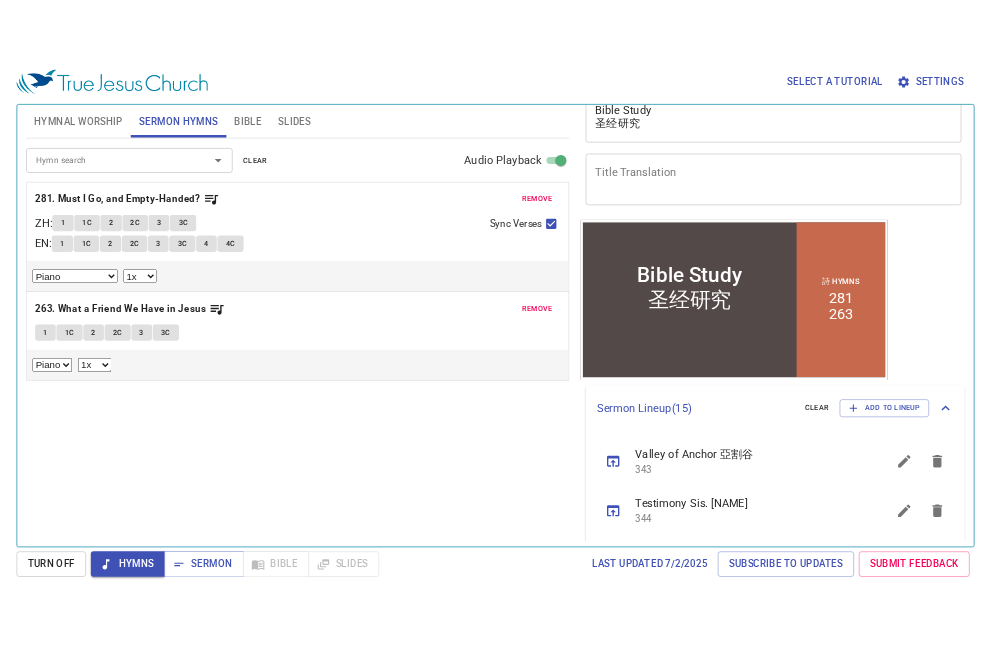 scroll, scrollTop: 83, scrollLeft: 0, axis: vertical 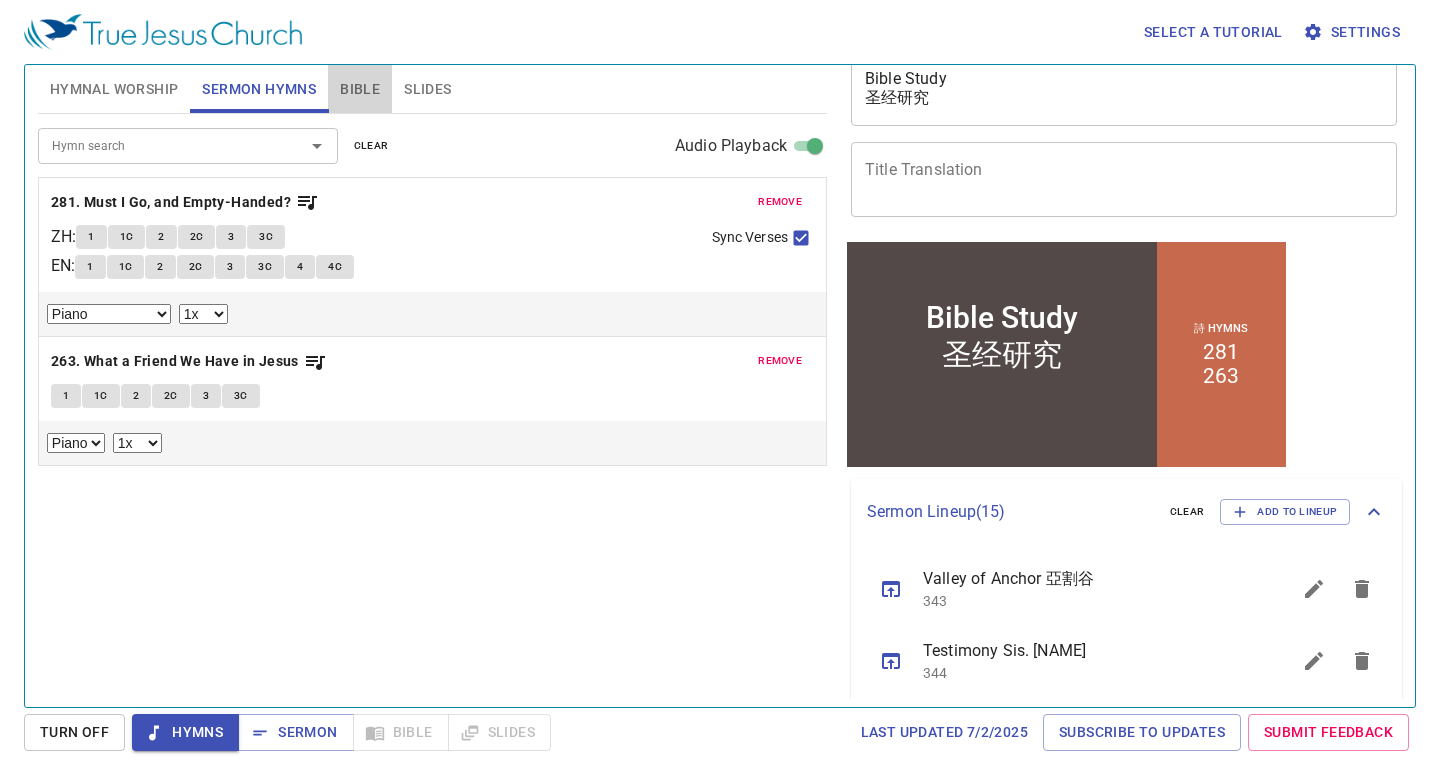 click on "Bible" at bounding box center (360, 89) 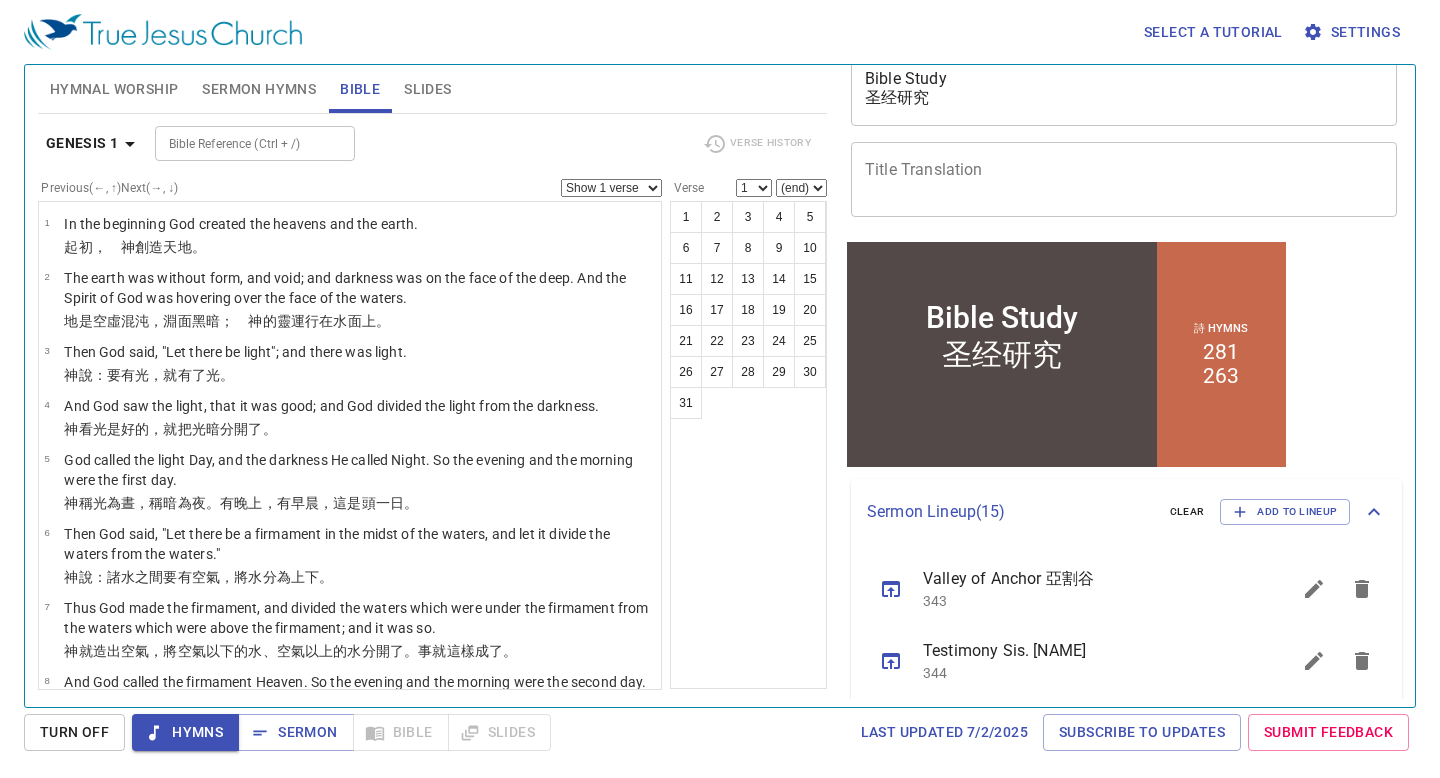 click on "Slides" at bounding box center [427, 89] 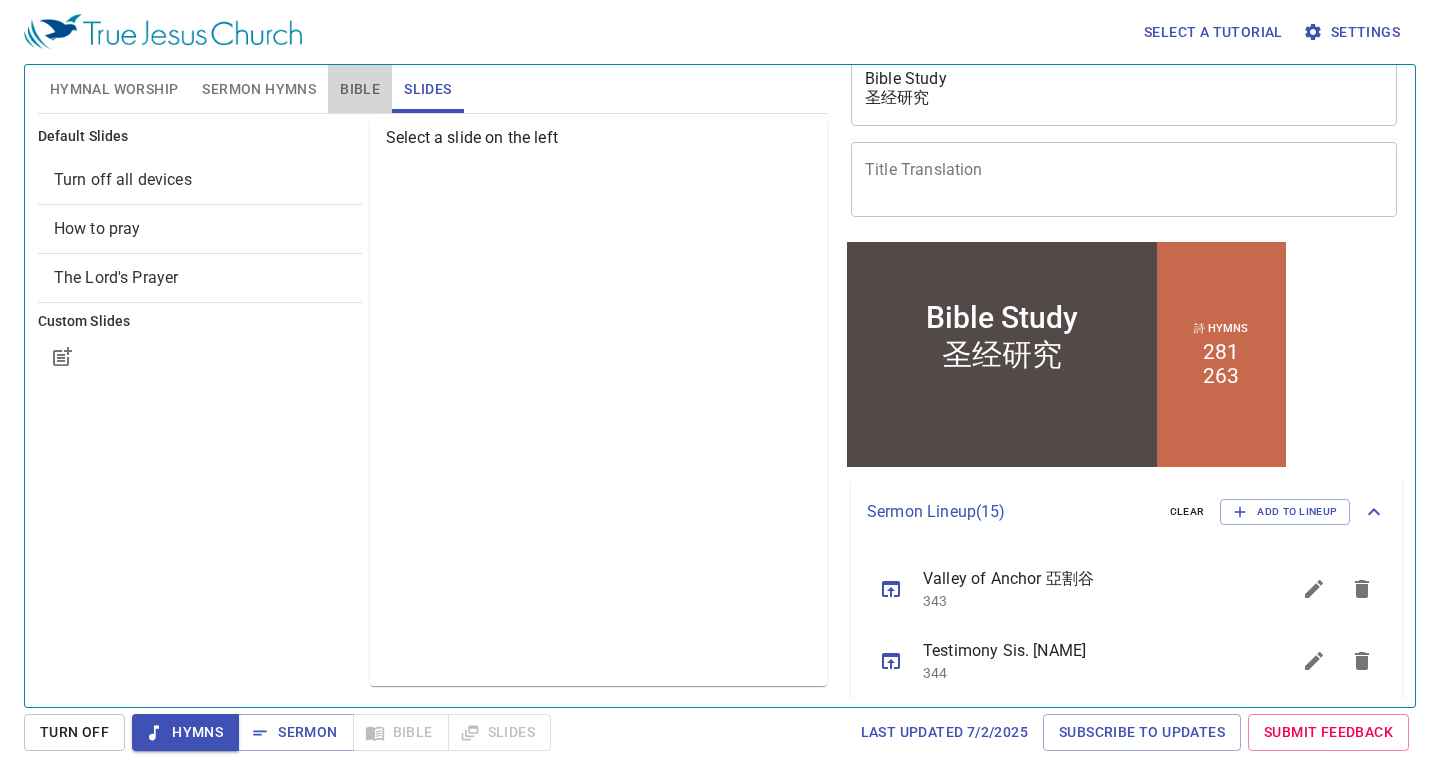 click on "Bible" at bounding box center [360, 89] 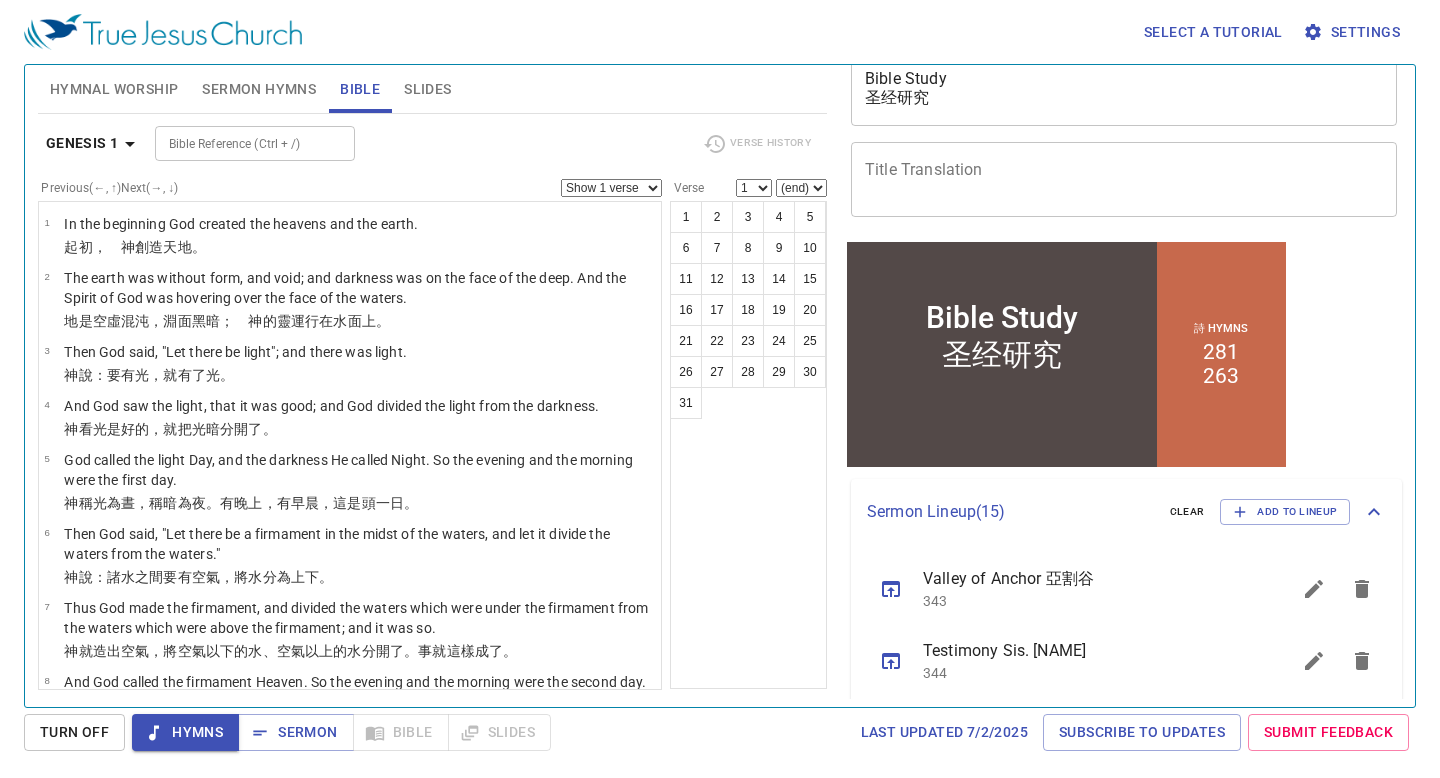click on "Sermon Hymns" at bounding box center [259, 89] 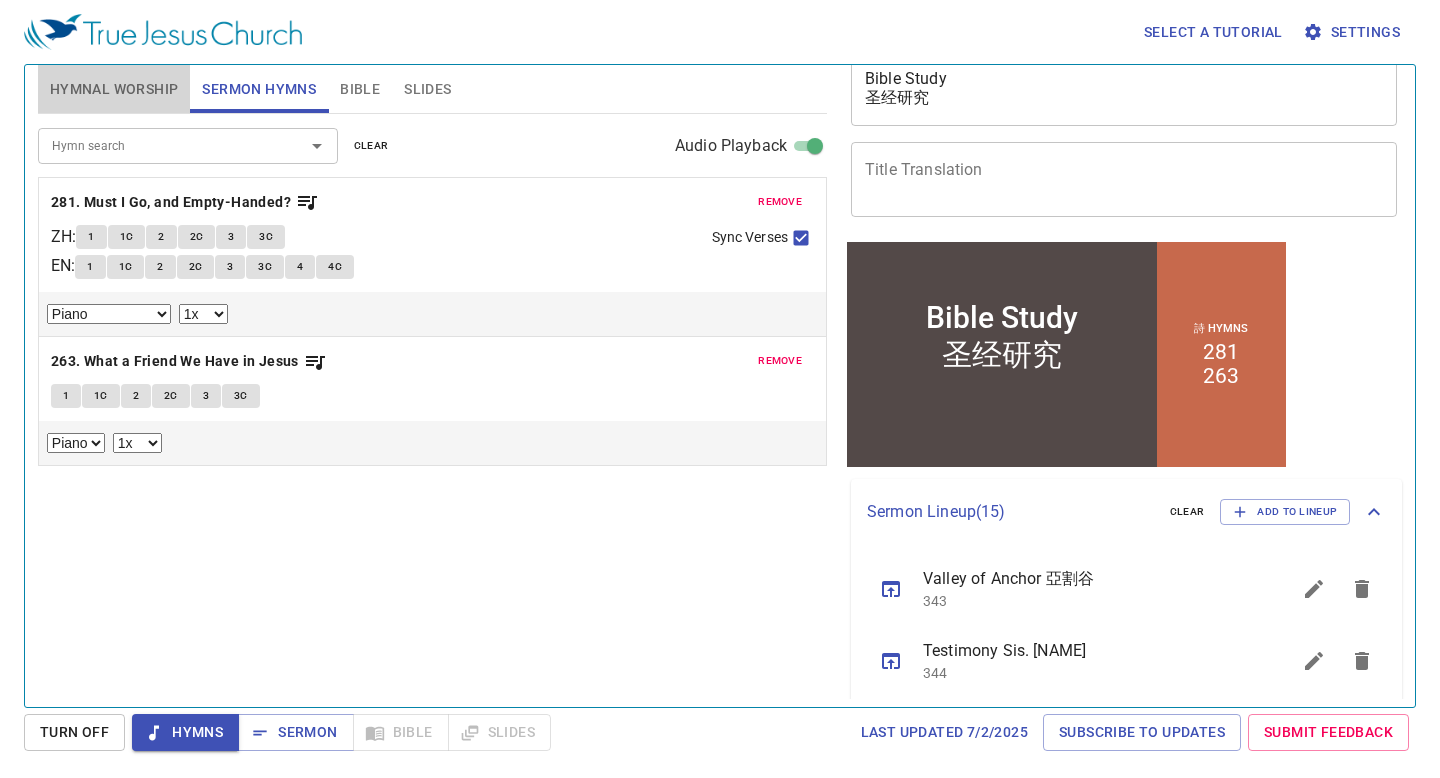click on "Hymnal Worship" at bounding box center [114, 89] 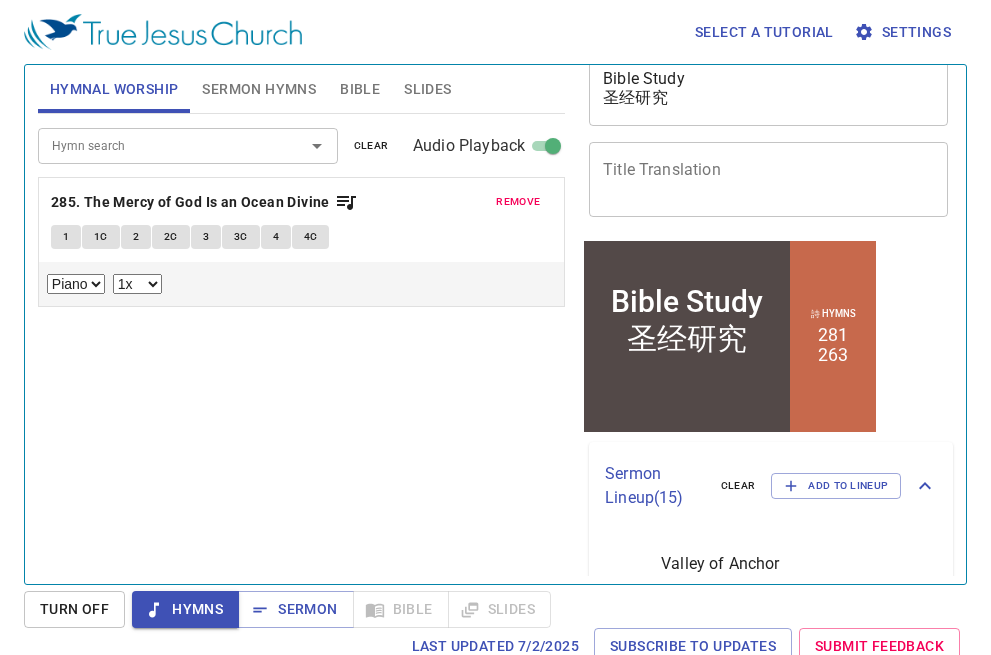 click on "Bible Study
圣经研究 x Sermon Title" at bounding box center [768, 88] 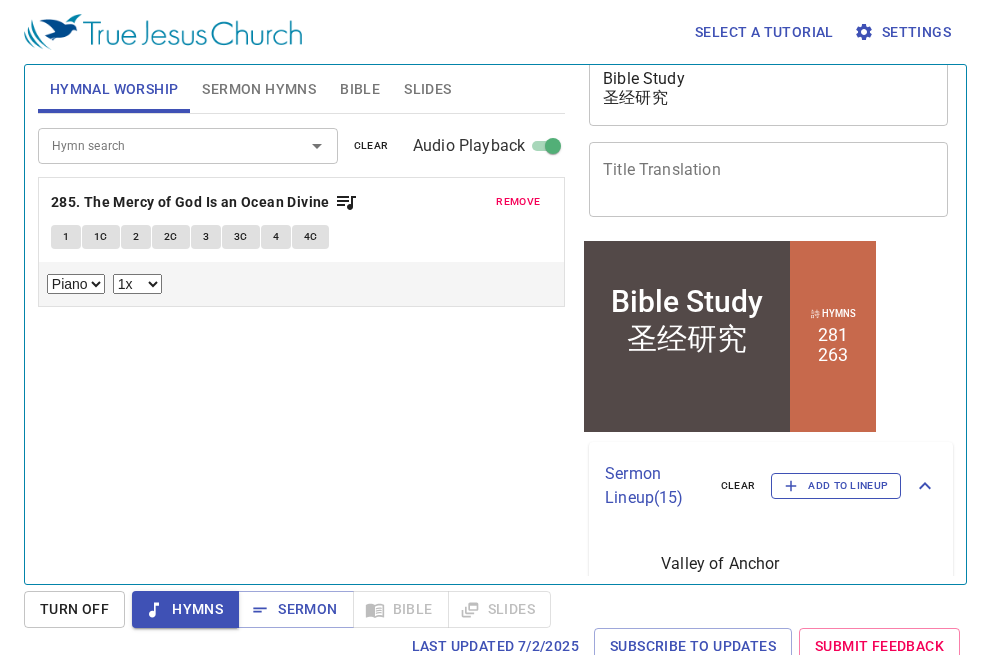 click on "Add to Lineup" at bounding box center [836, 486] 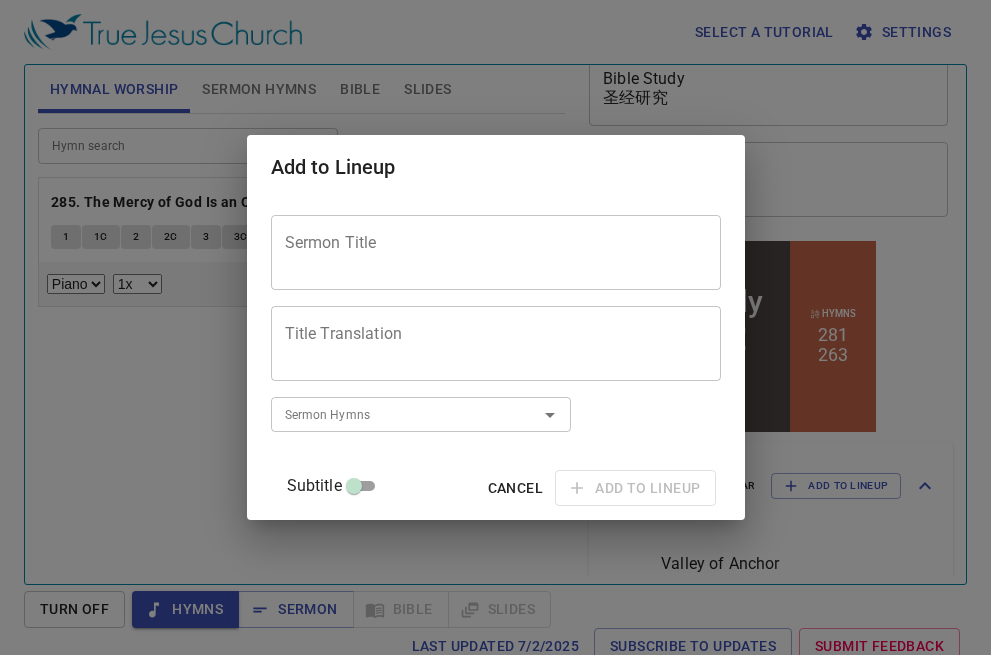 click on "Sermon Title" at bounding box center (496, 252) 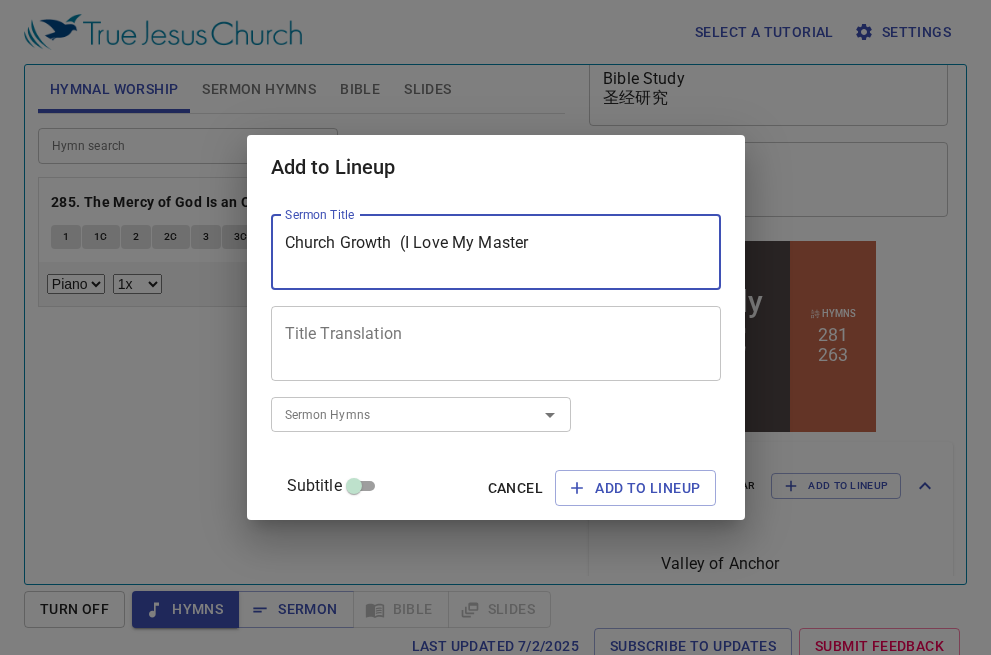 click on "Church Growth  (I Love My Master" at bounding box center [496, 252] 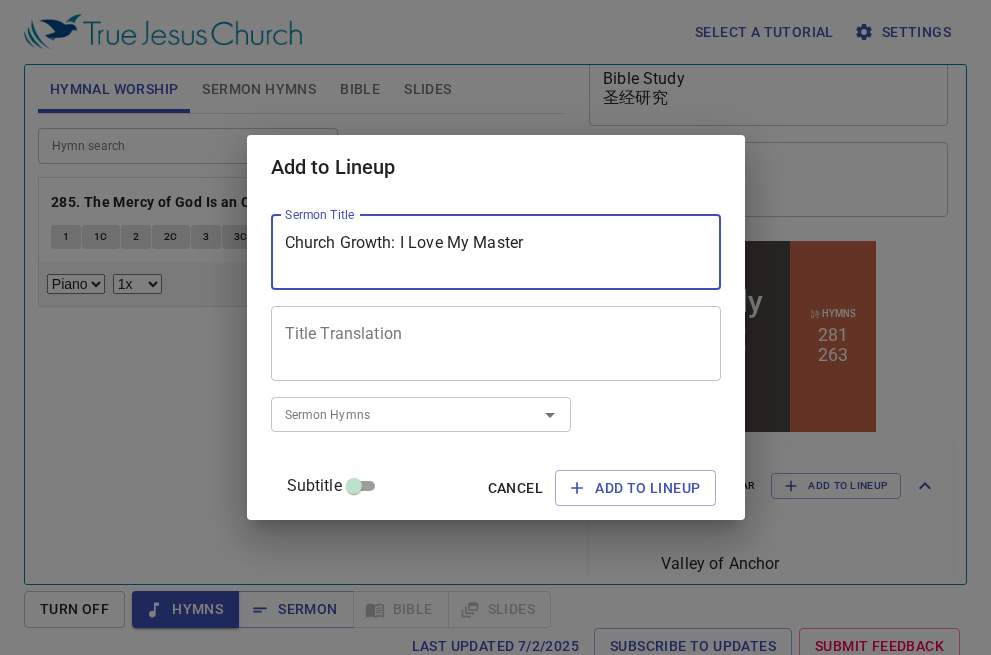 type on "Church Growth: I Love My Master" 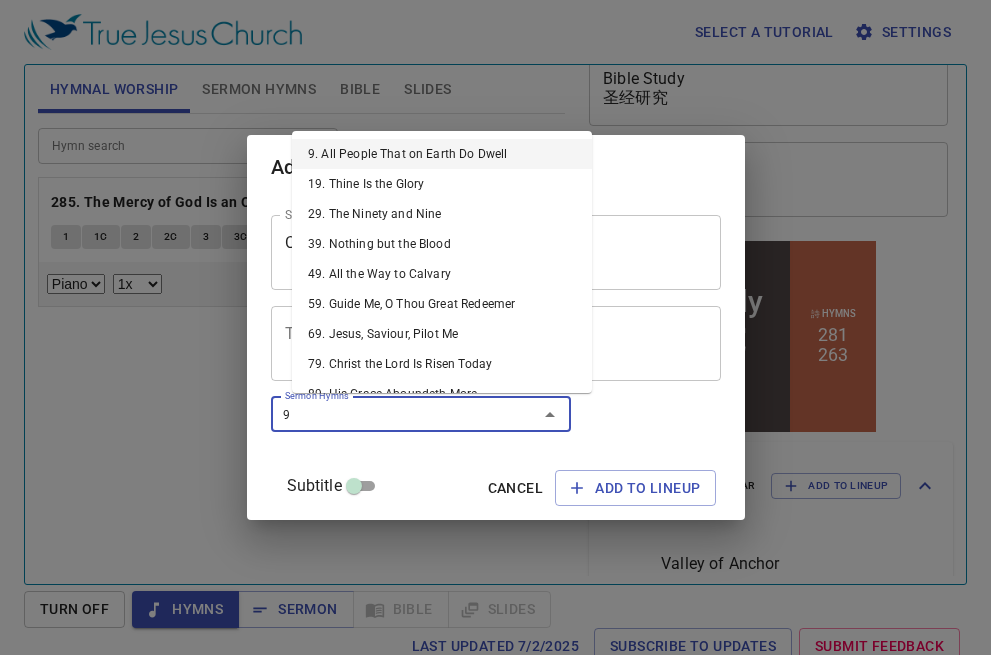 type on "99" 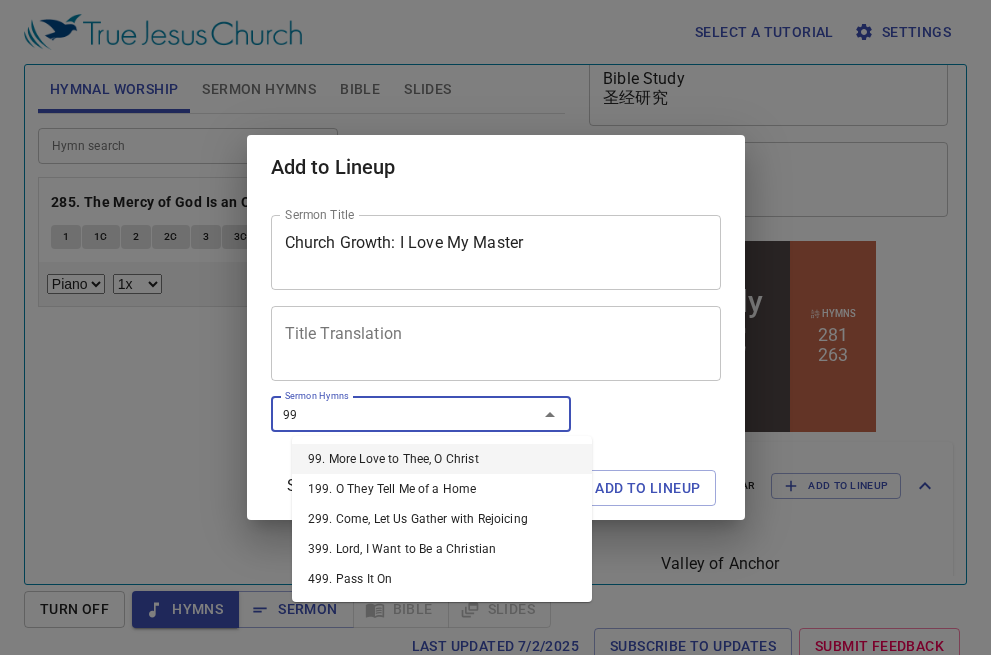 type 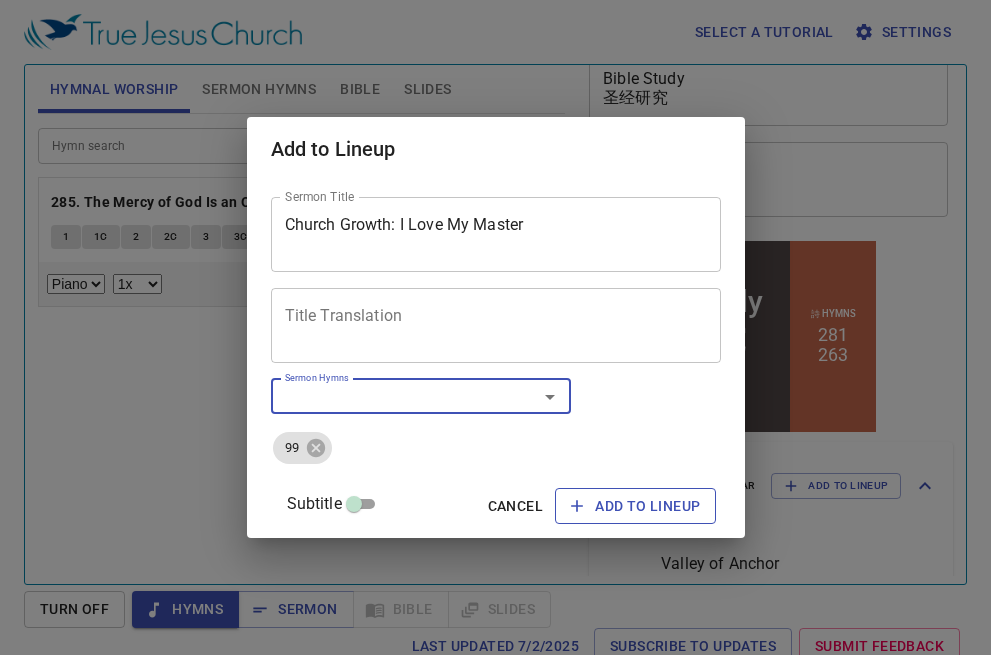 click on "Add to Lineup" at bounding box center (635, 506) 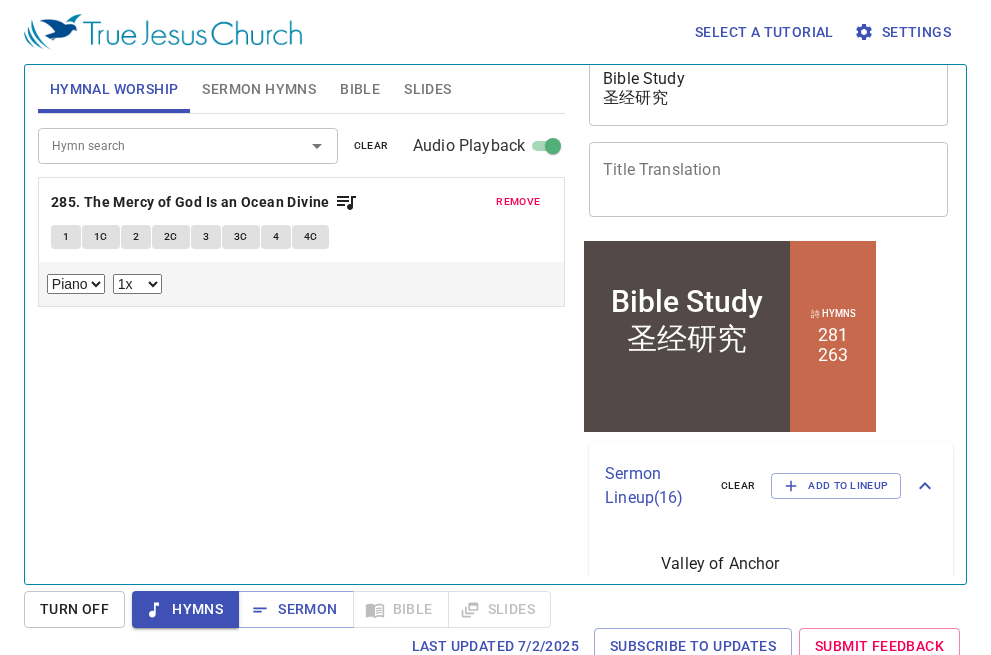 click on "Sermon Hymns" at bounding box center (259, 89) 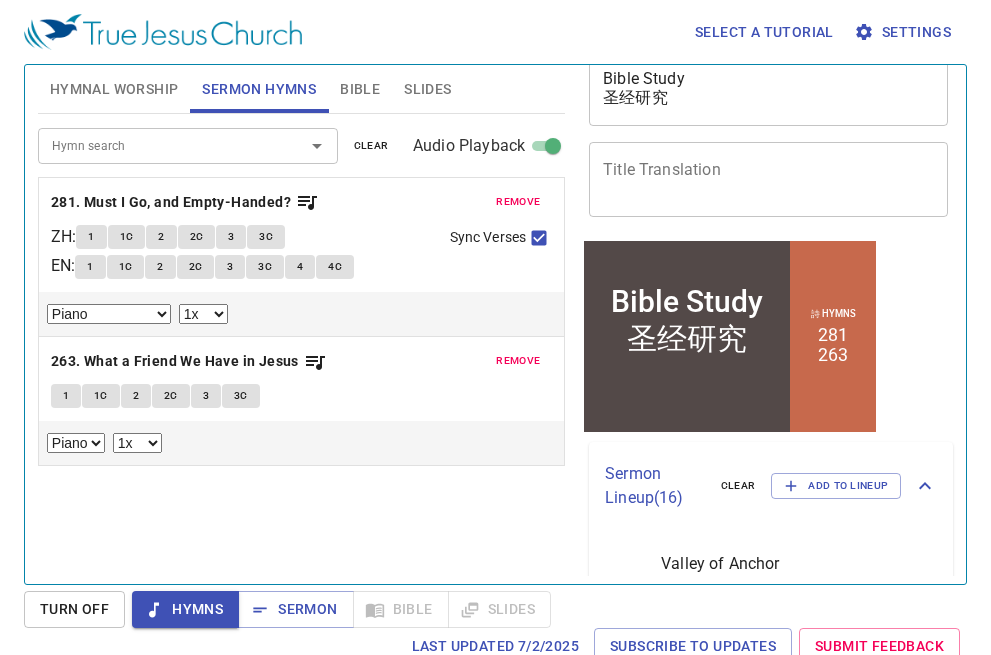 click on "Hymnal Worship" at bounding box center [114, 89] 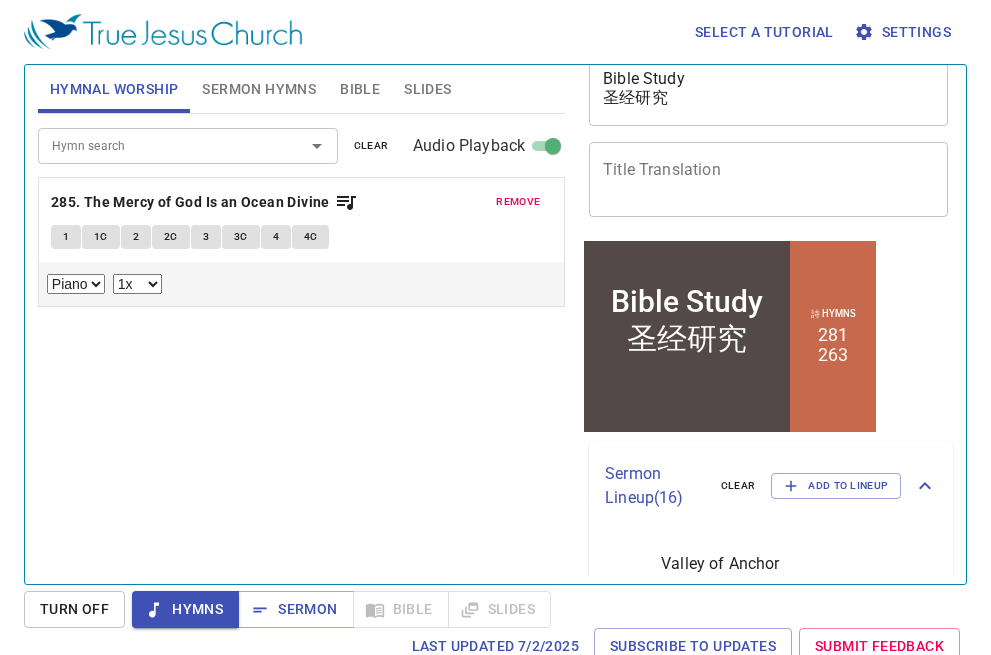 click on "Sermon Hymns" at bounding box center (259, 89) 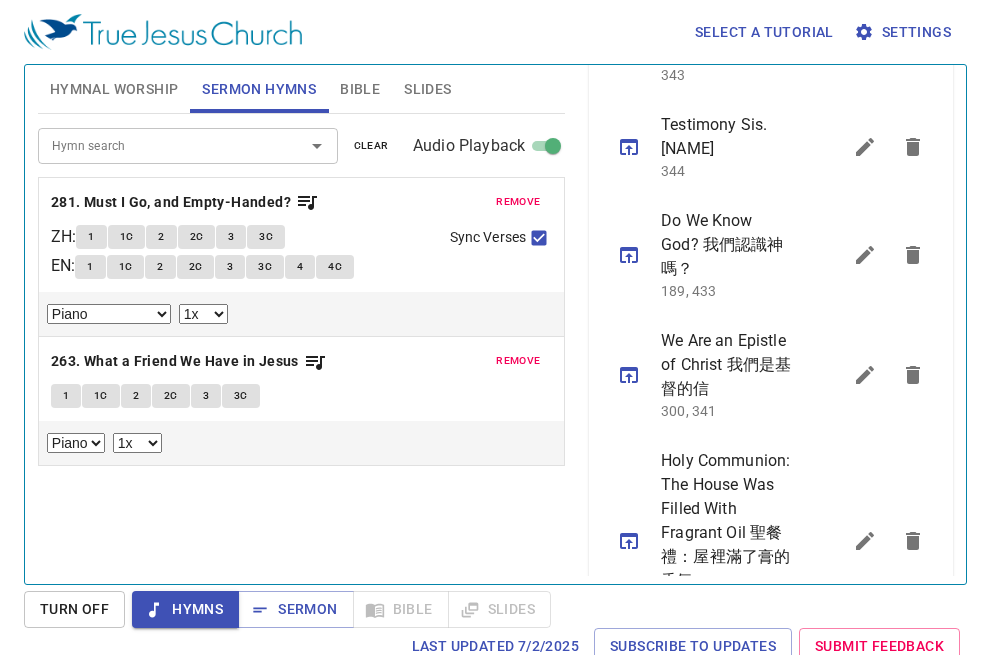 scroll, scrollTop: 865, scrollLeft: 0, axis: vertical 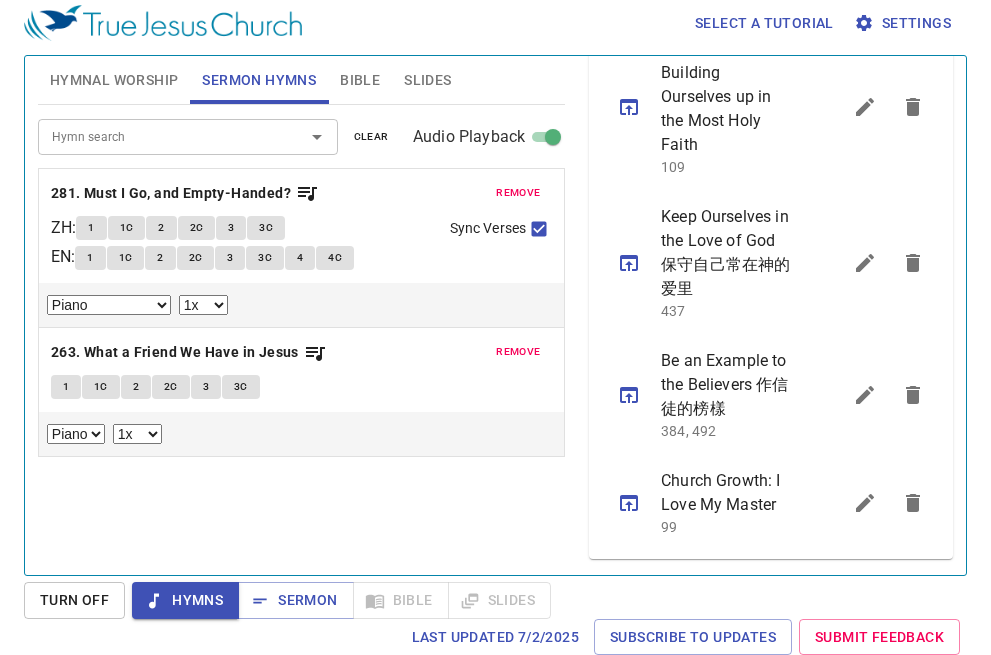 click 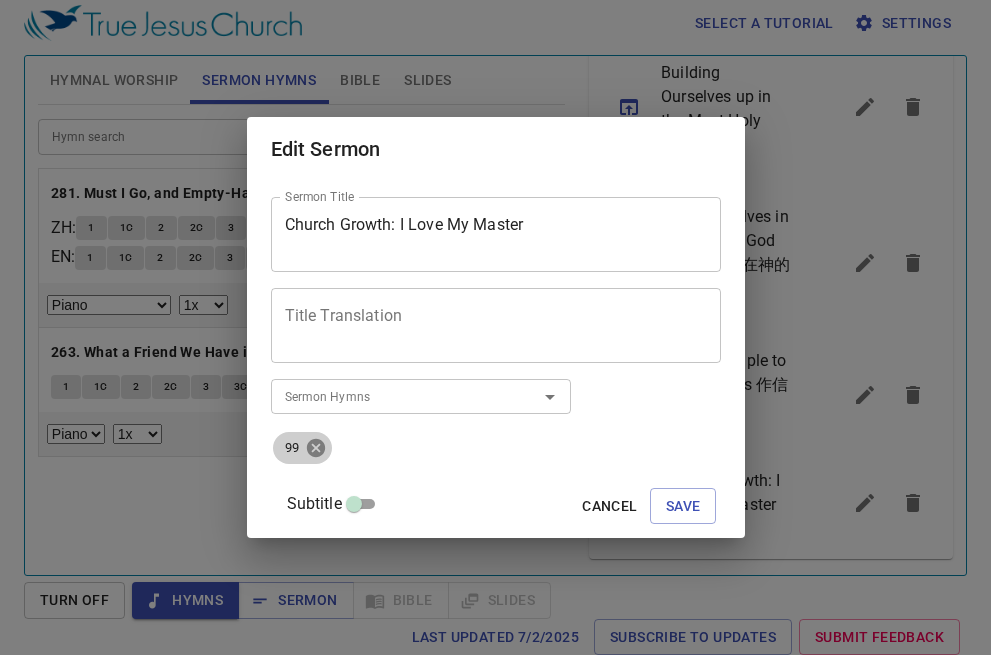 click 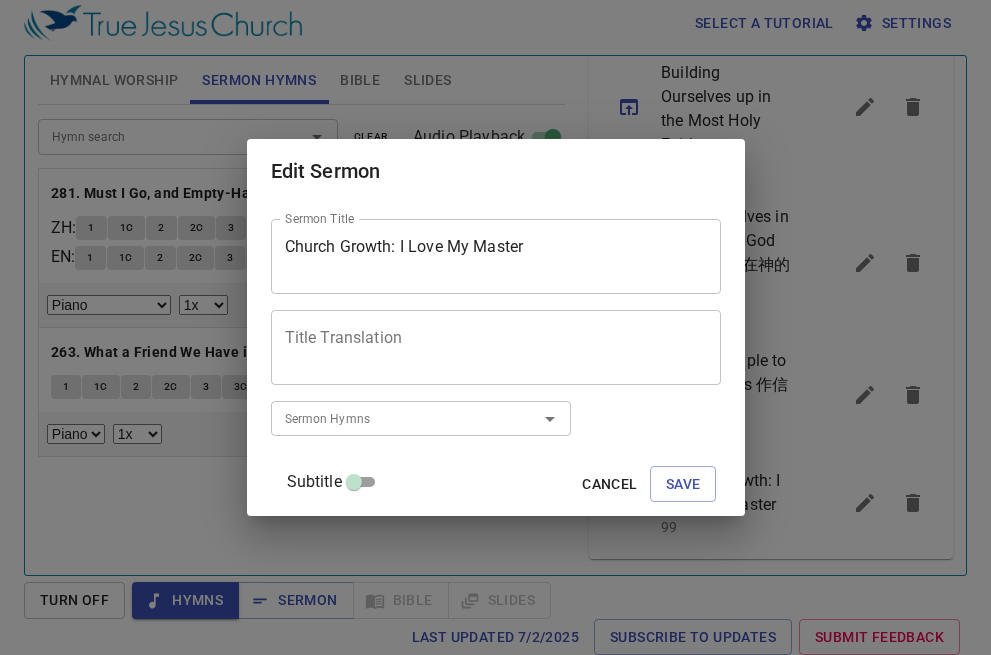 click on "Sermon Hymns" at bounding box center [421, 418] 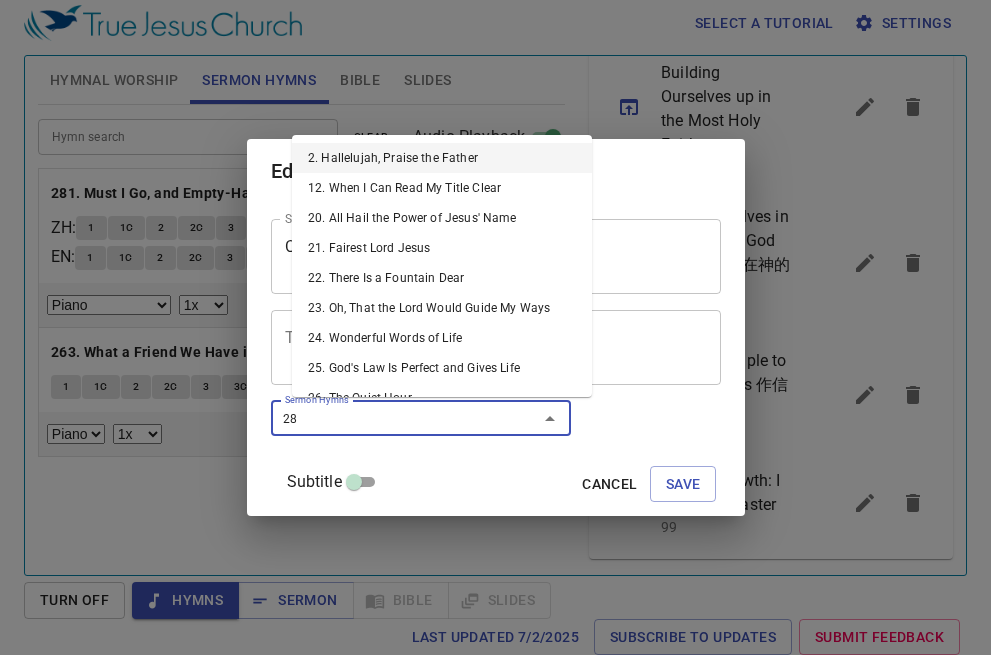 type on "281" 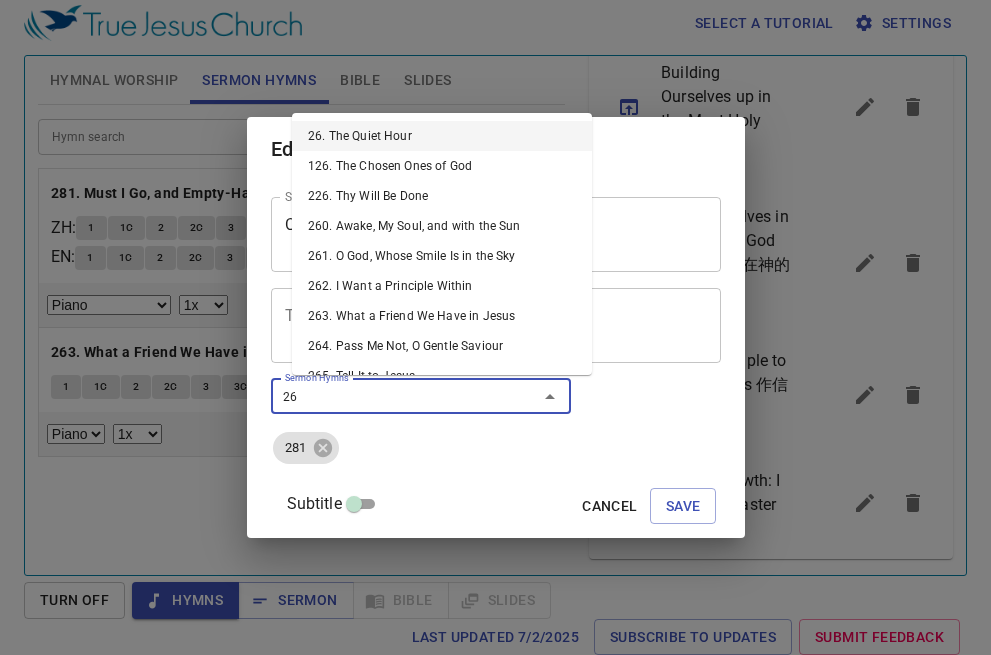 type on "263" 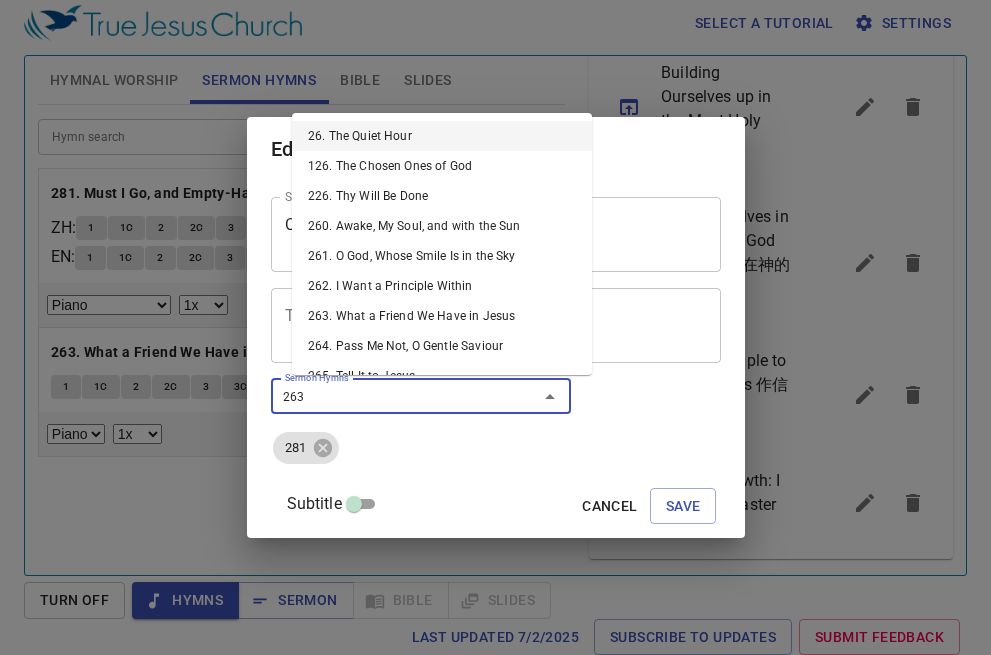 type 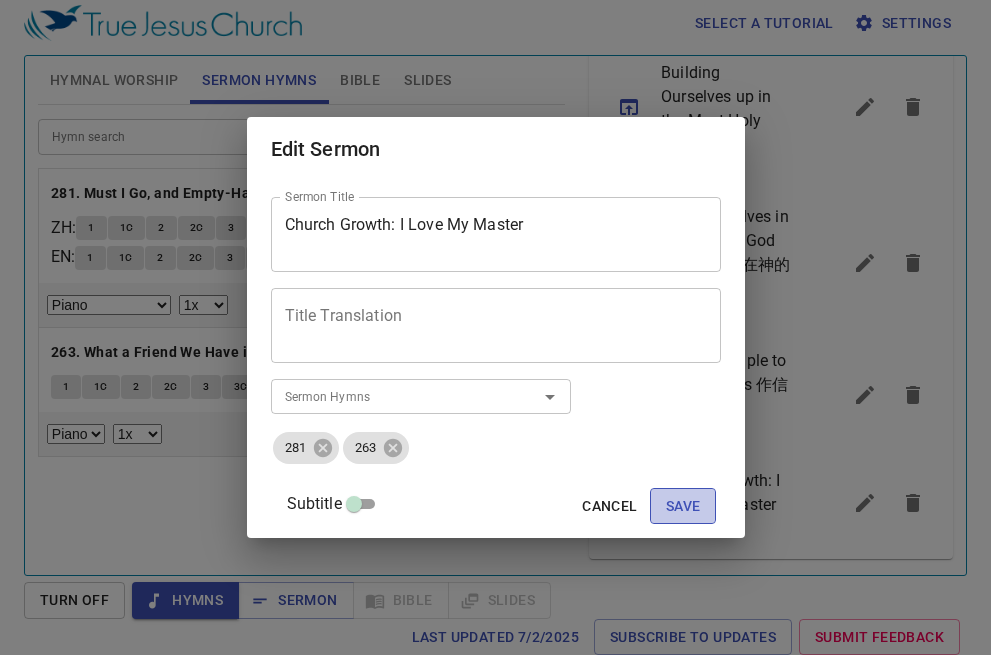 click on "Save" at bounding box center (683, 506) 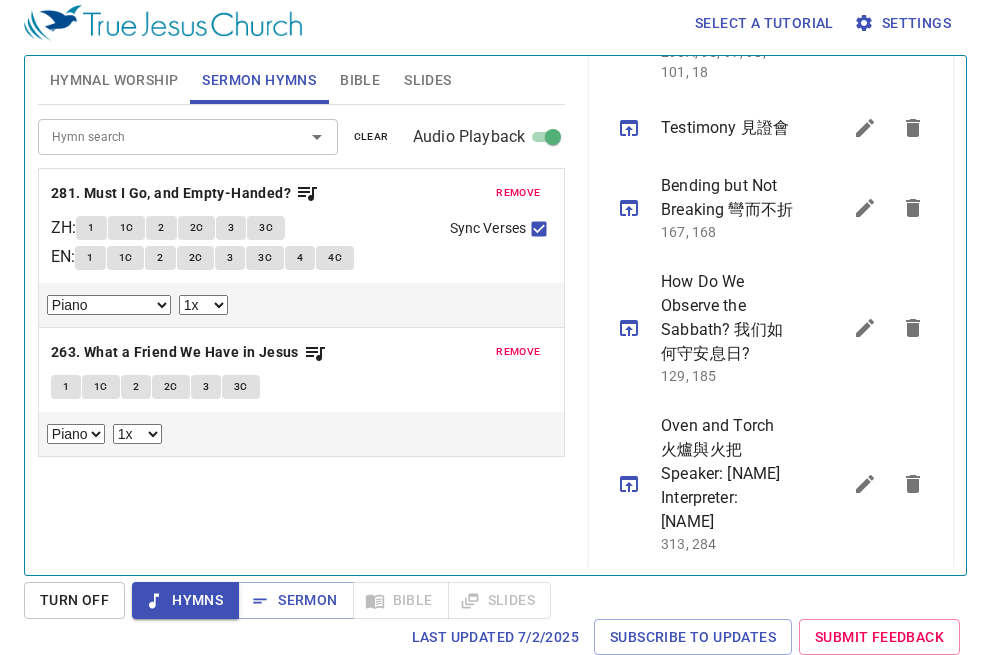 scroll, scrollTop: 1060, scrollLeft: 0, axis: vertical 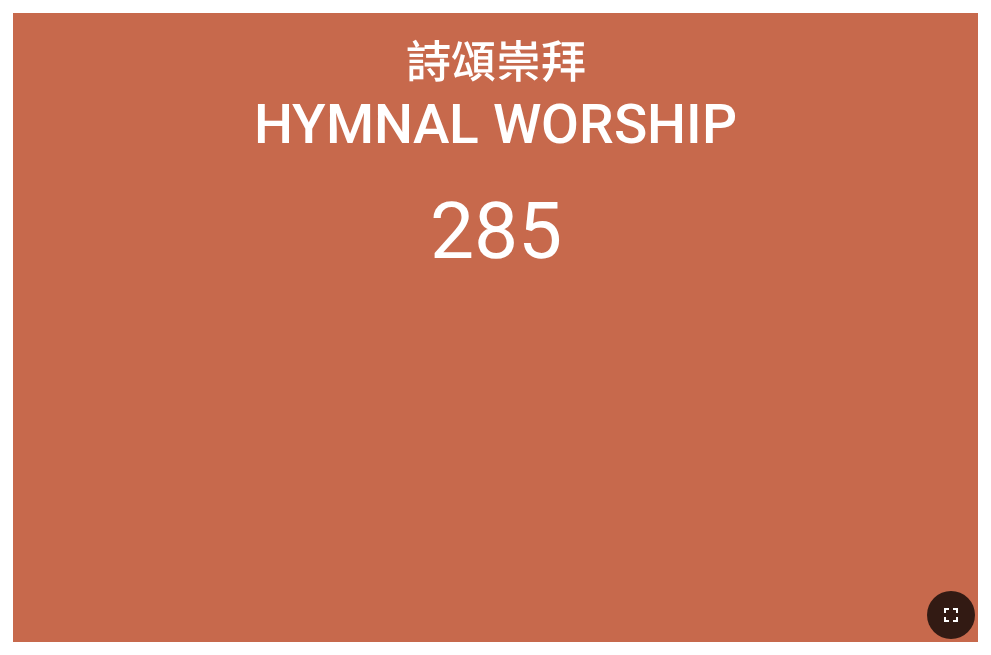 click at bounding box center (951, 615) 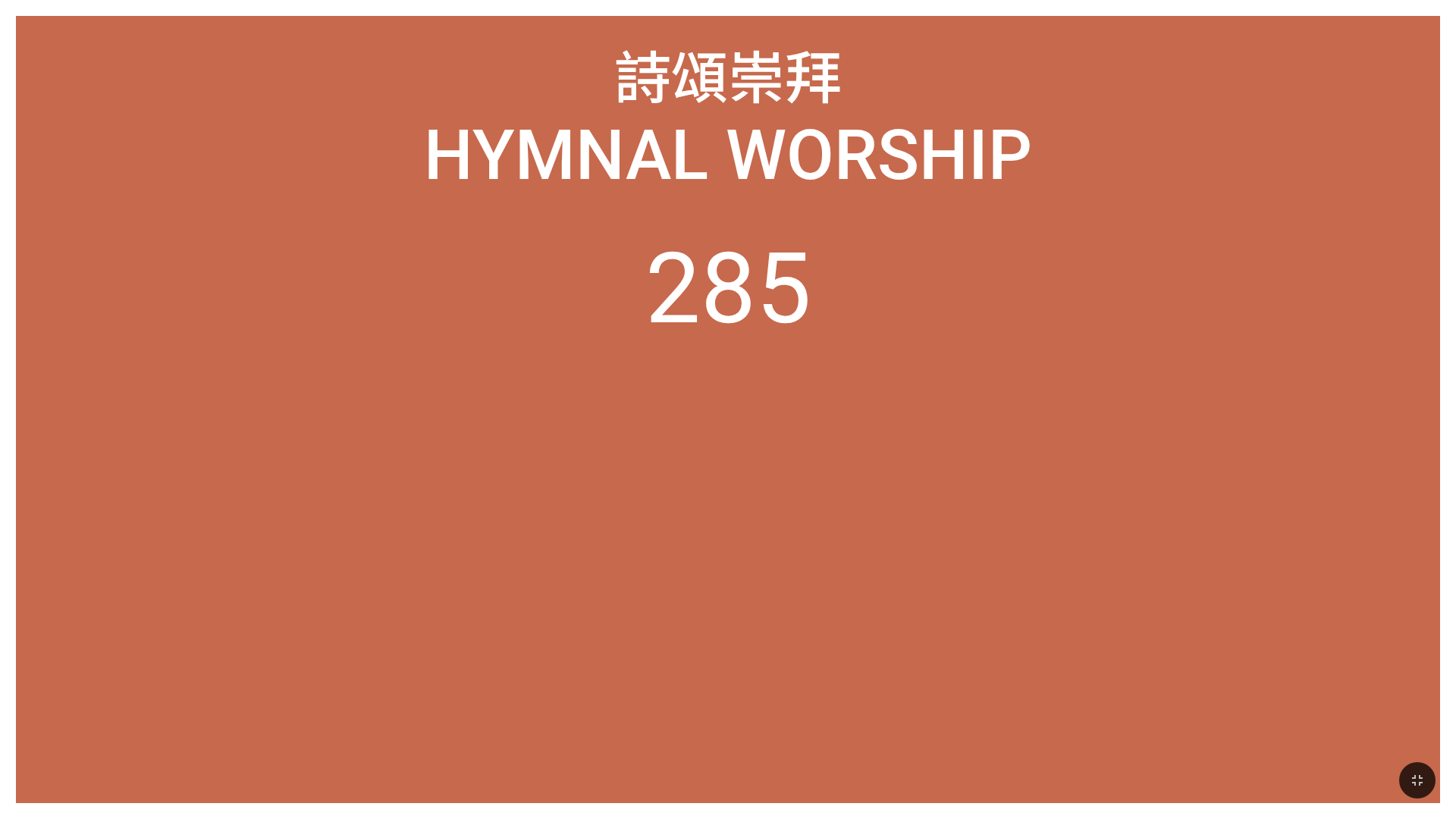 scroll, scrollTop: 0, scrollLeft: 0, axis: both 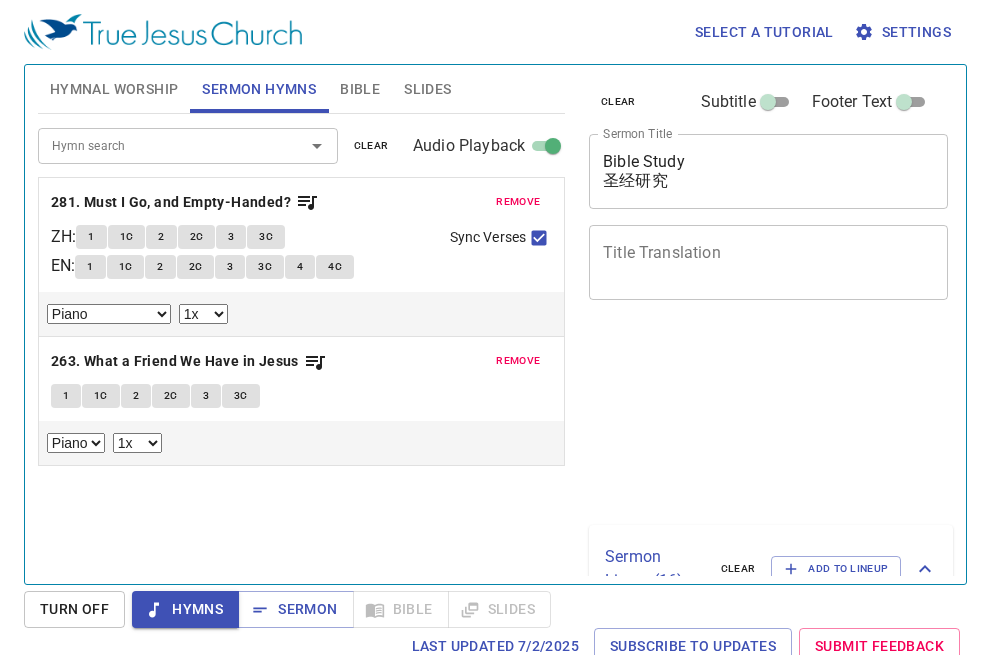 select on "1" 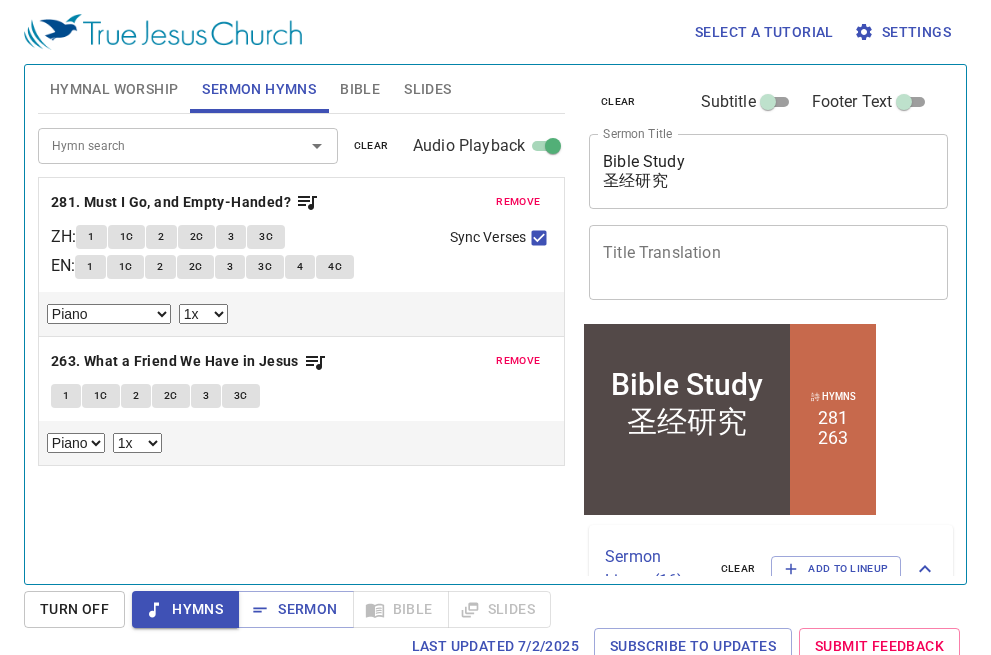 scroll, scrollTop: 0, scrollLeft: 0, axis: both 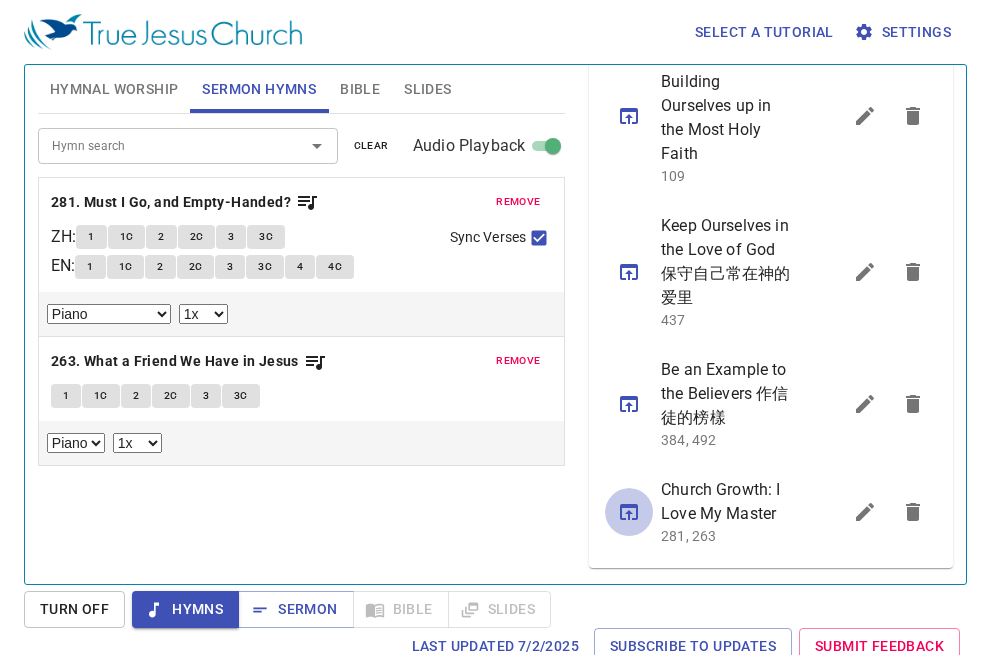 click 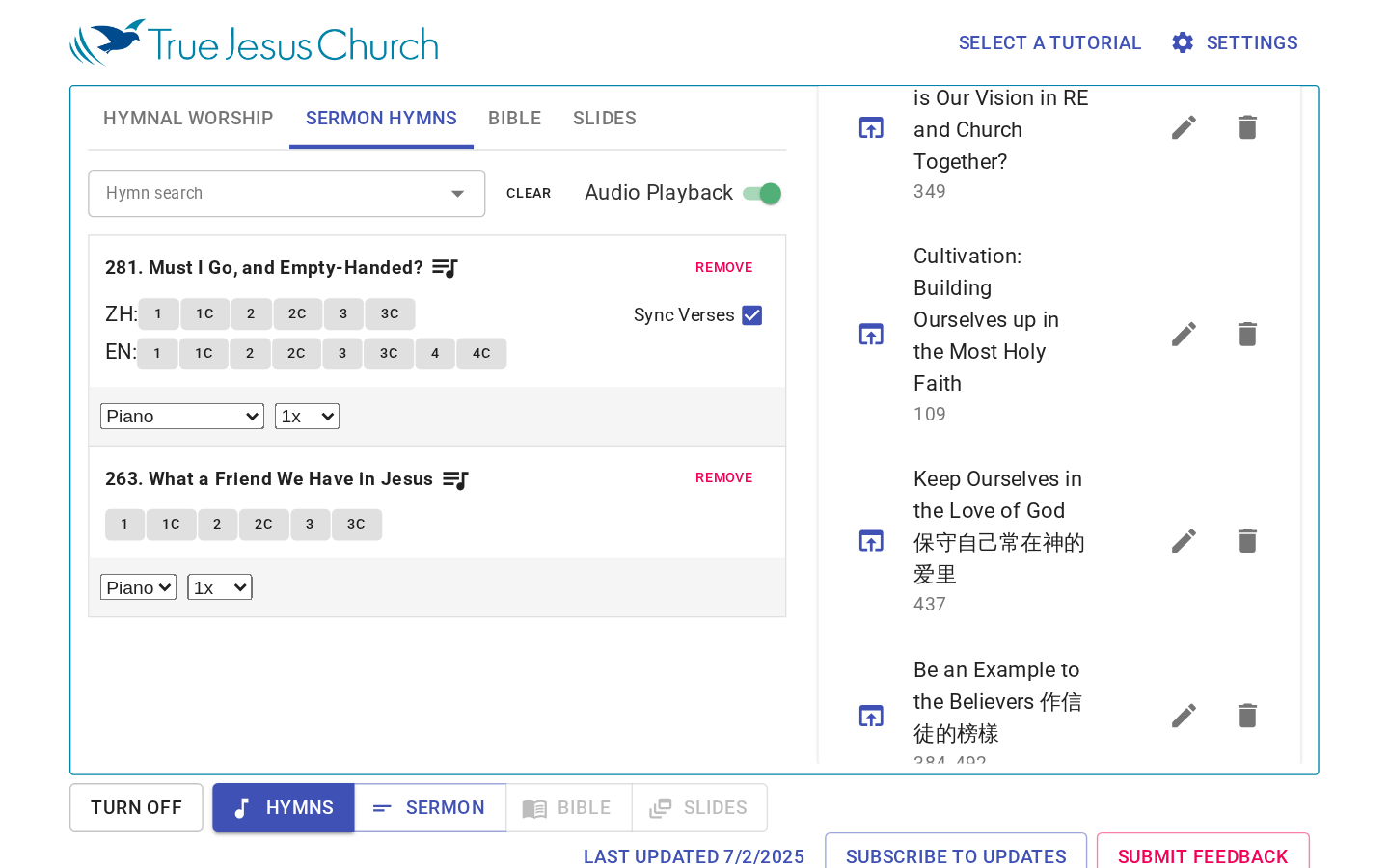 scroll, scrollTop: 1992, scrollLeft: 0, axis: vertical 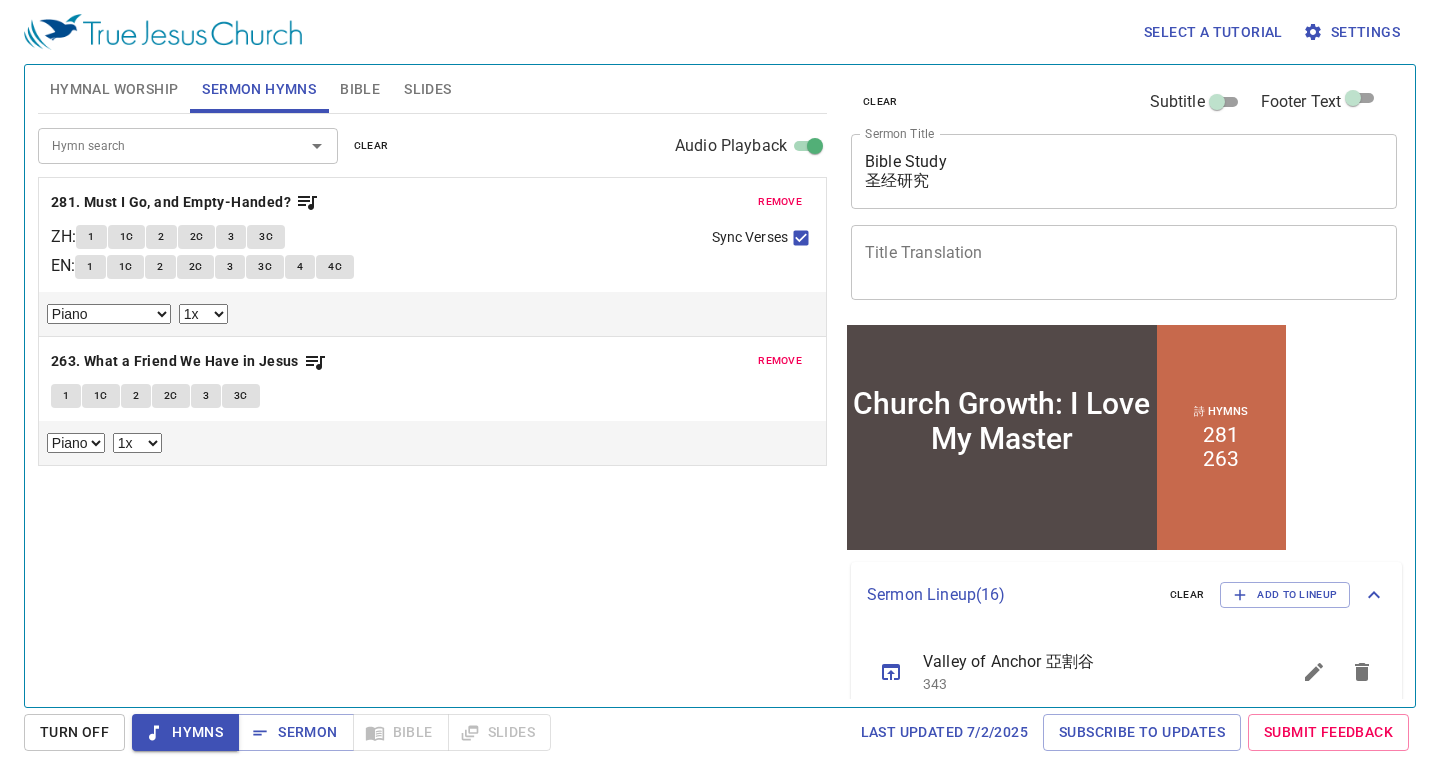 click on "Hymnal Worship" at bounding box center [114, 89] 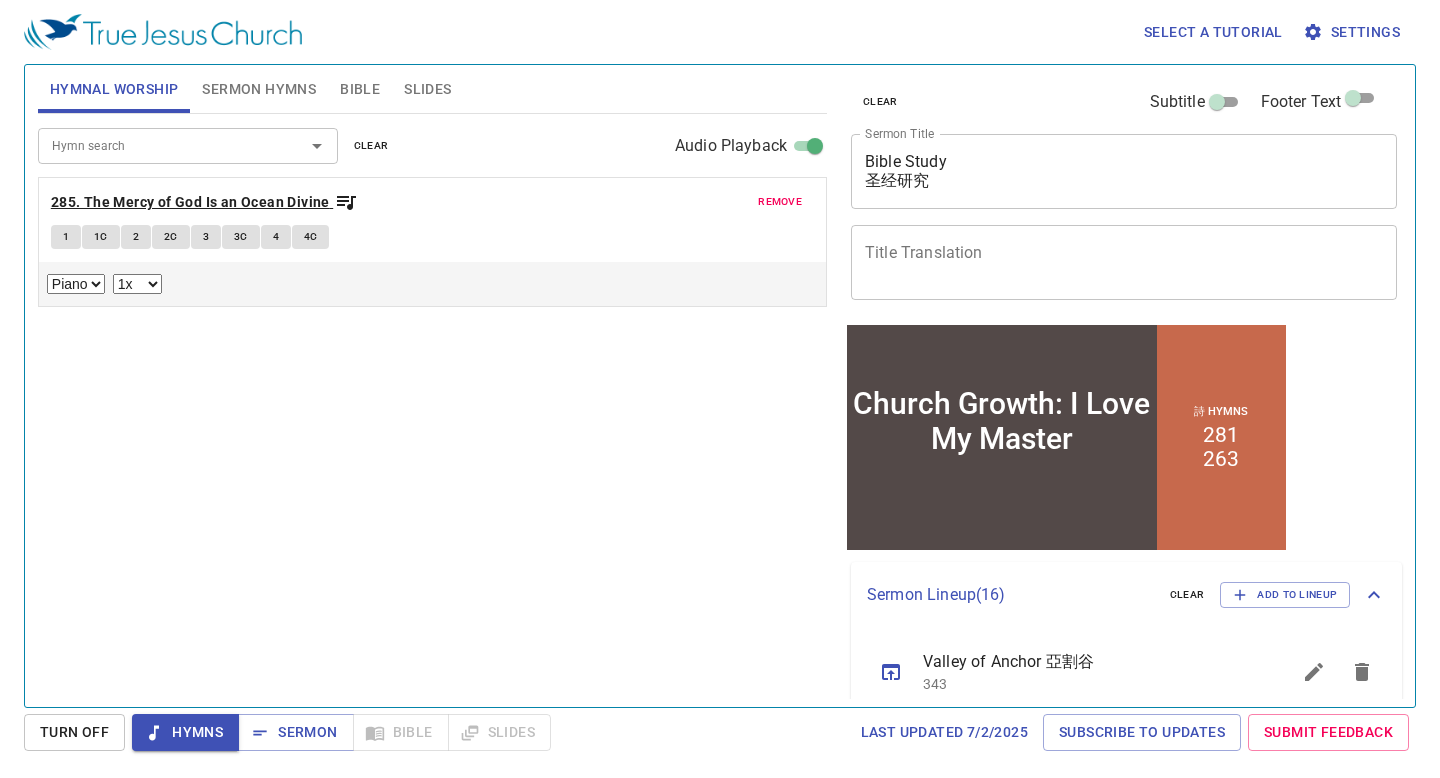 click on "285. The Mercy of God Is an Ocean Divine" at bounding box center (190, 202) 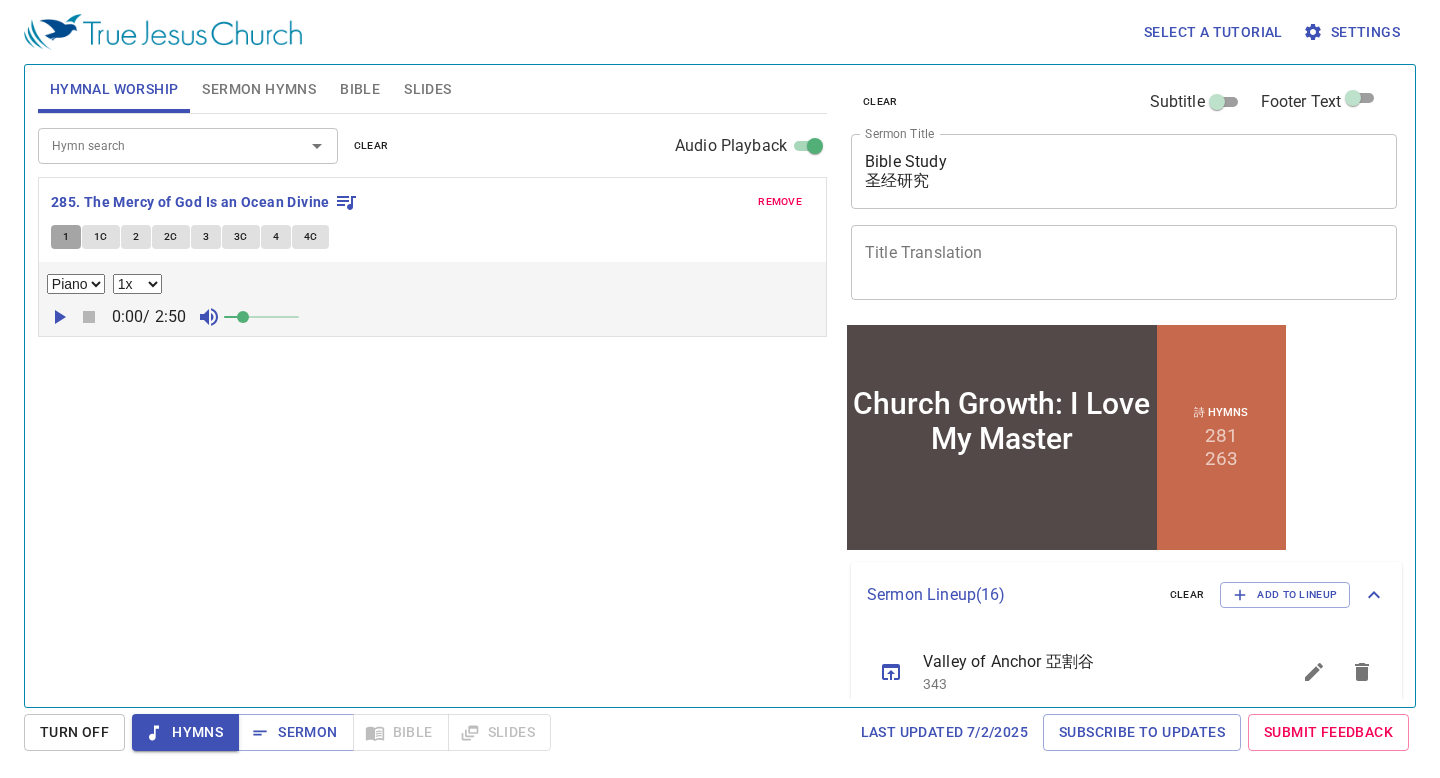 click on "1" at bounding box center [66, 237] 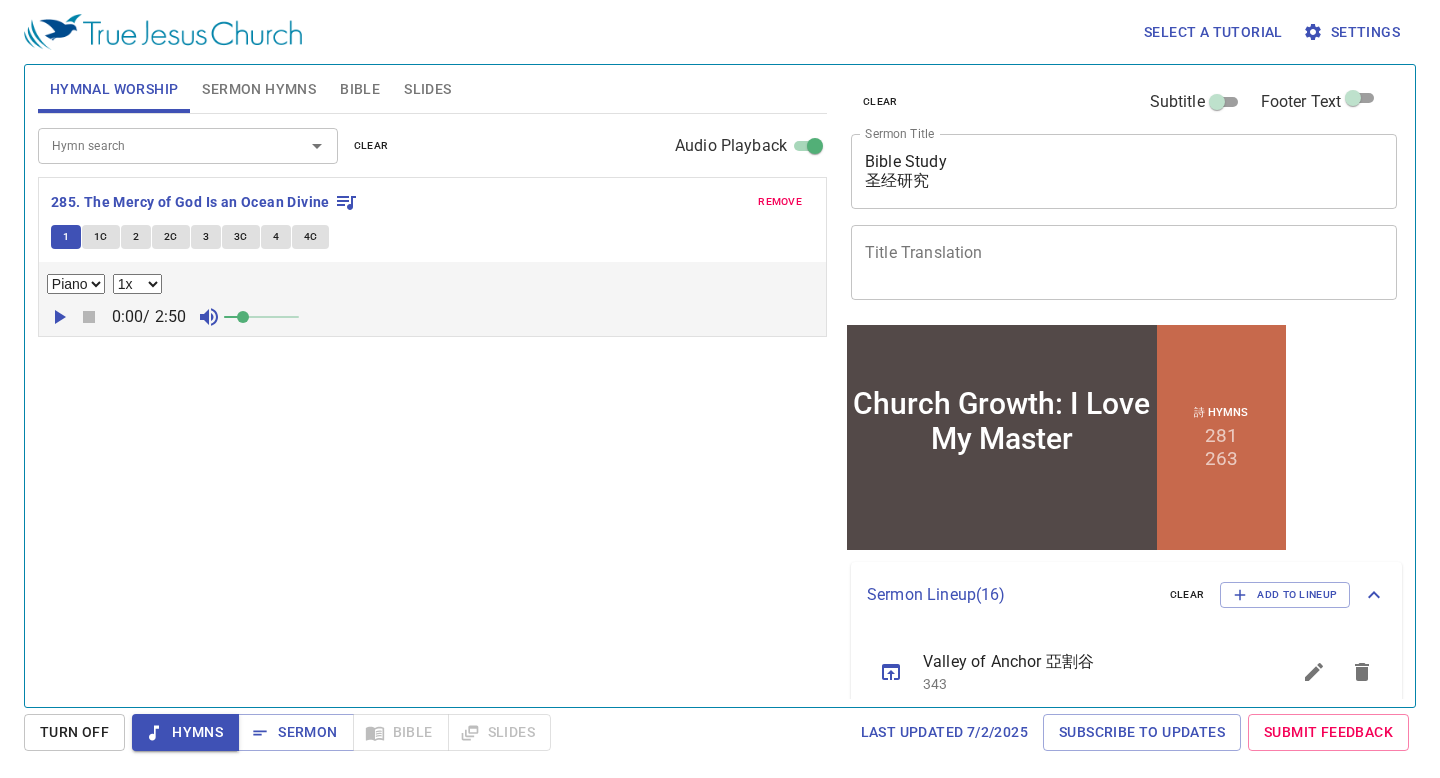 type 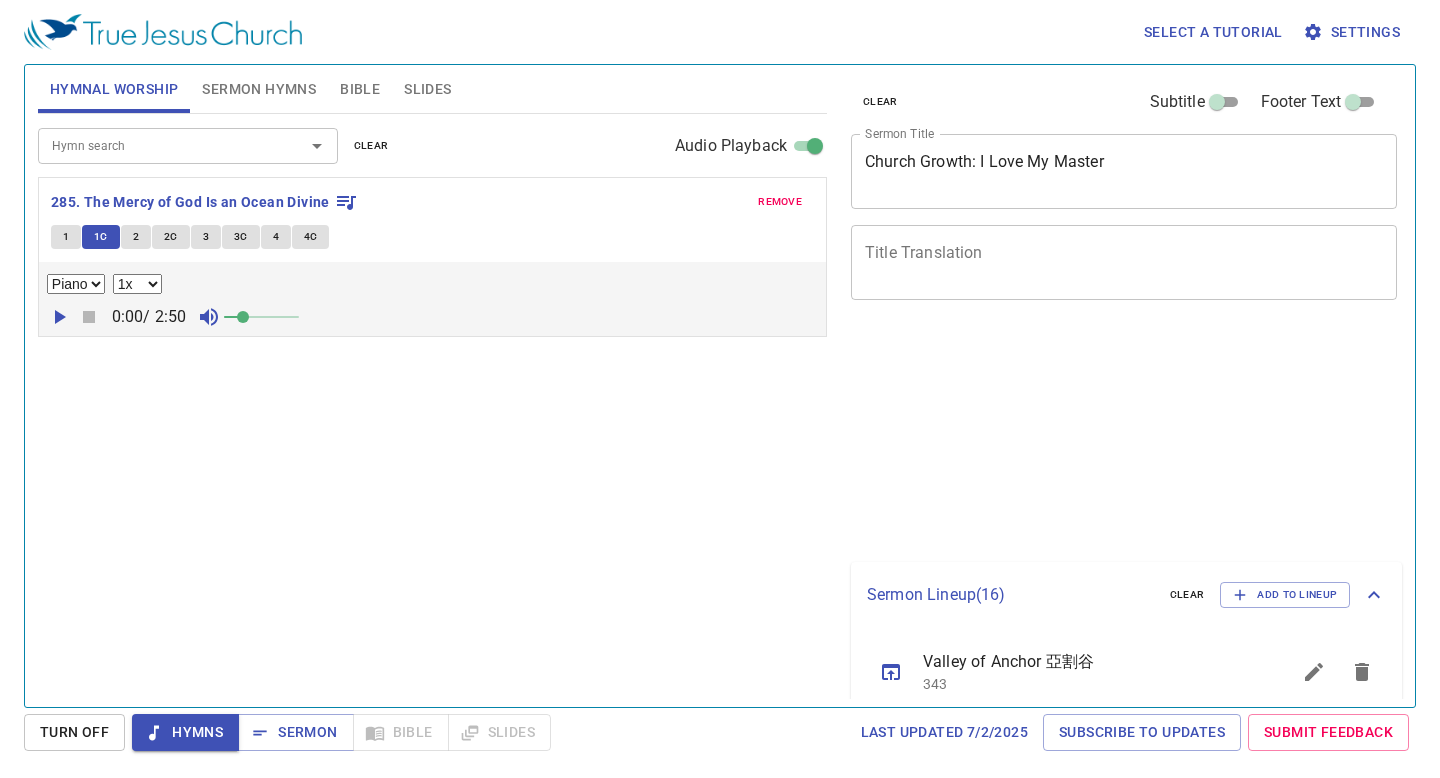 select on "1" 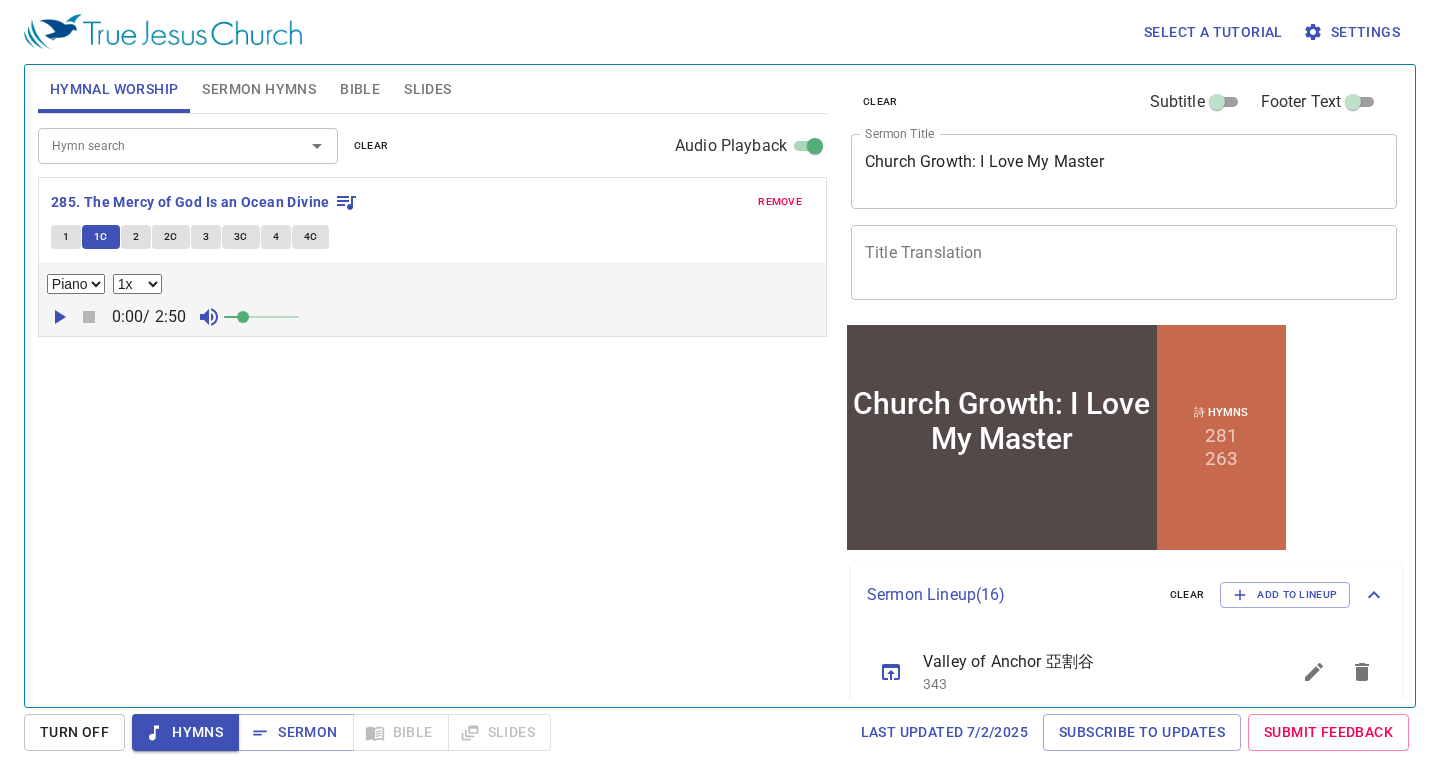 scroll, scrollTop: 0, scrollLeft: 0, axis: both 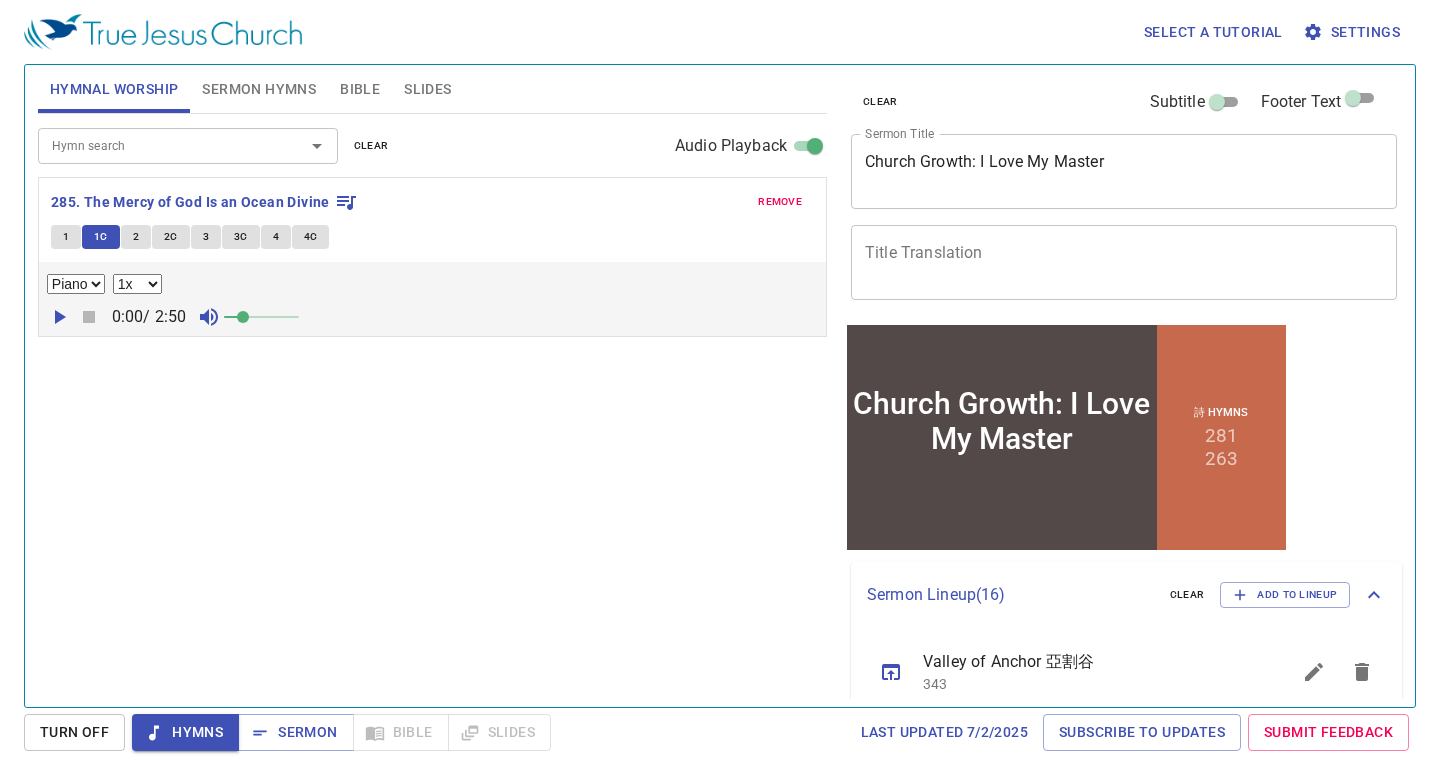 type 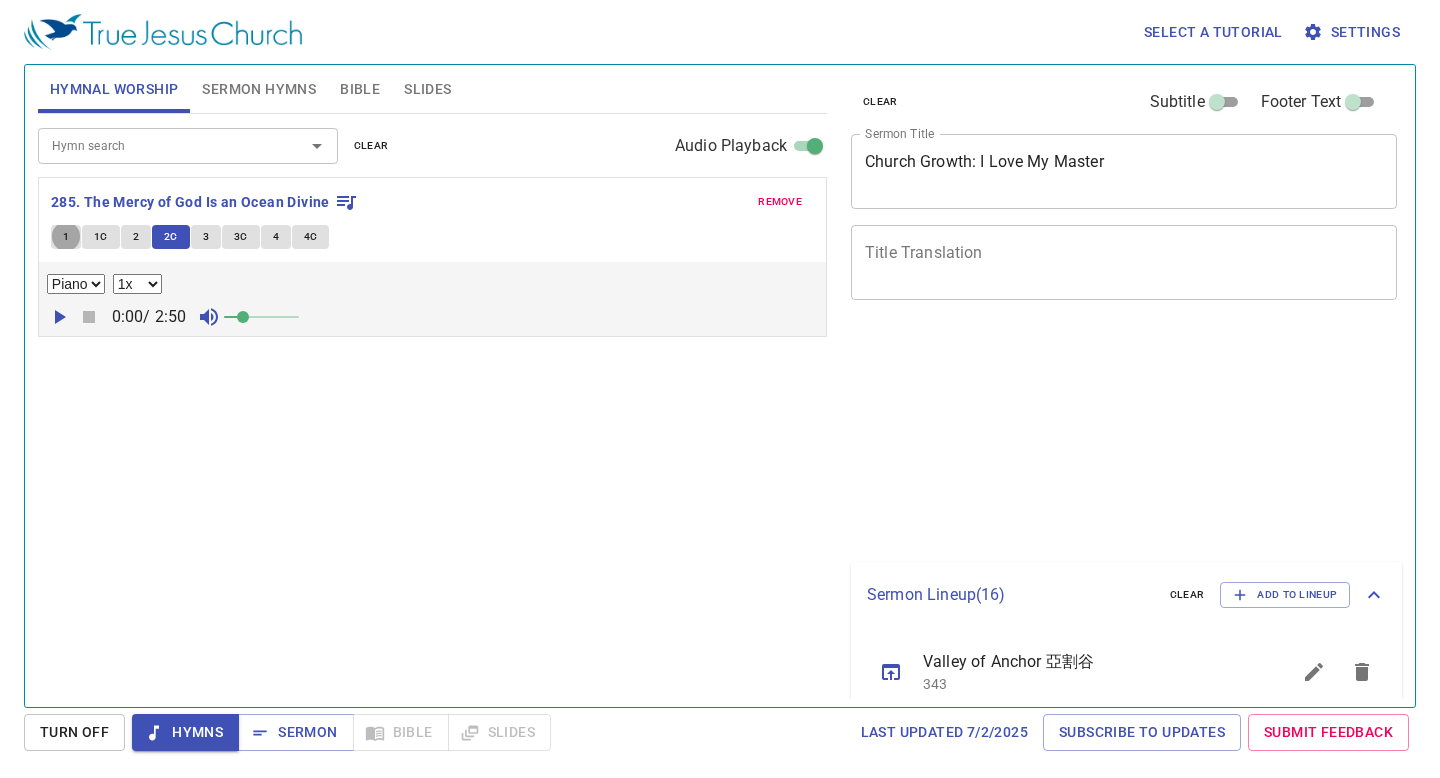 select on "1" 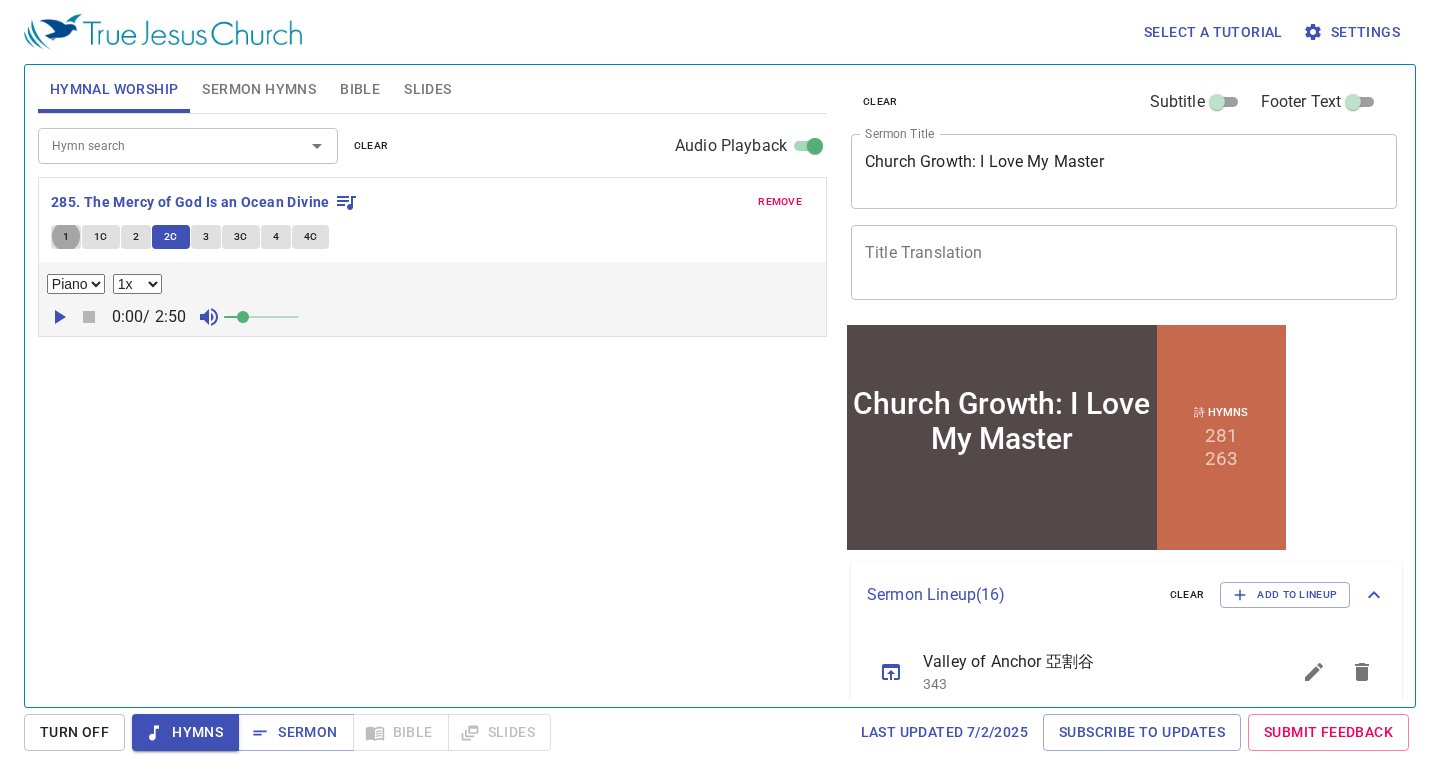 click on "3" at bounding box center [206, 237] 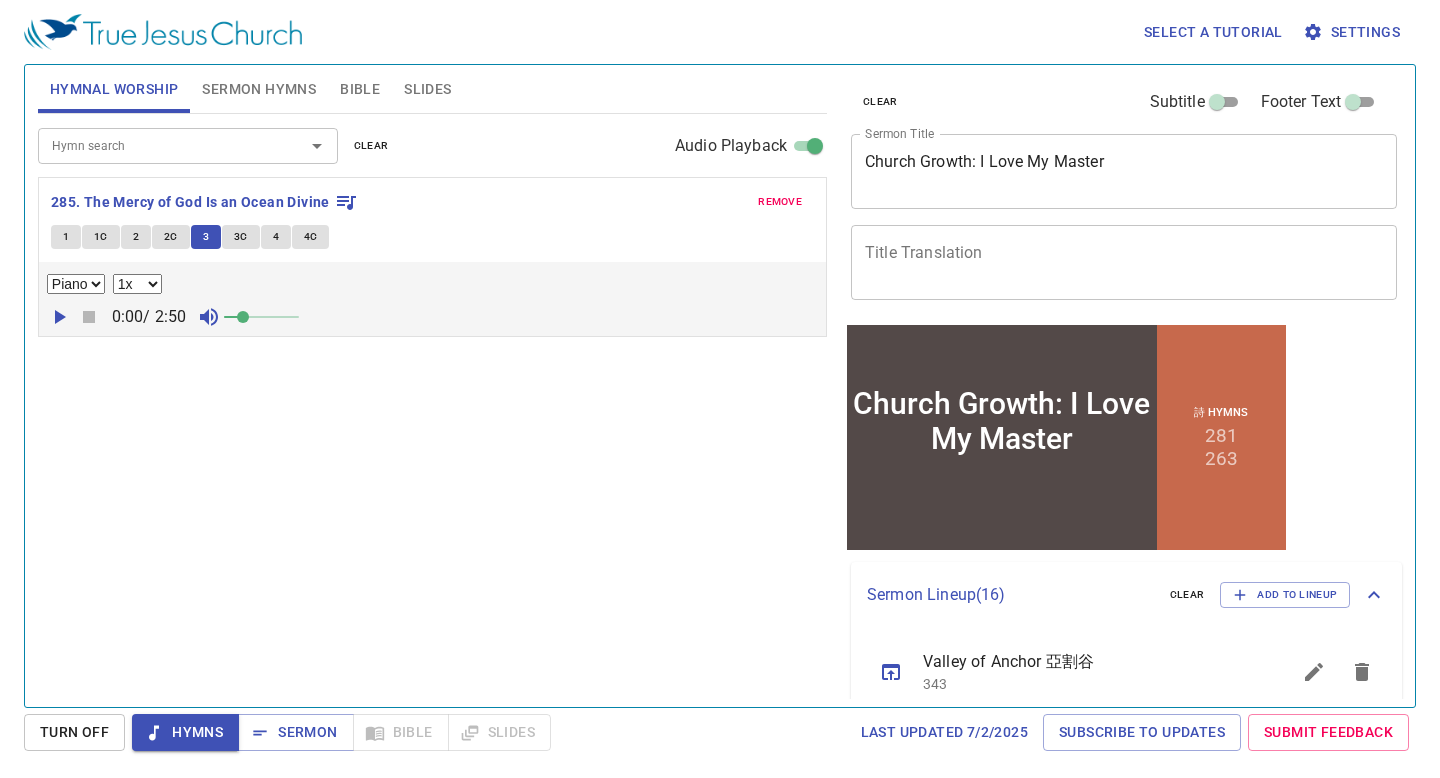 scroll, scrollTop: 4, scrollLeft: 0, axis: vertical 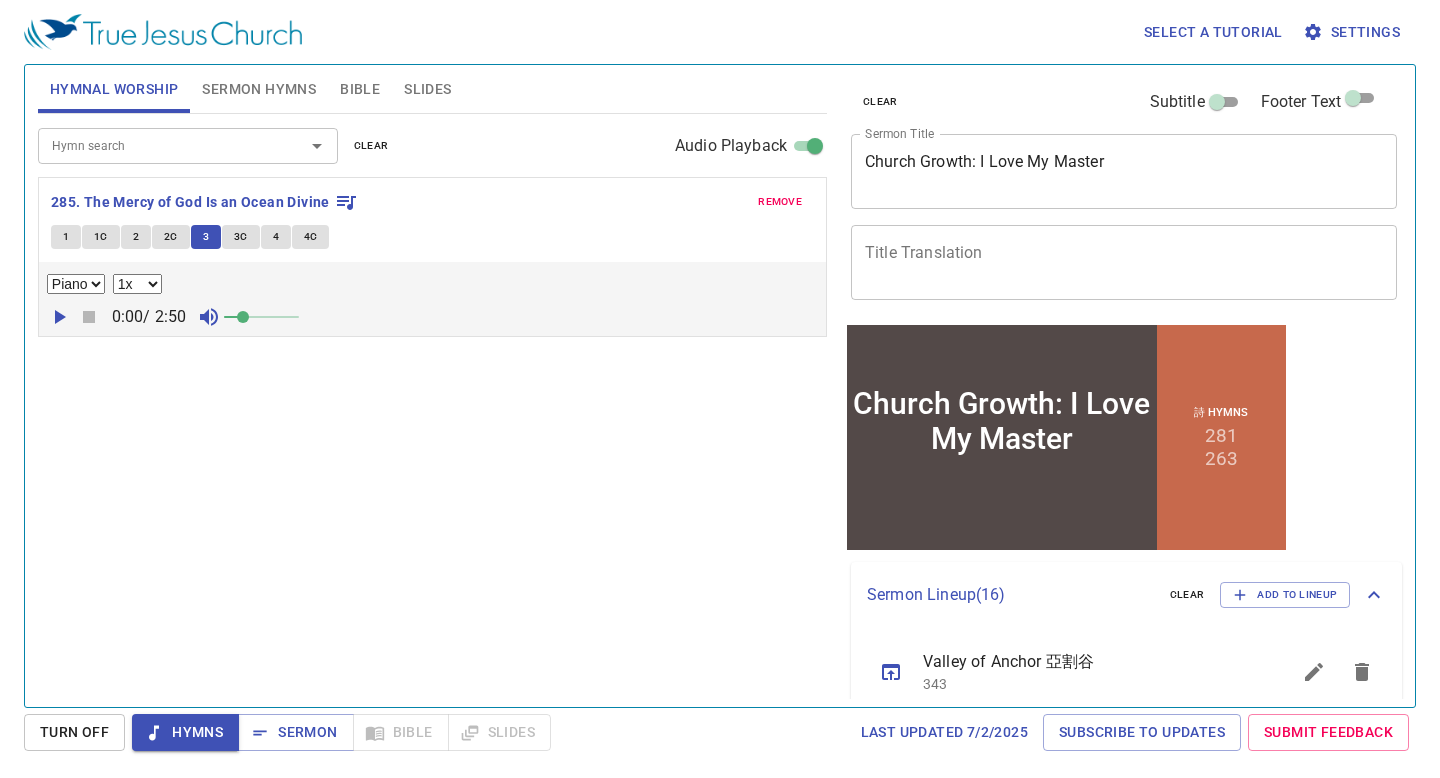 type 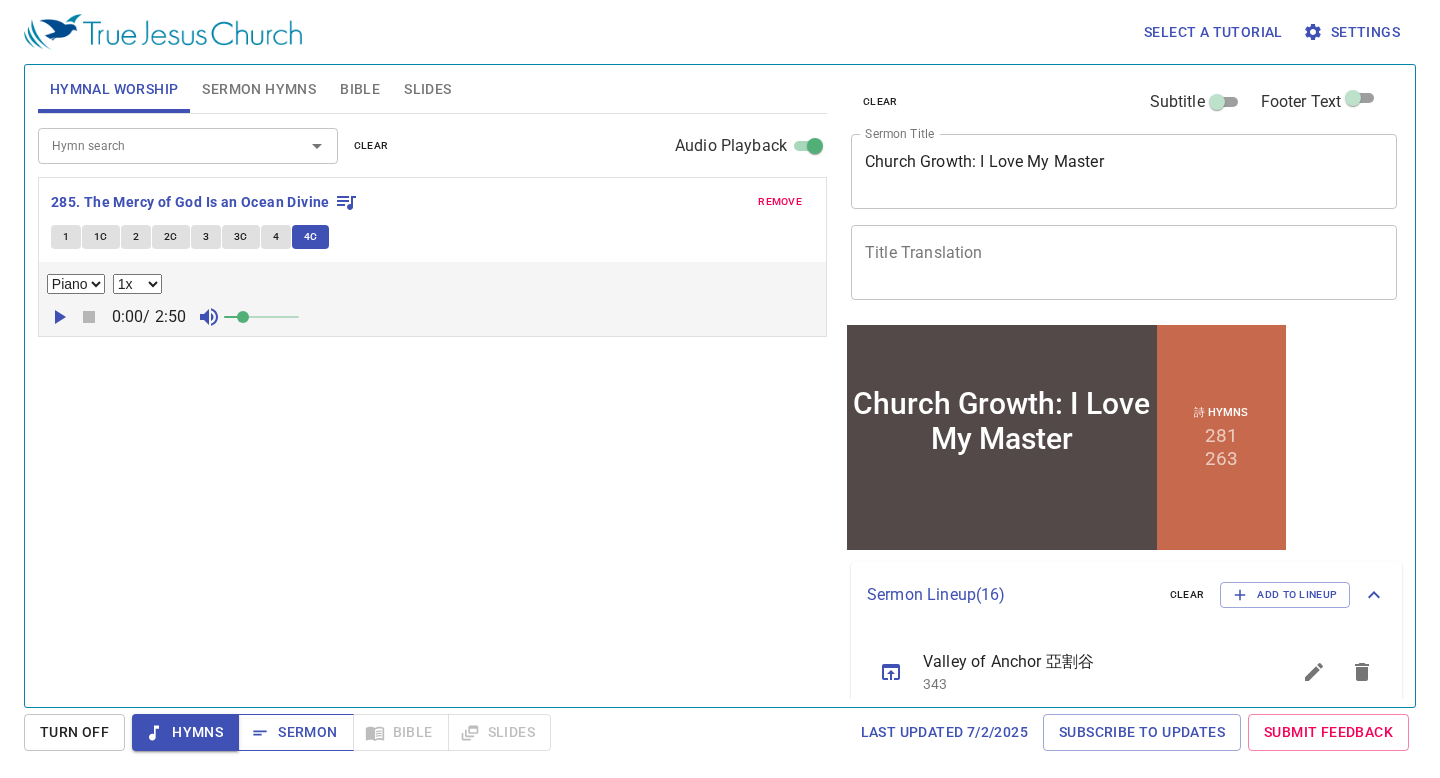 click on "Sermon" at bounding box center (295, 732) 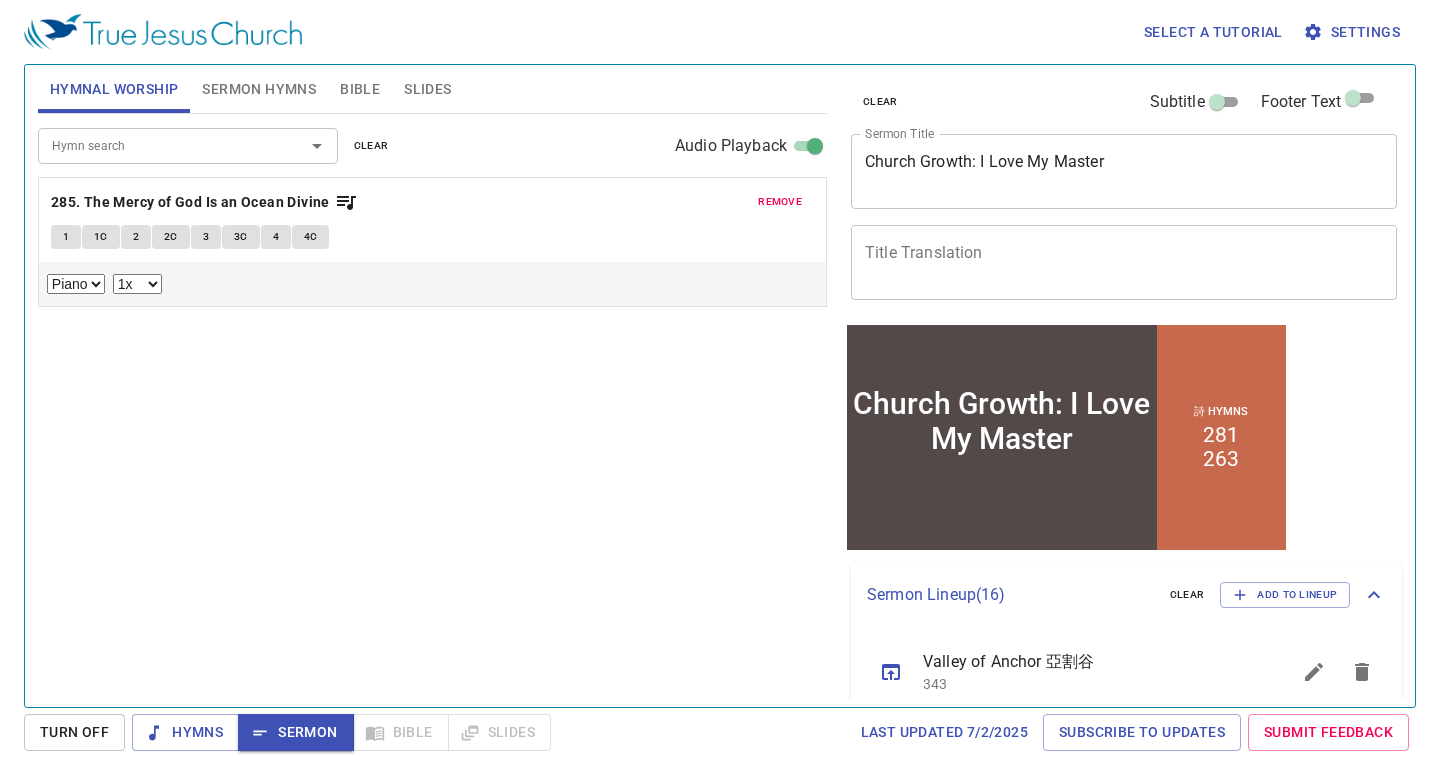 click on "Sermon Hymns" at bounding box center (259, 89) 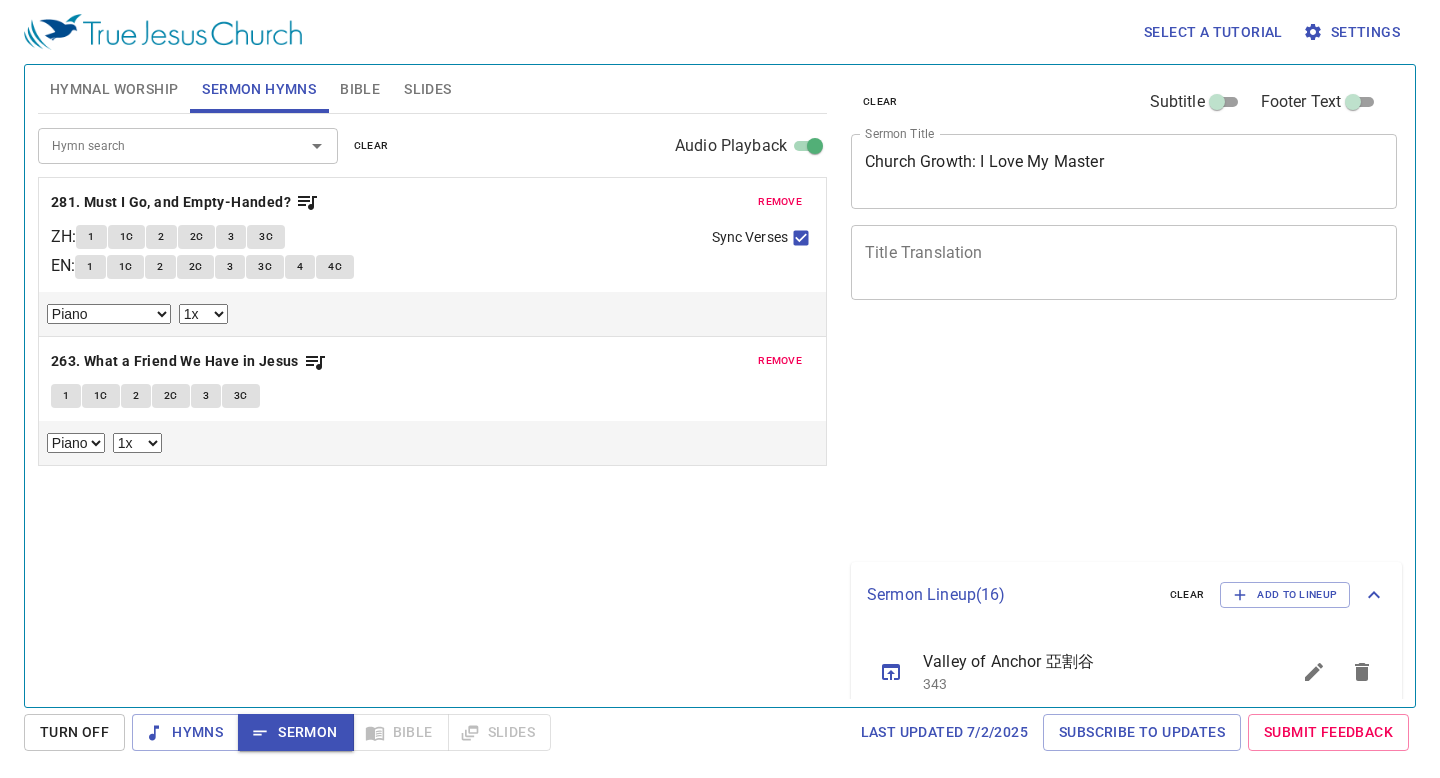 select on "1" 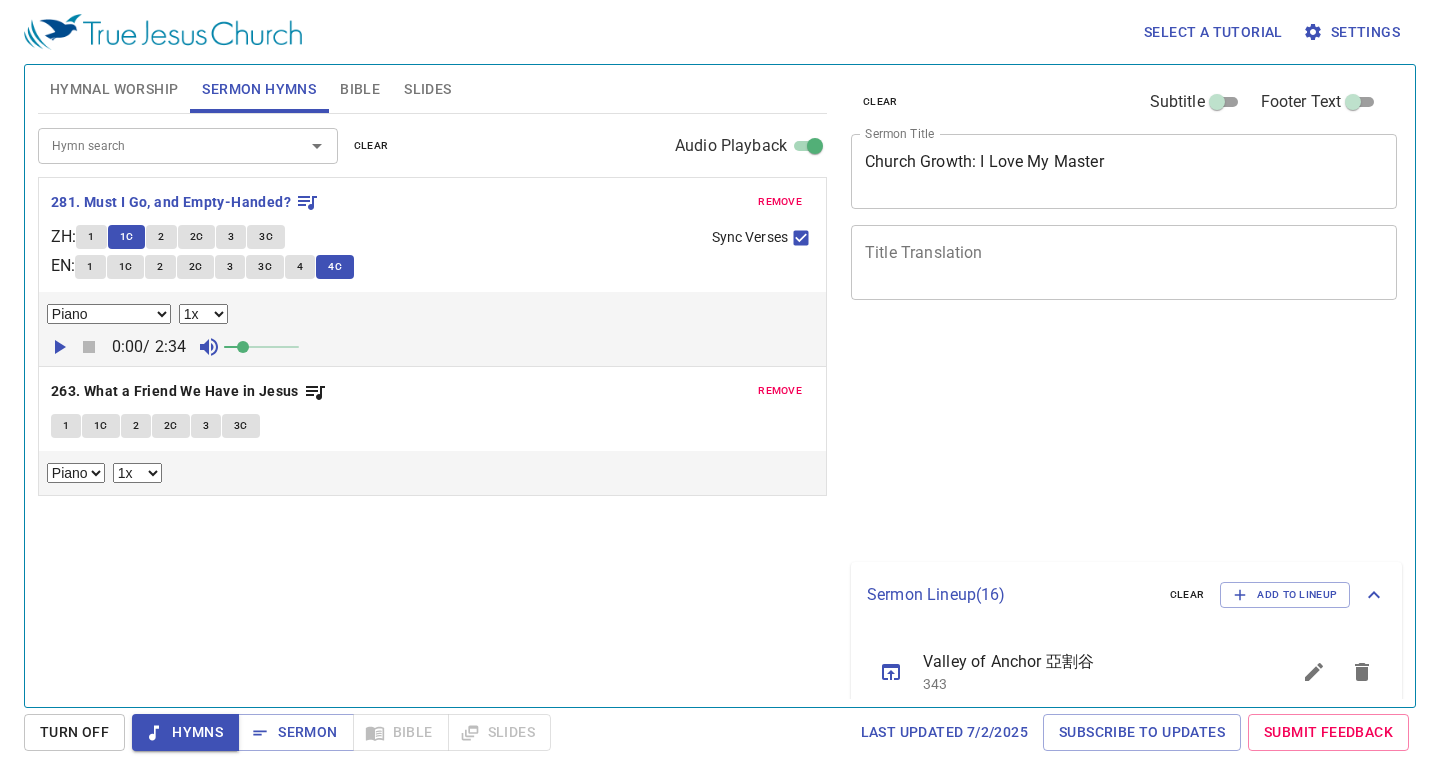 select on "1" 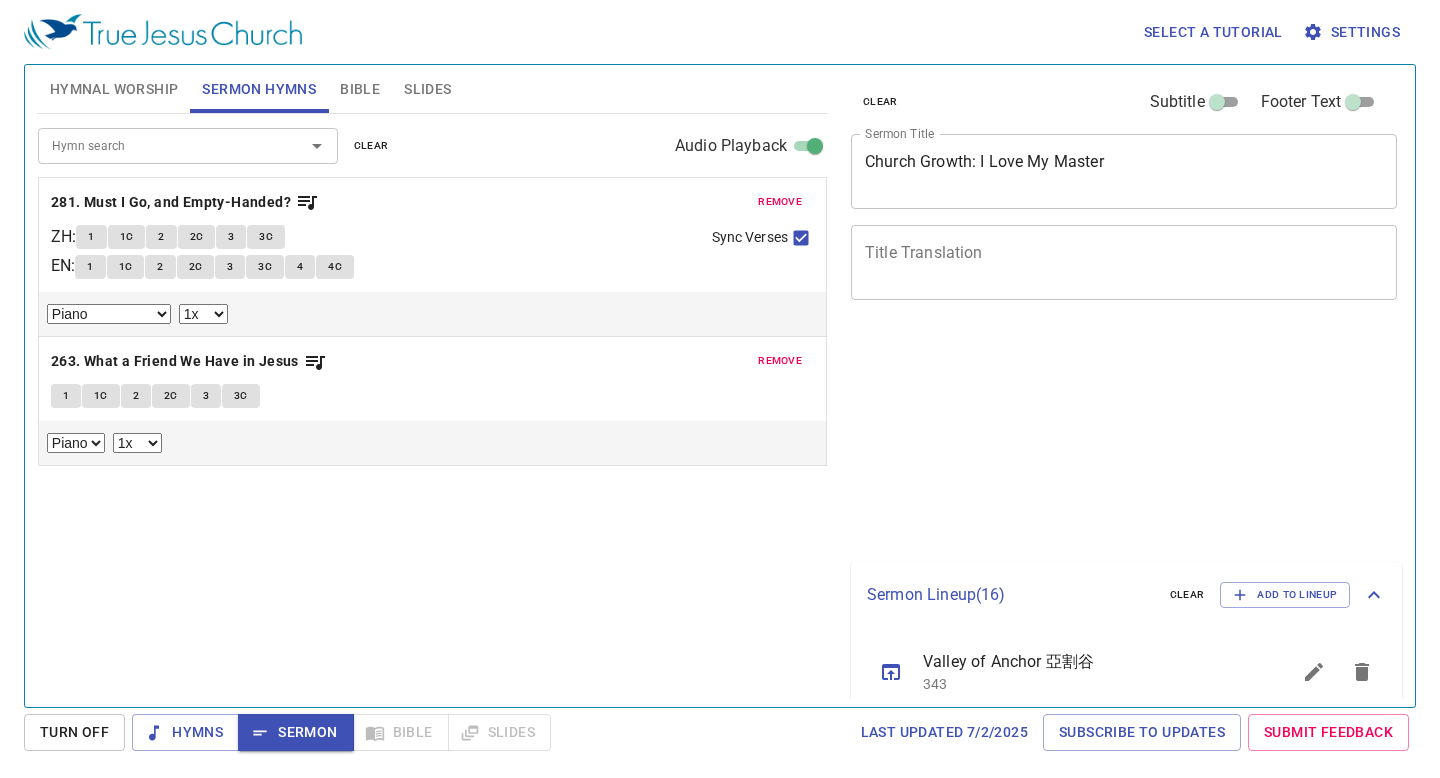 select on "1" 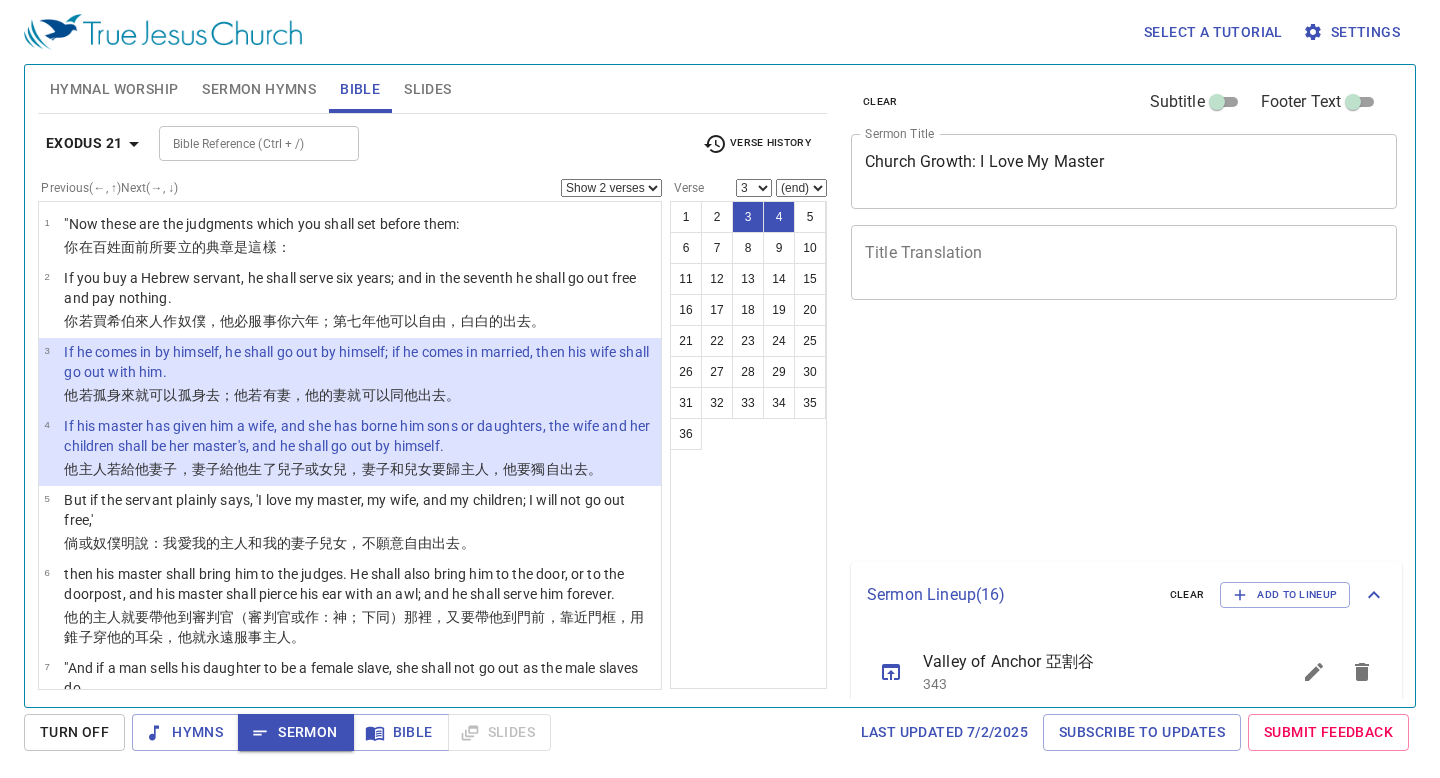 select on "2" 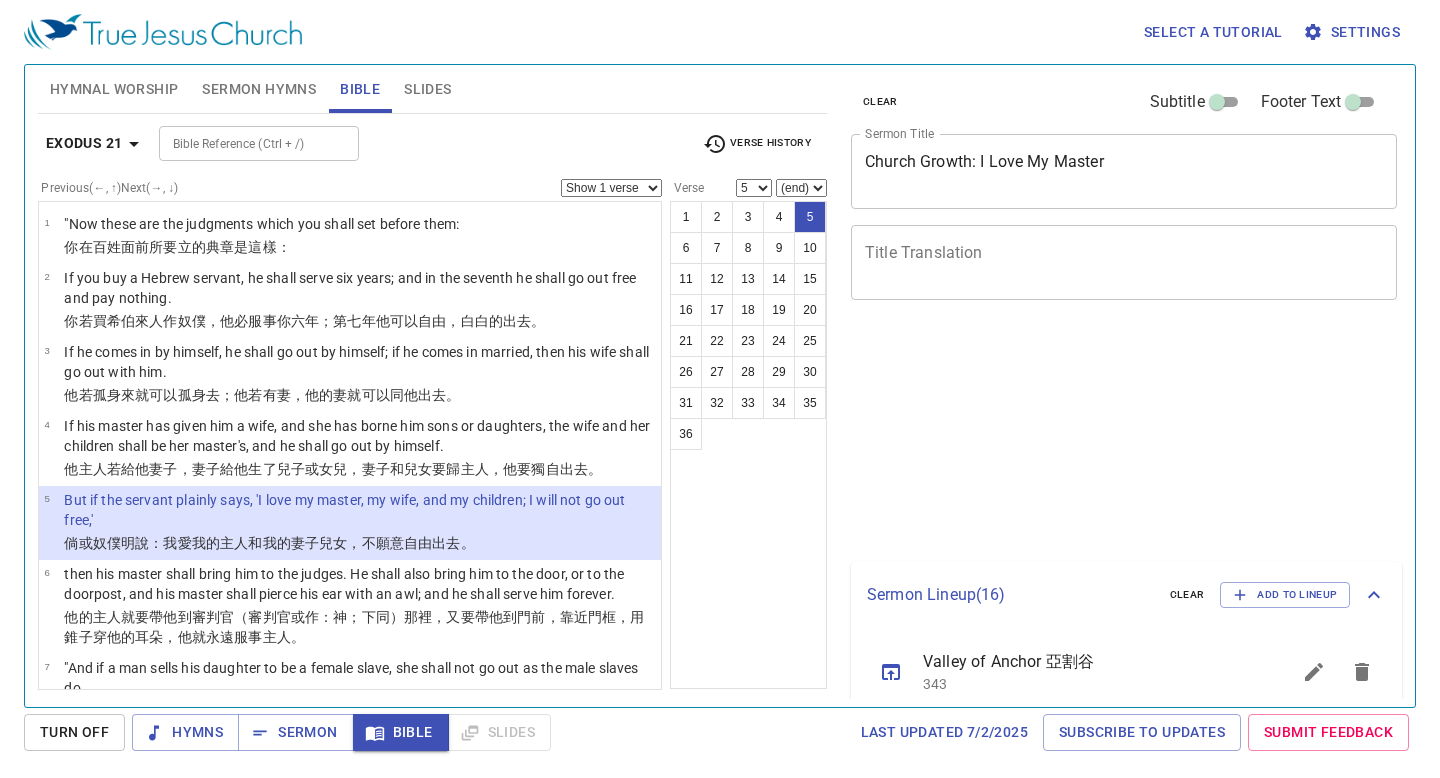 select on "5" 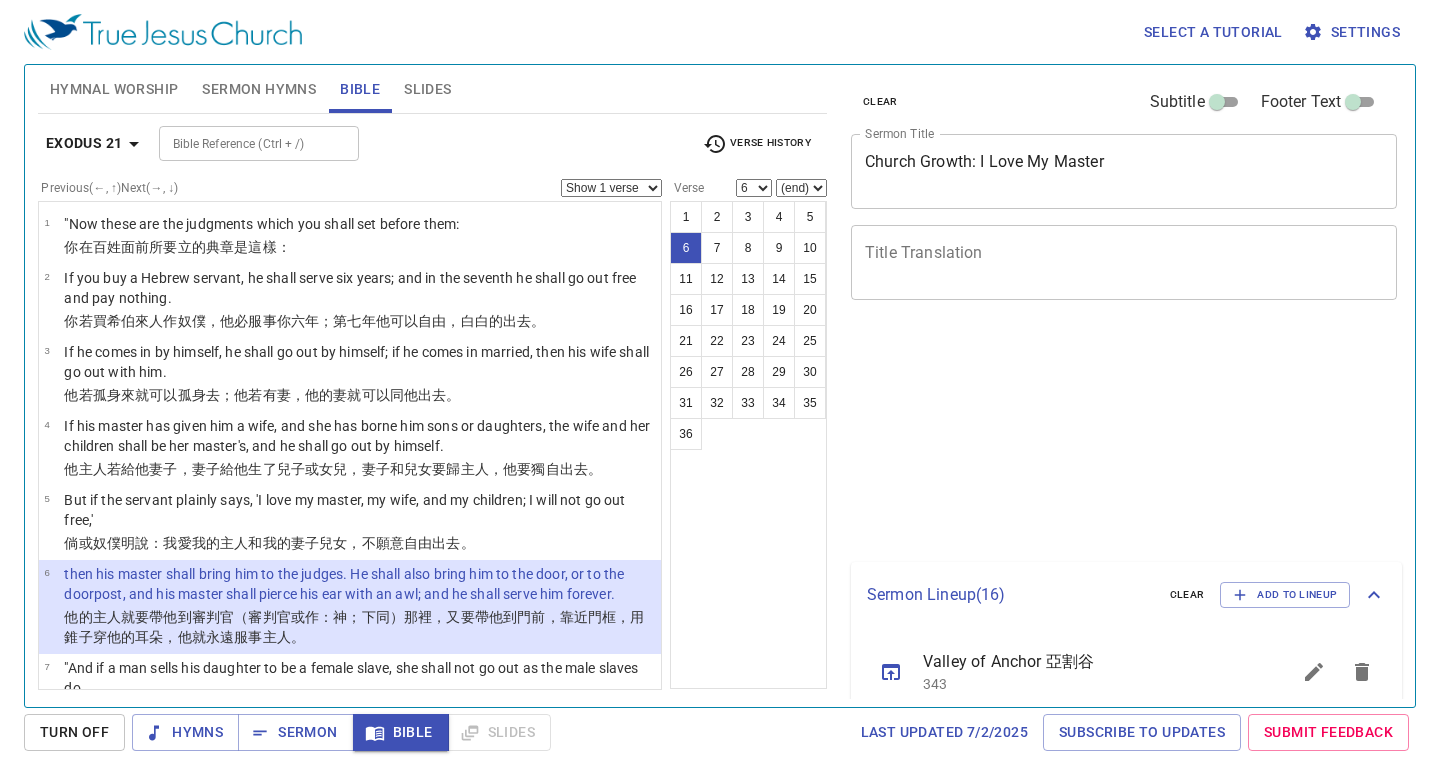 select on "6" 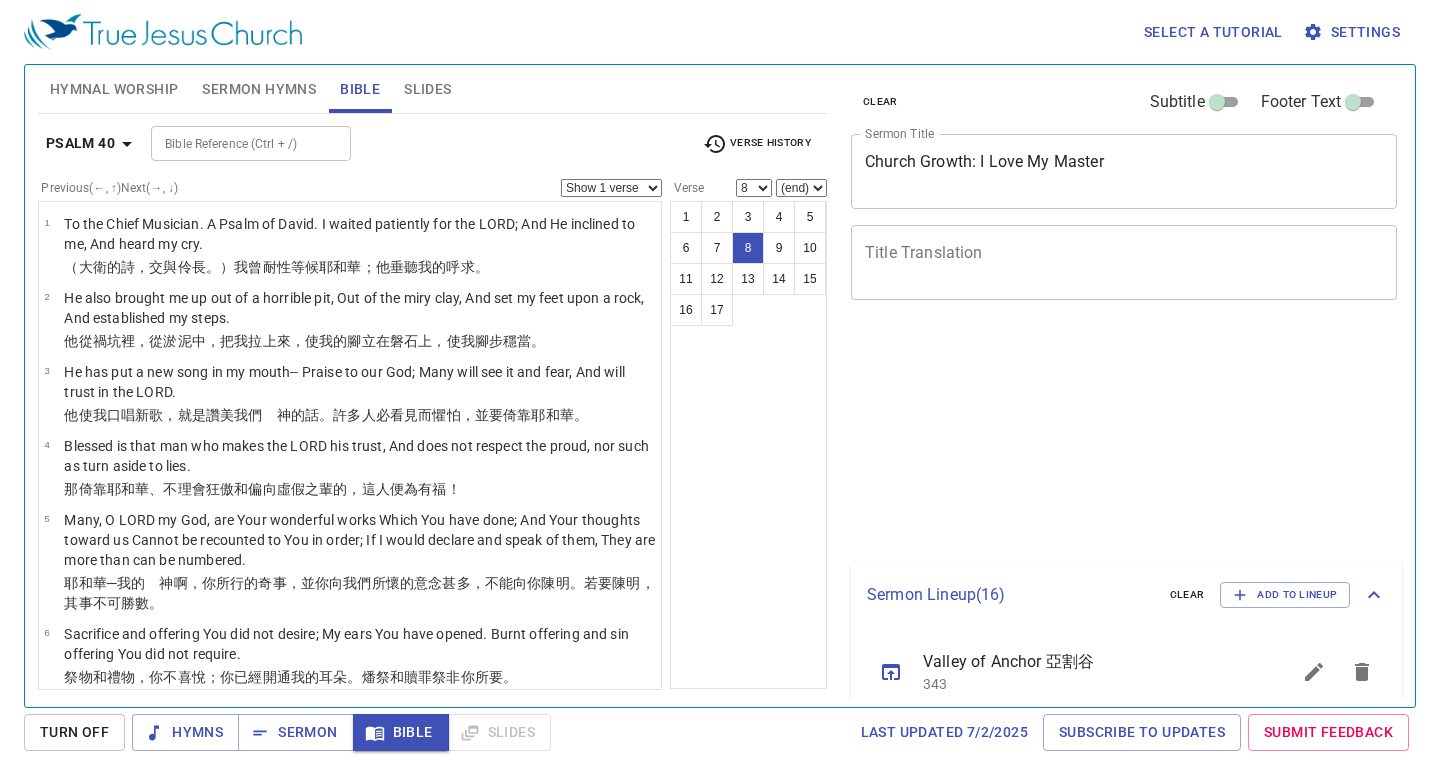 select on "8" 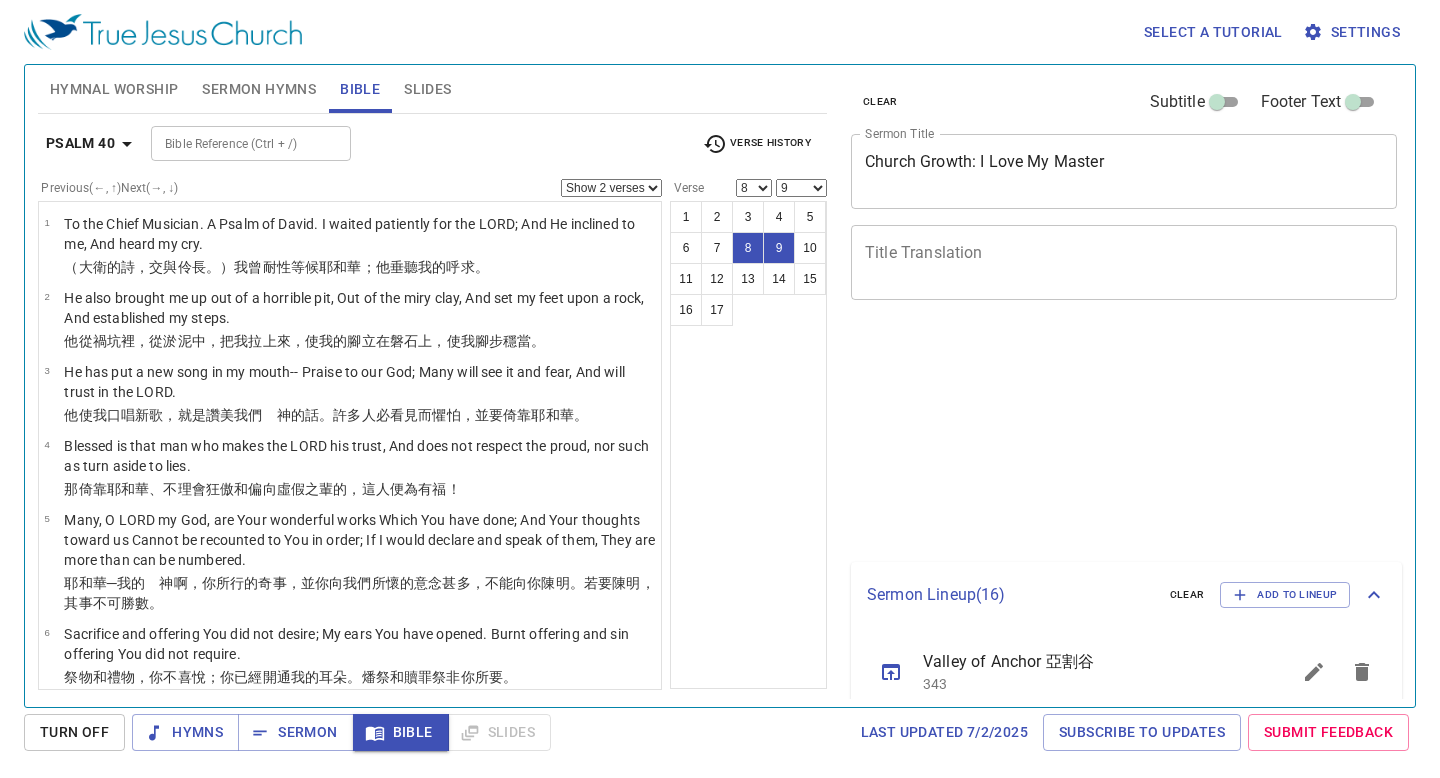select on "2" 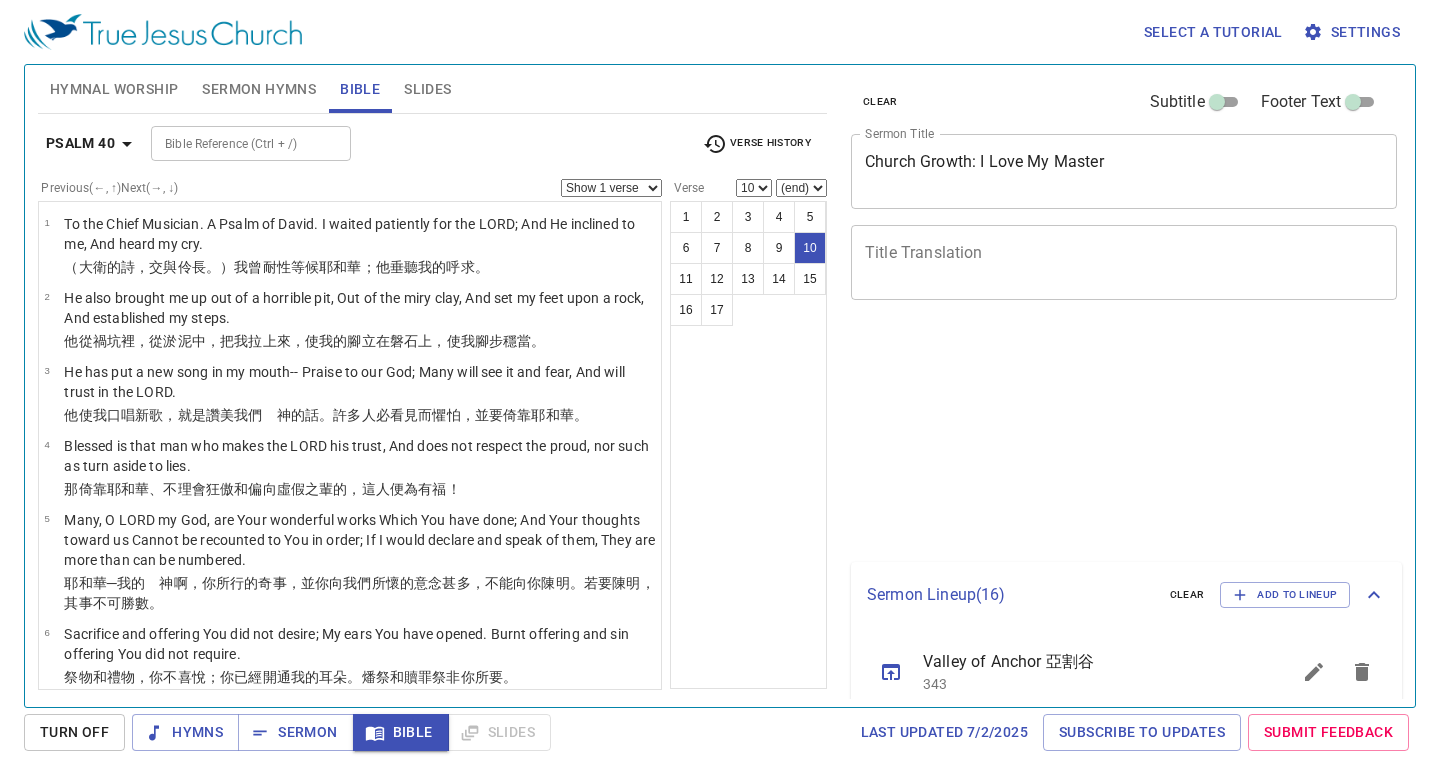 select on "10" 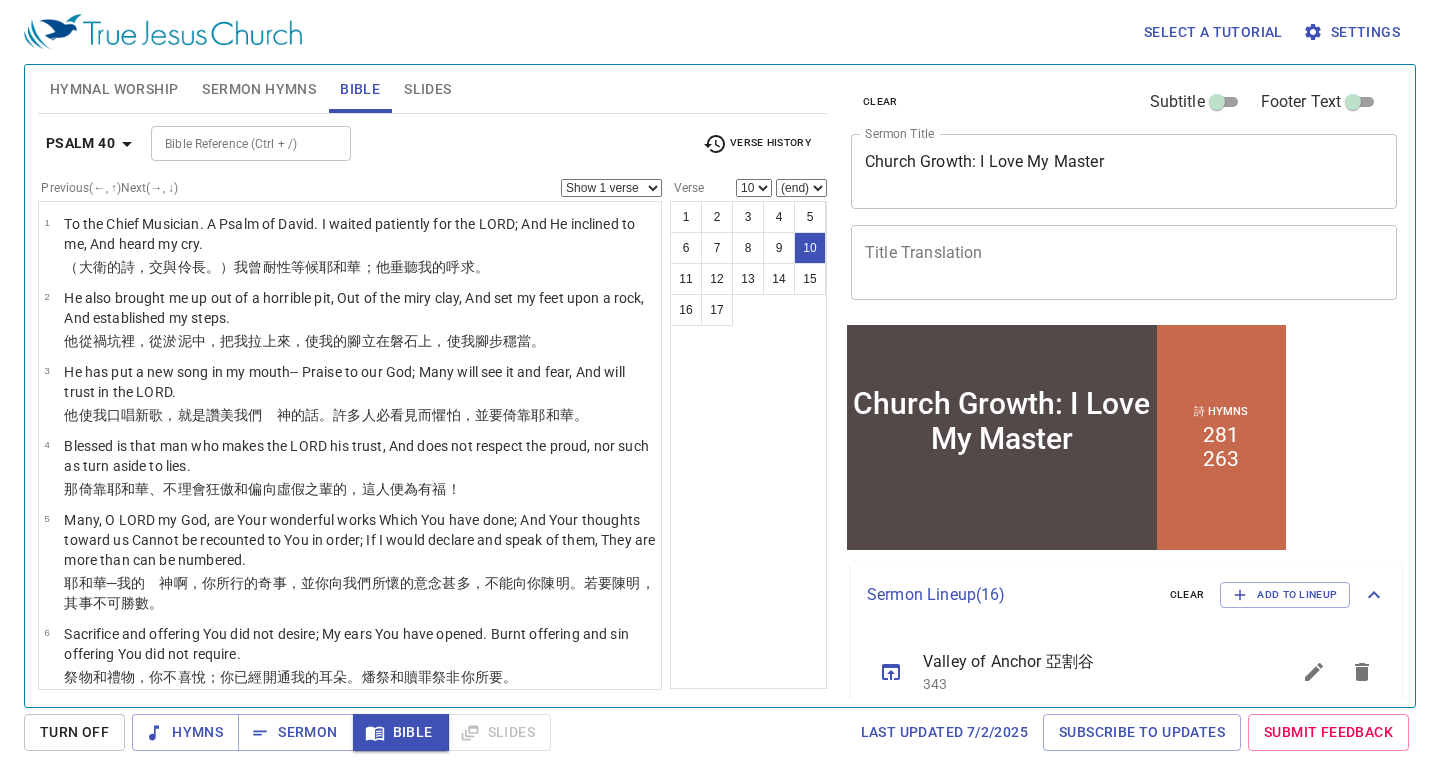 scroll, scrollTop: 319, scrollLeft: 0, axis: vertical 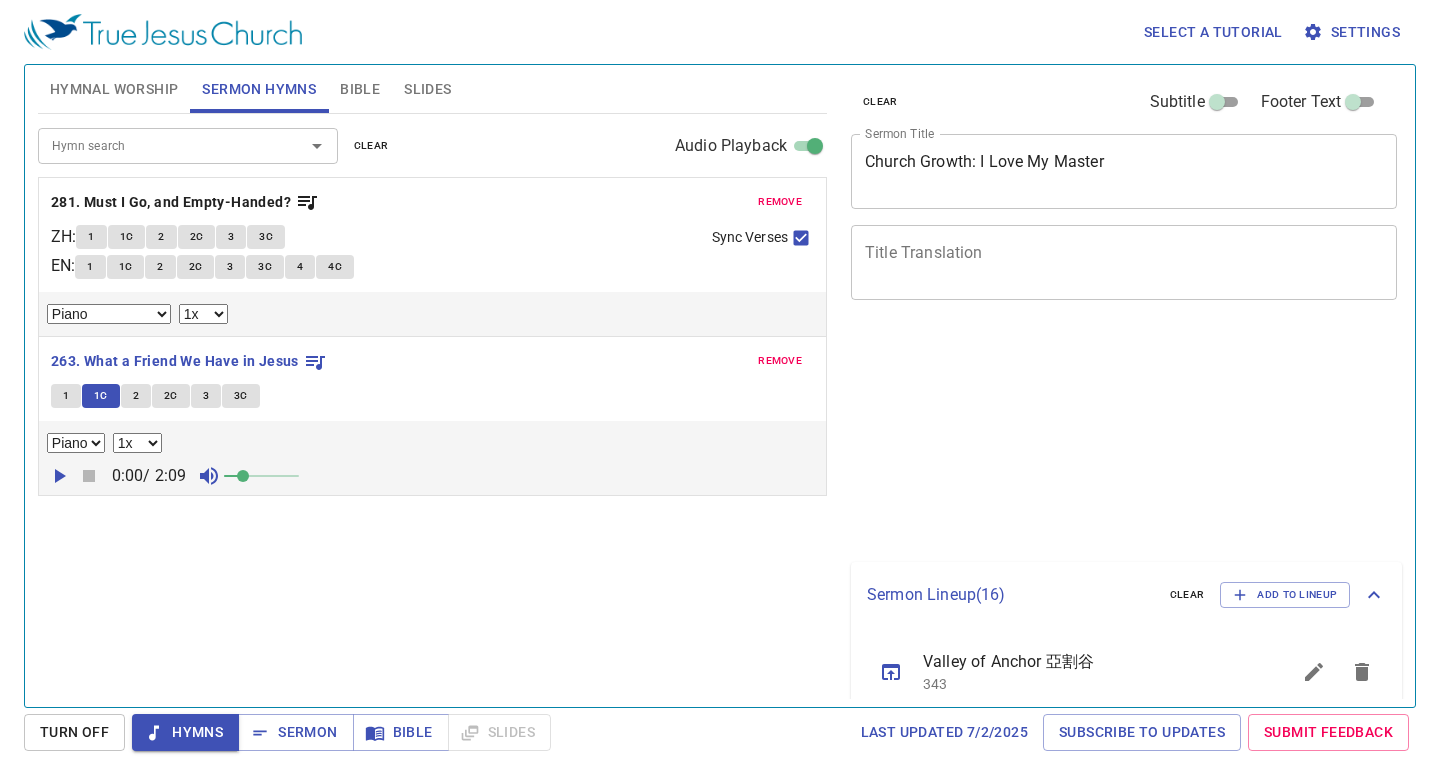 select on "1" 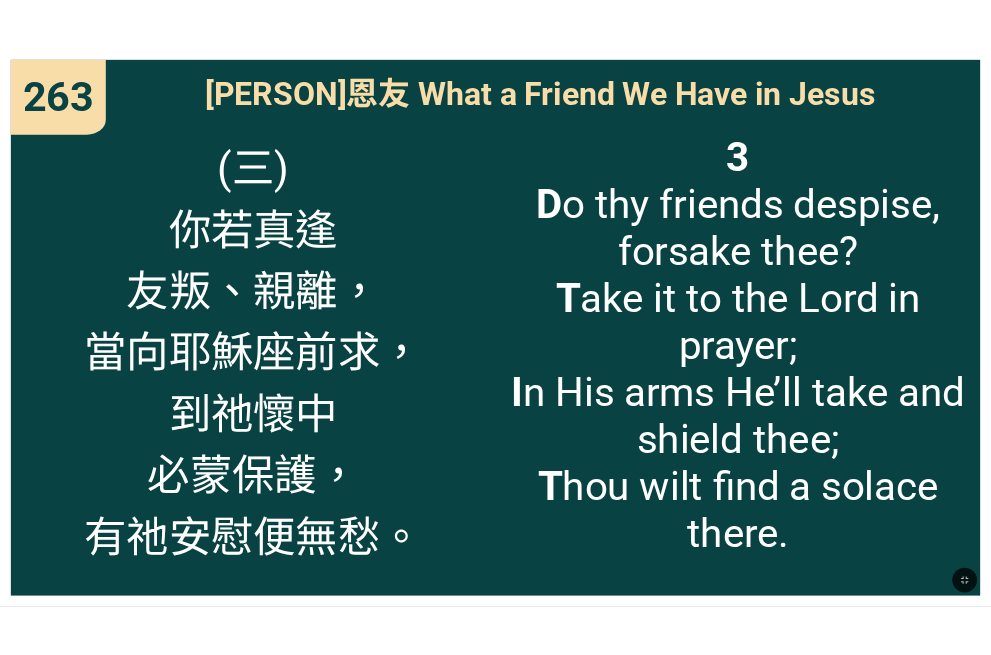 scroll, scrollTop: 0, scrollLeft: 0, axis: both 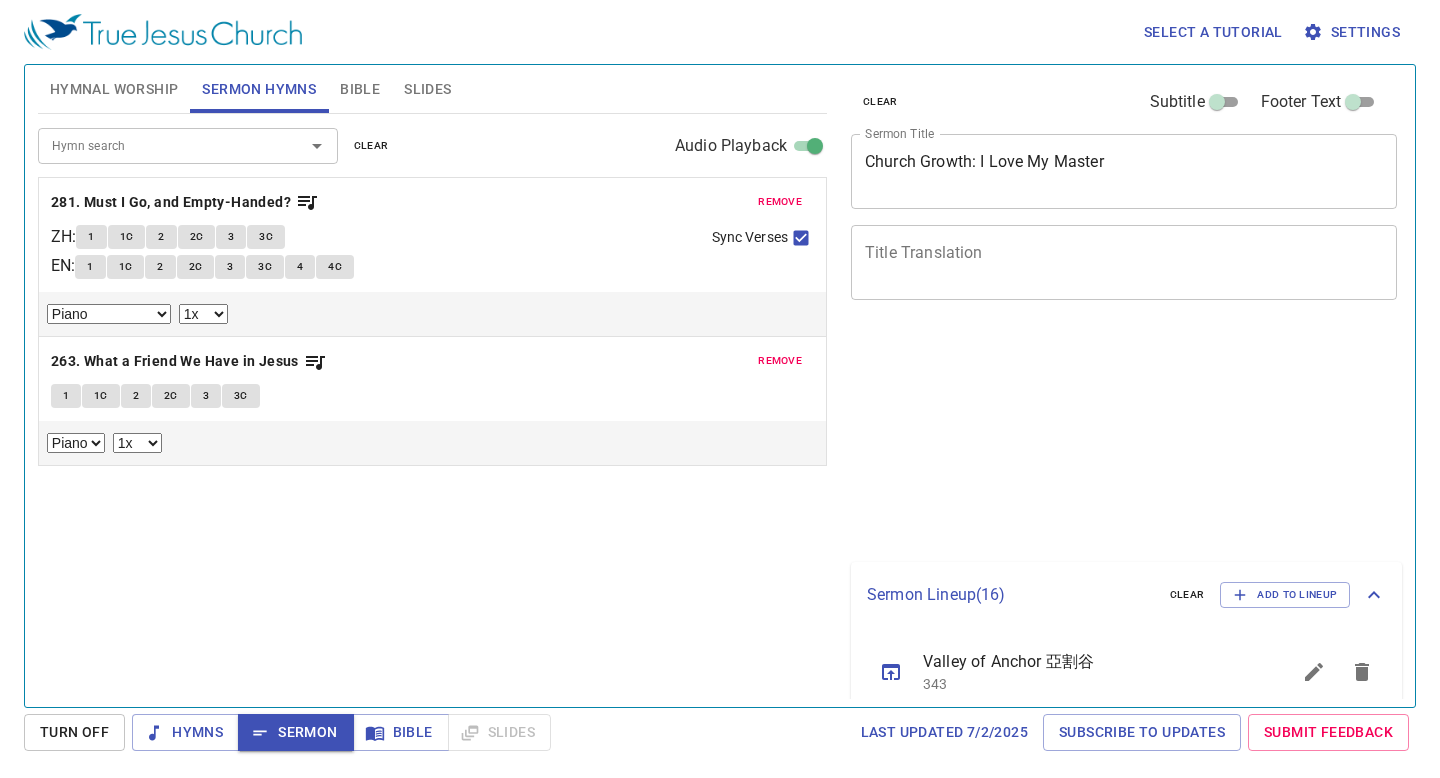 select on "1" 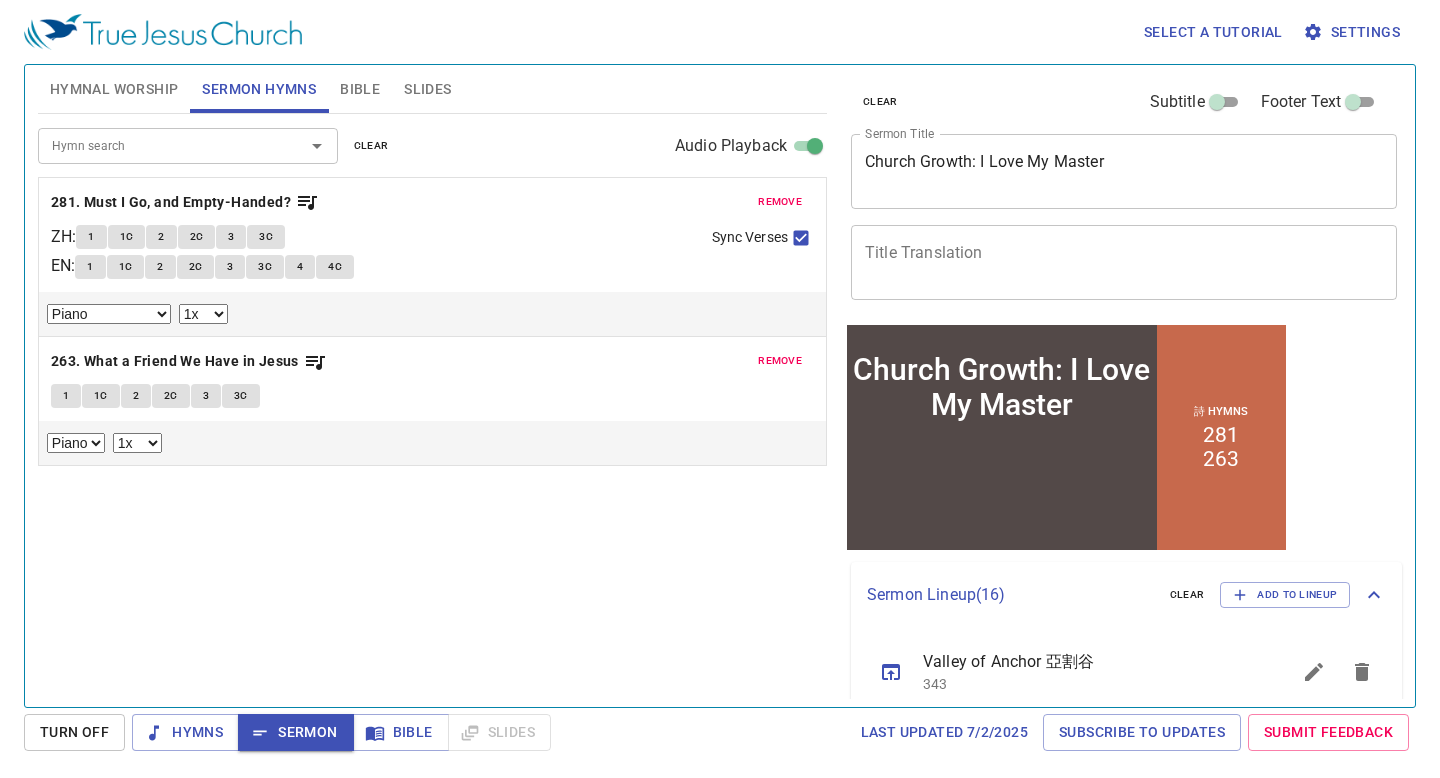 scroll, scrollTop: 4, scrollLeft: 0, axis: vertical 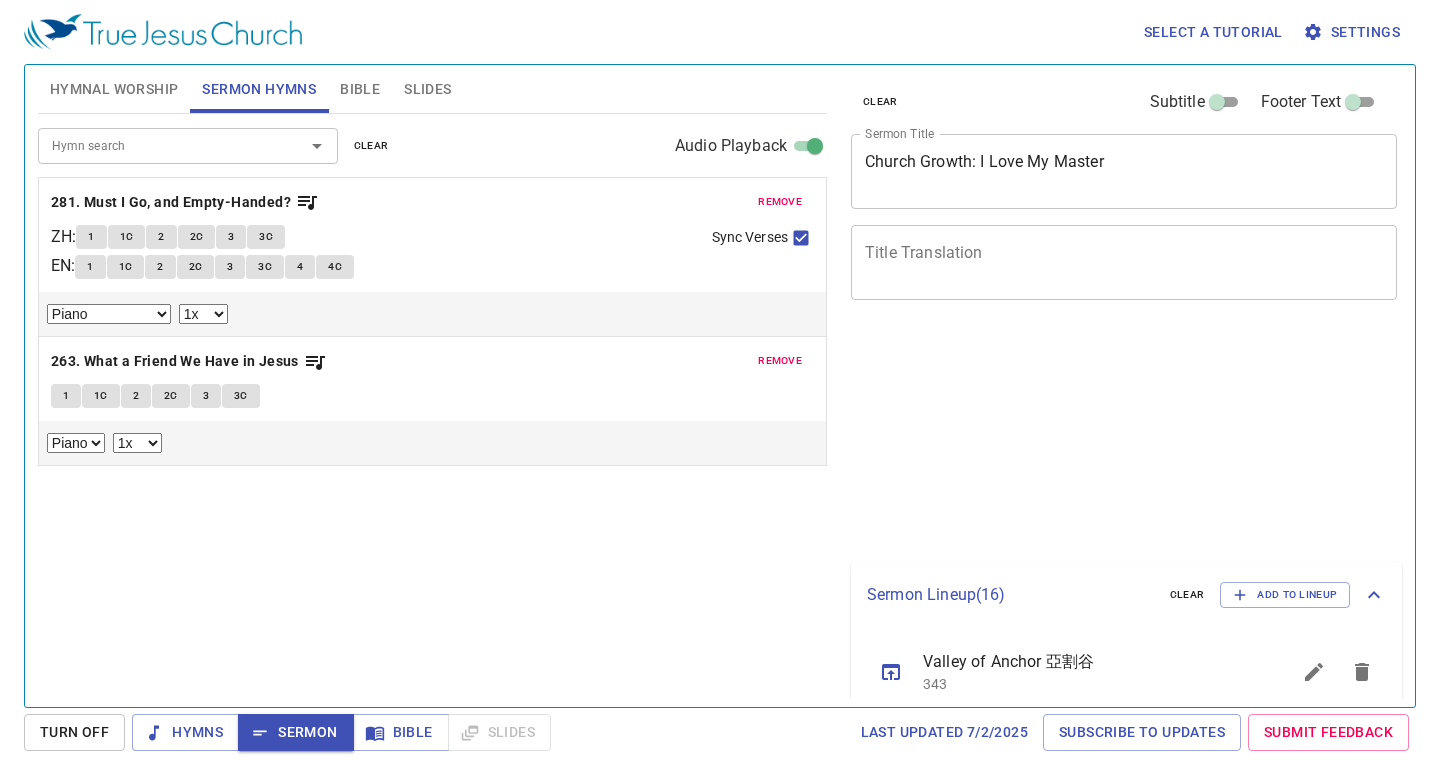 select on "1" 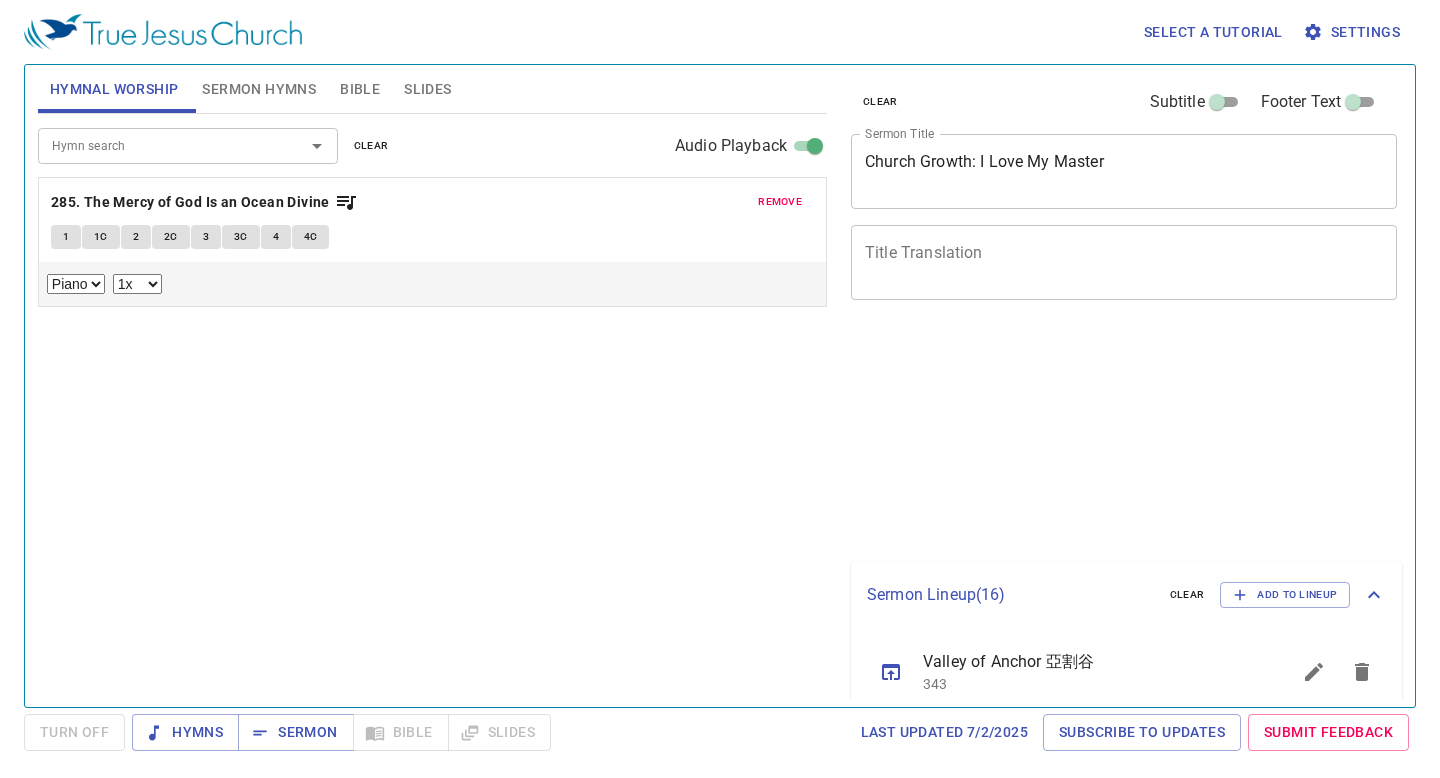 select on "1" 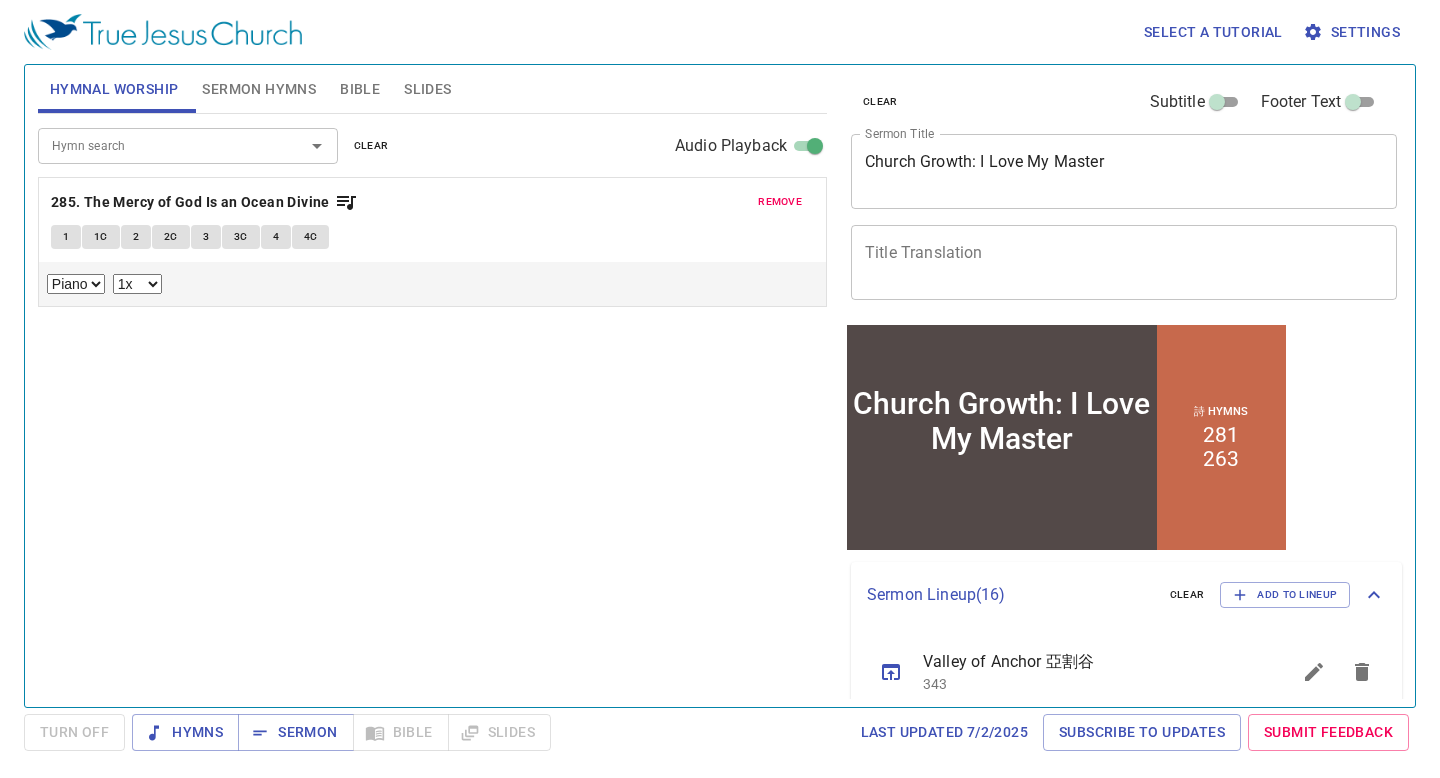 scroll, scrollTop: 0, scrollLeft: 0, axis: both 